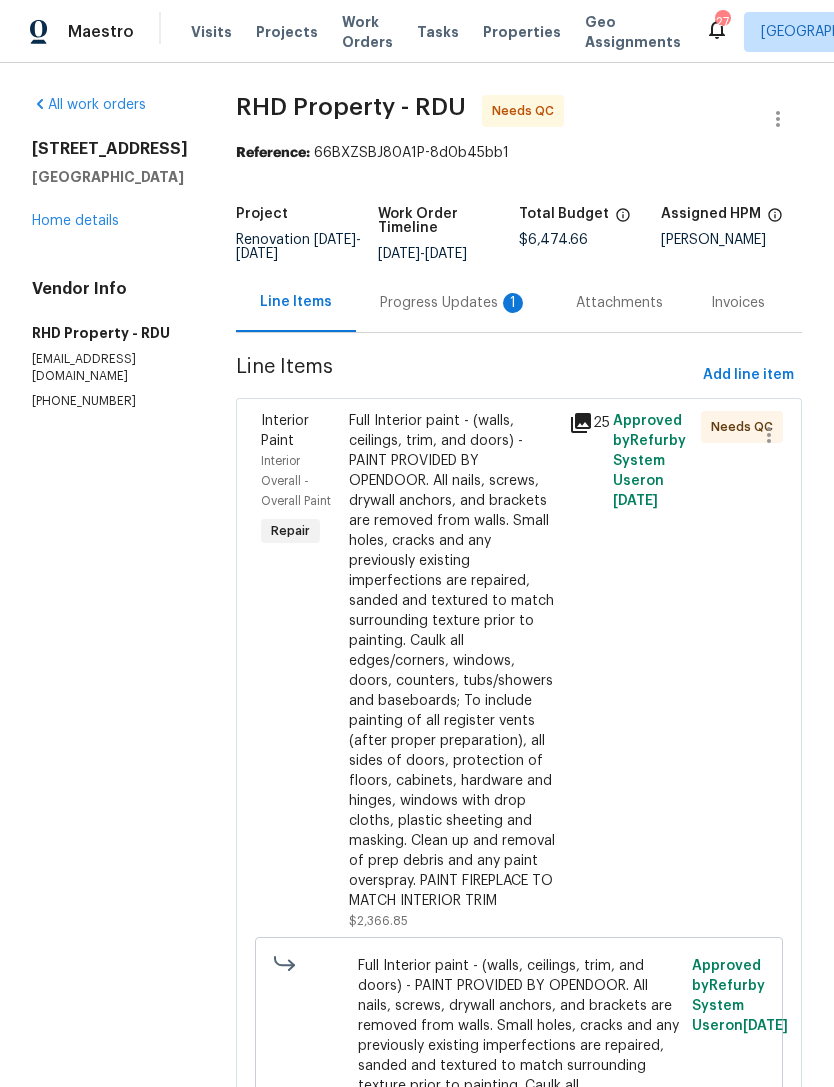 scroll, scrollTop: 0, scrollLeft: 0, axis: both 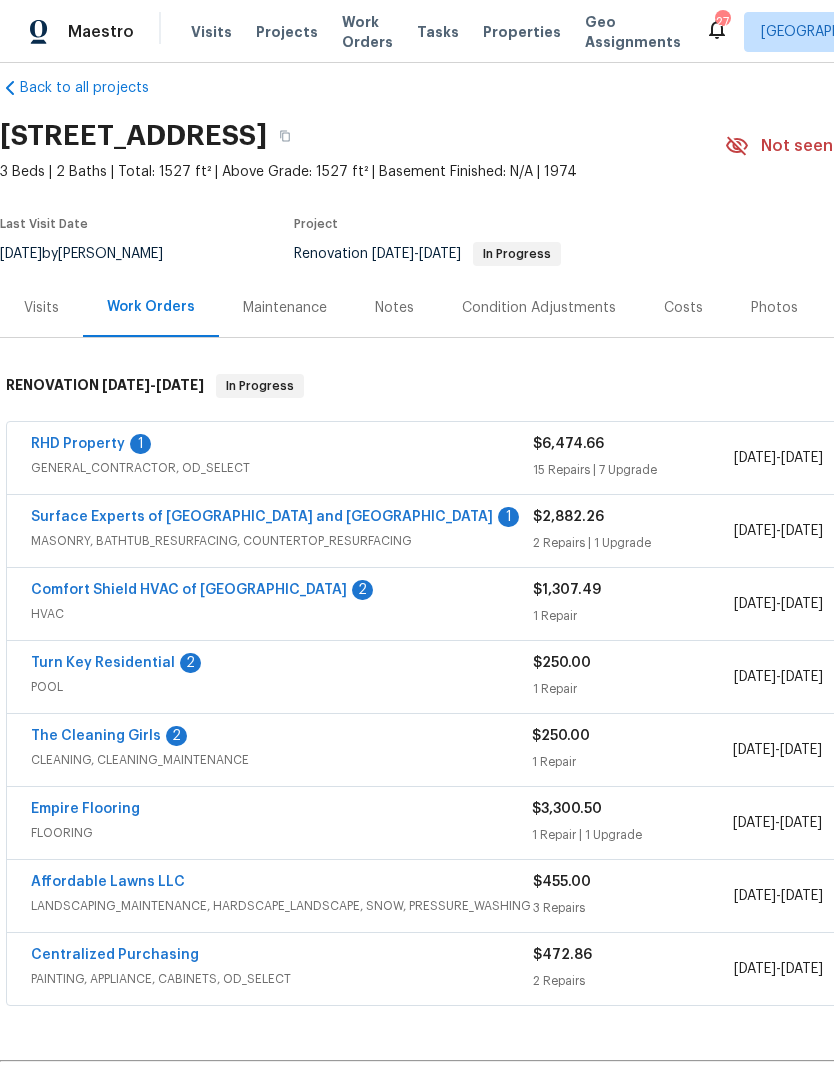 click on "The Cleaning Girls" at bounding box center [96, 736] 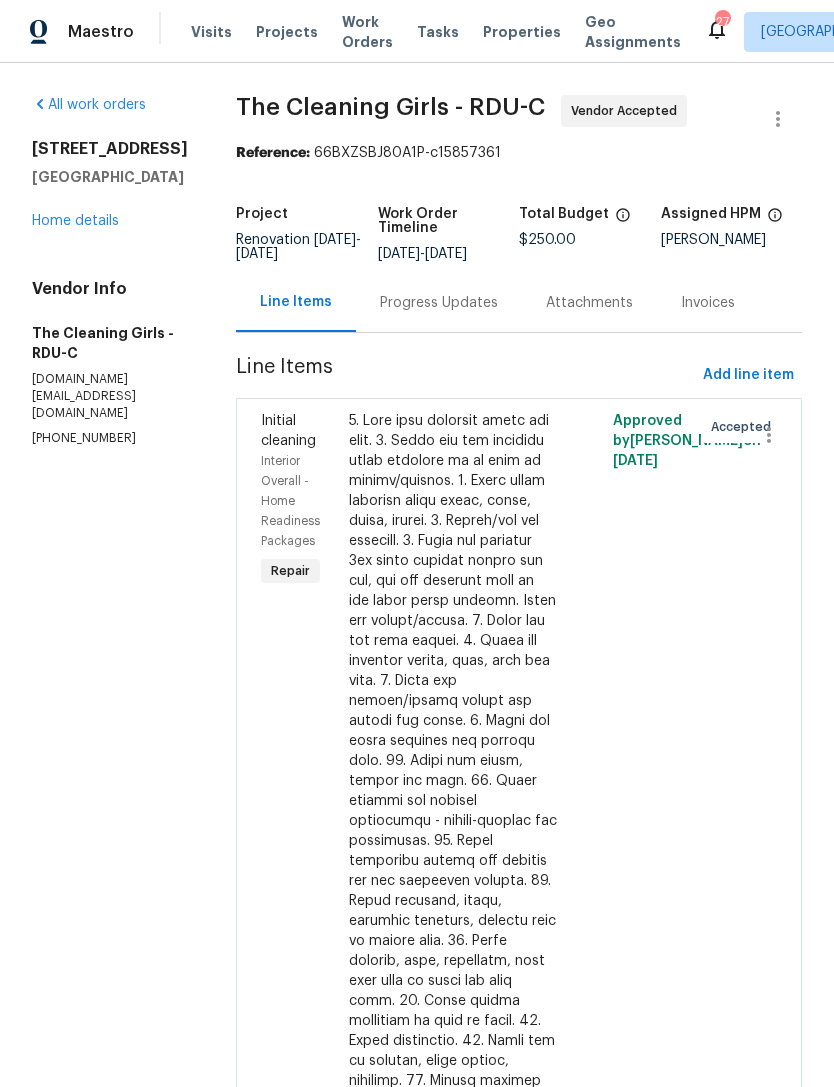 click on "Progress Updates" at bounding box center [439, 303] 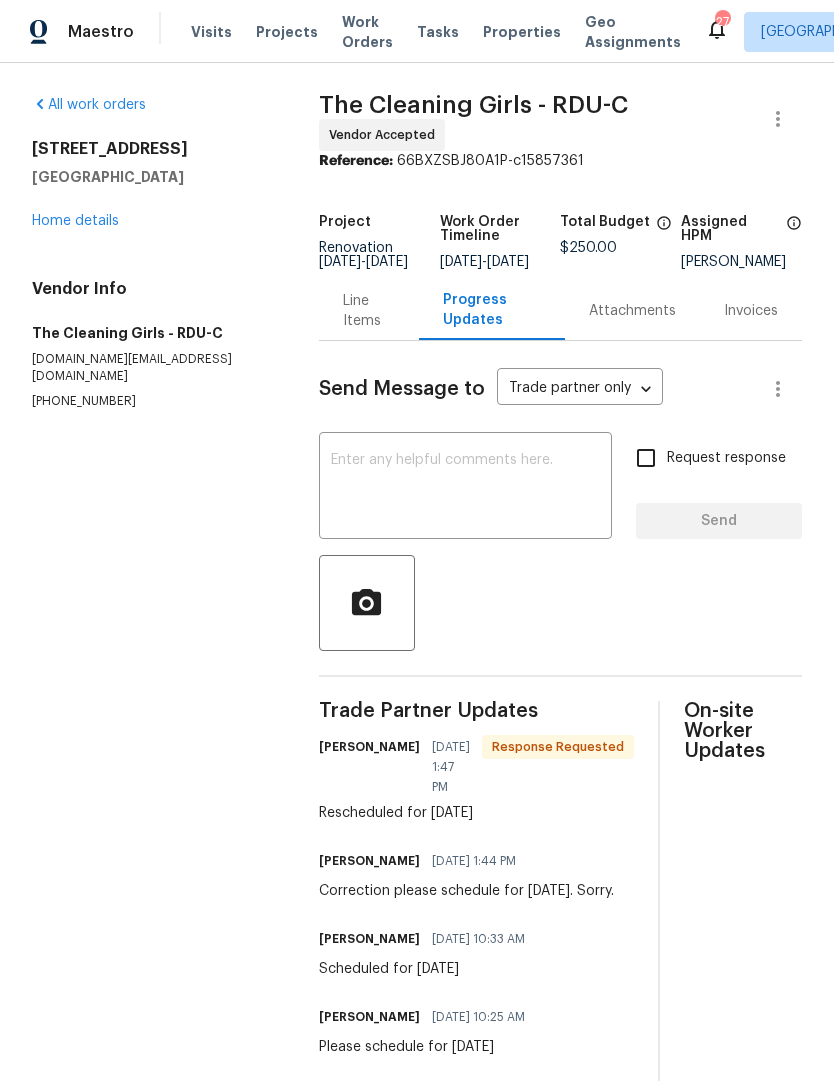 click on "Home details" at bounding box center [75, 221] 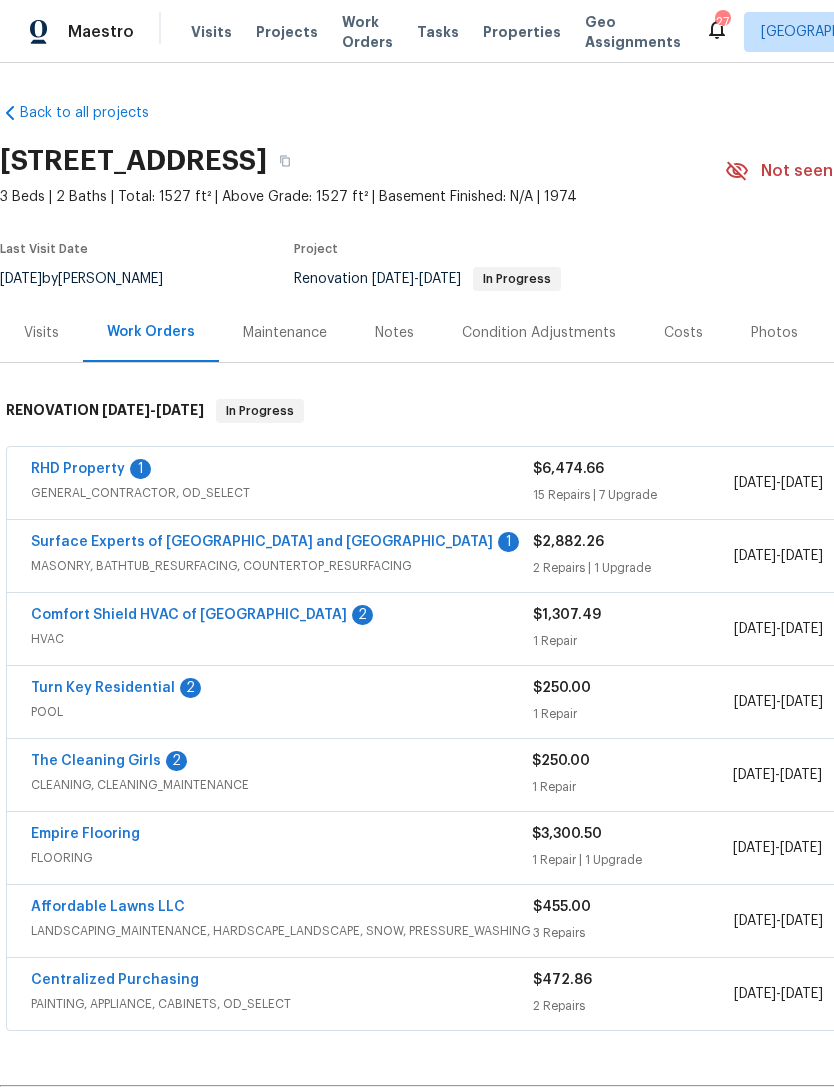 click on "Surface Experts of [GEOGRAPHIC_DATA] and [GEOGRAPHIC_DATA]" at bounding box center [262, 542] 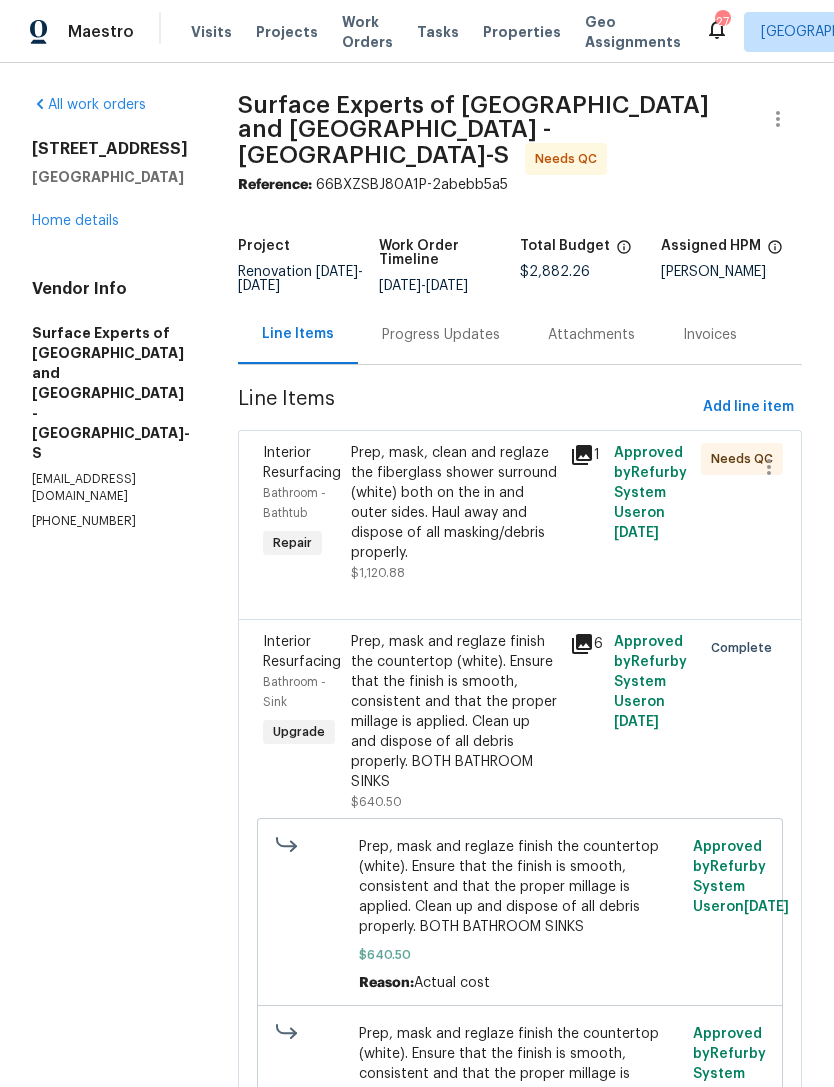 click on "Progress Updates" at bounding box center [441, 334] 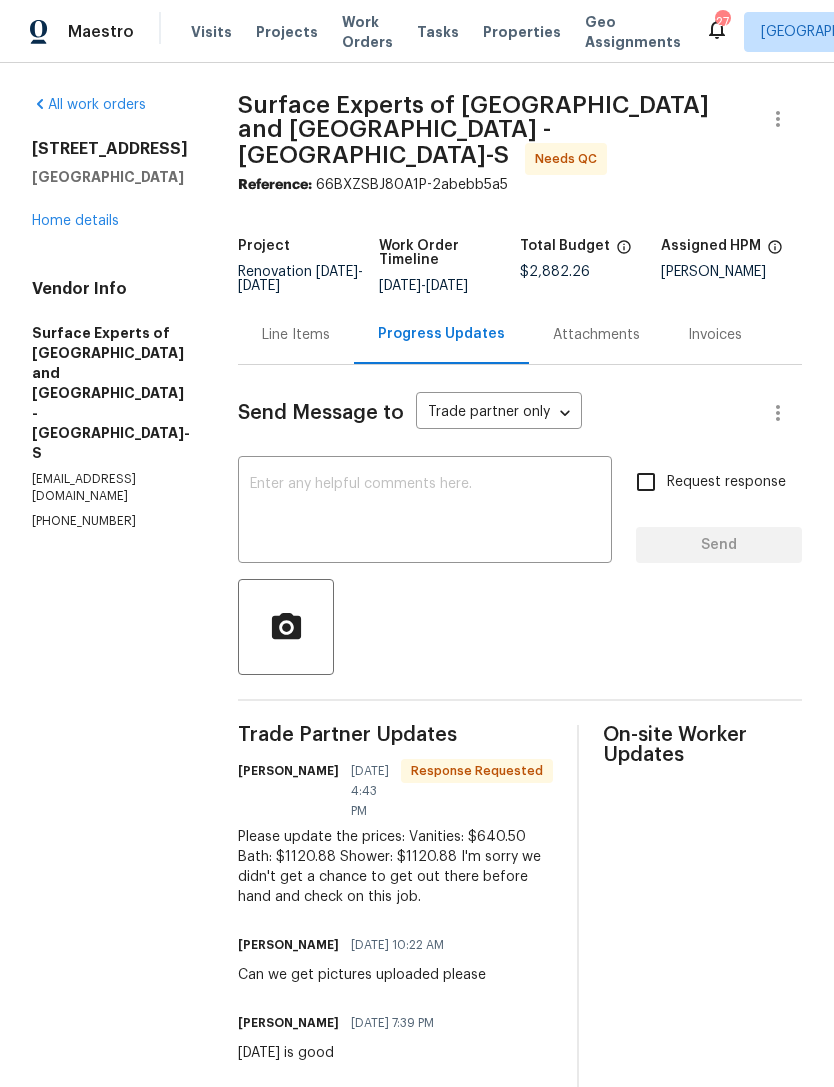 click on "Line Items" at bounding box center [296, 335] 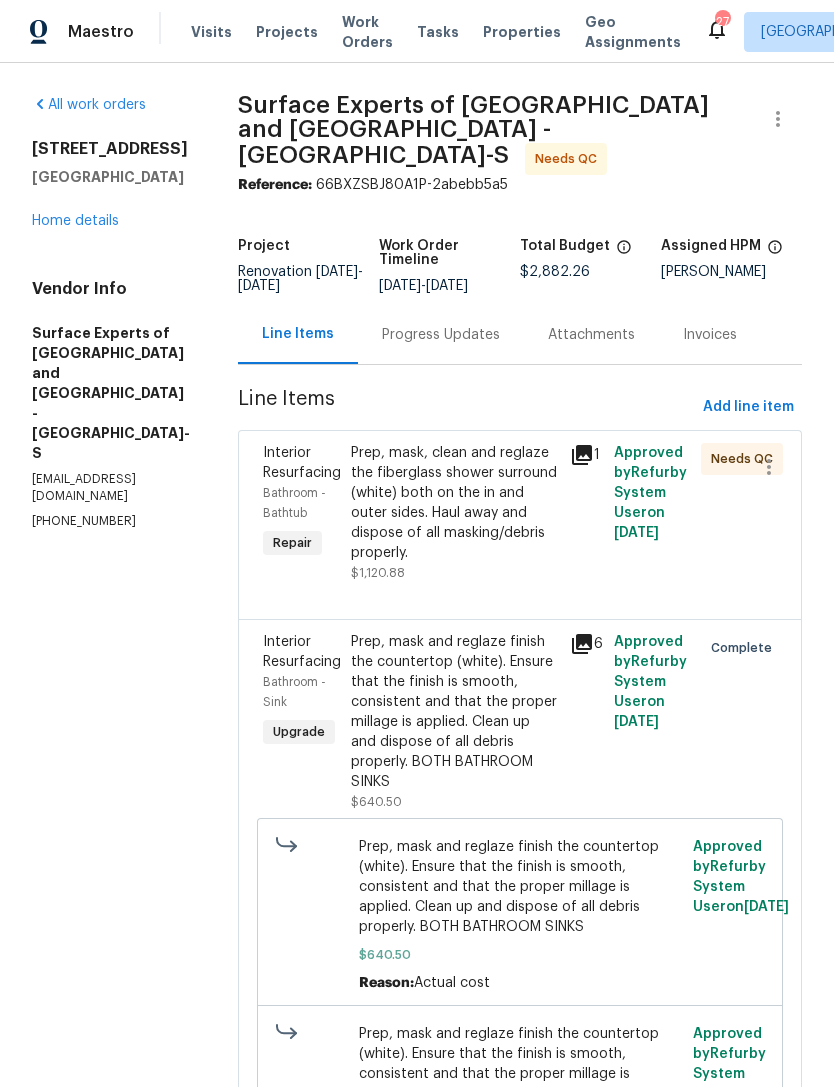 scroll, scrollTop: 0, scrollLeft: 0, axis: both 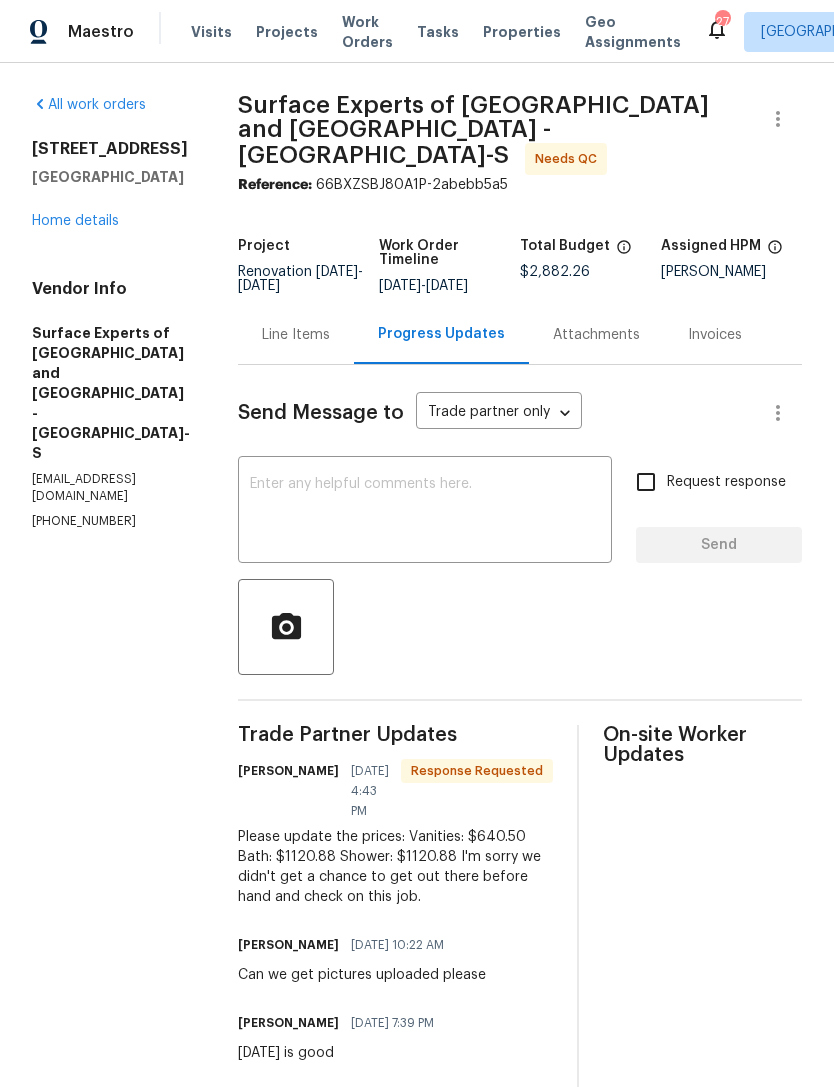 click on "Line Items" at bounding box center (296, 334) 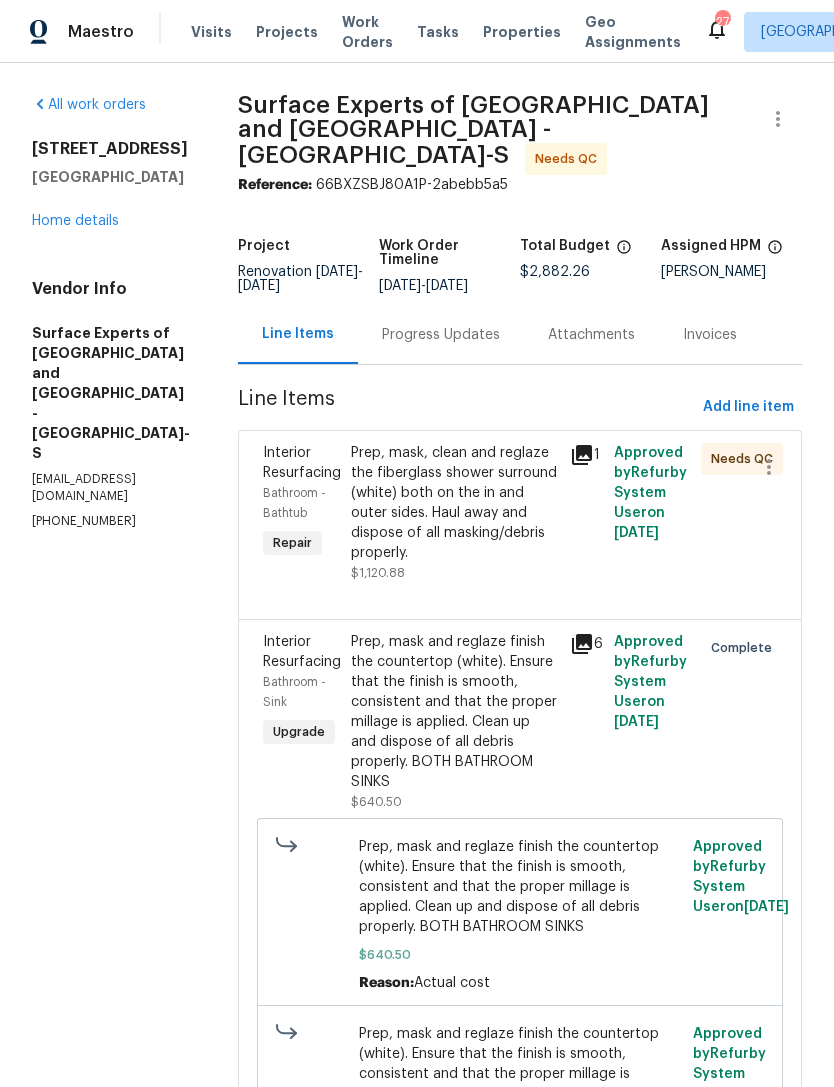 scroll, scrollTop: 0, scrollLeft: 0, axis: both 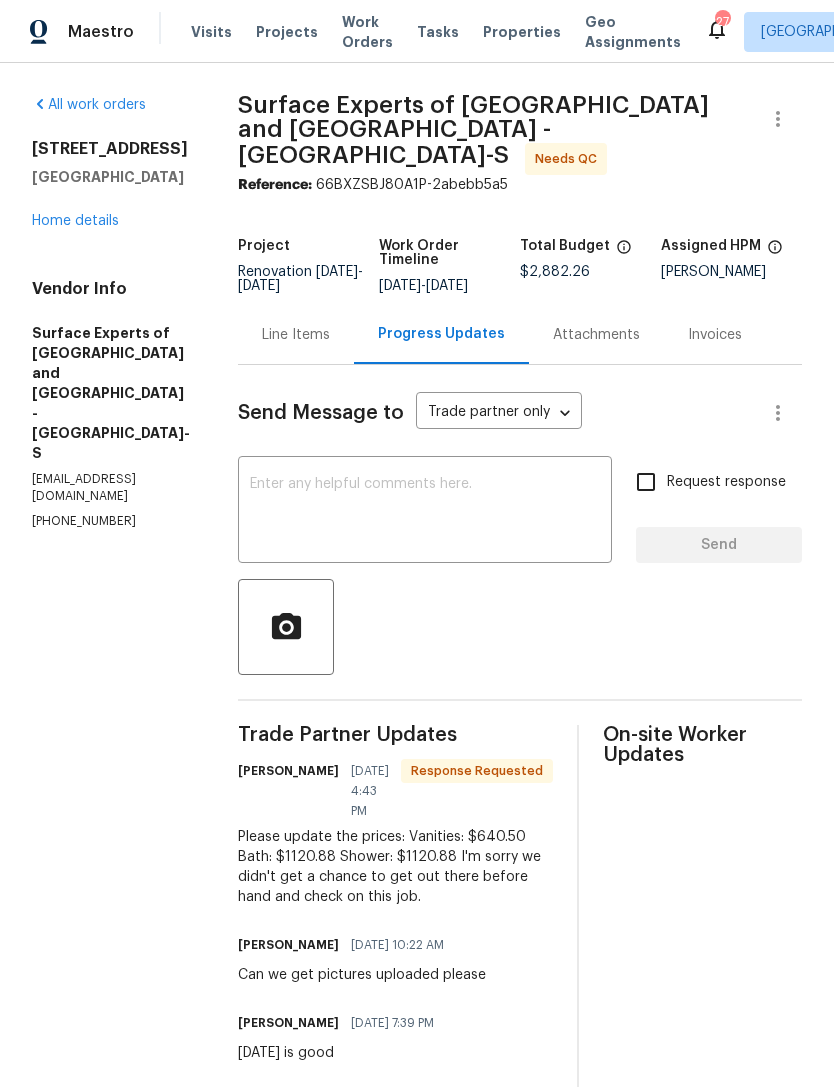 click on "Line Items" at bounding box center (296, 334) 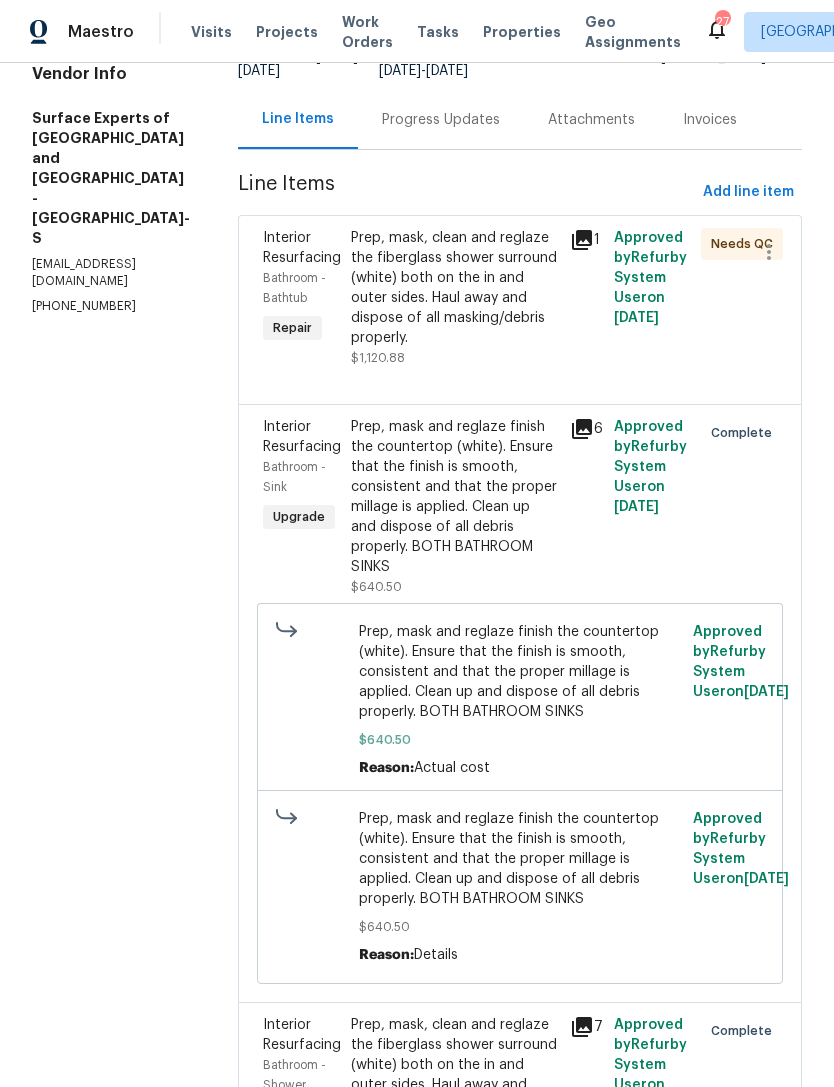 scroll, scrollTop: 216, scrollLeft: 0, axis: vertical 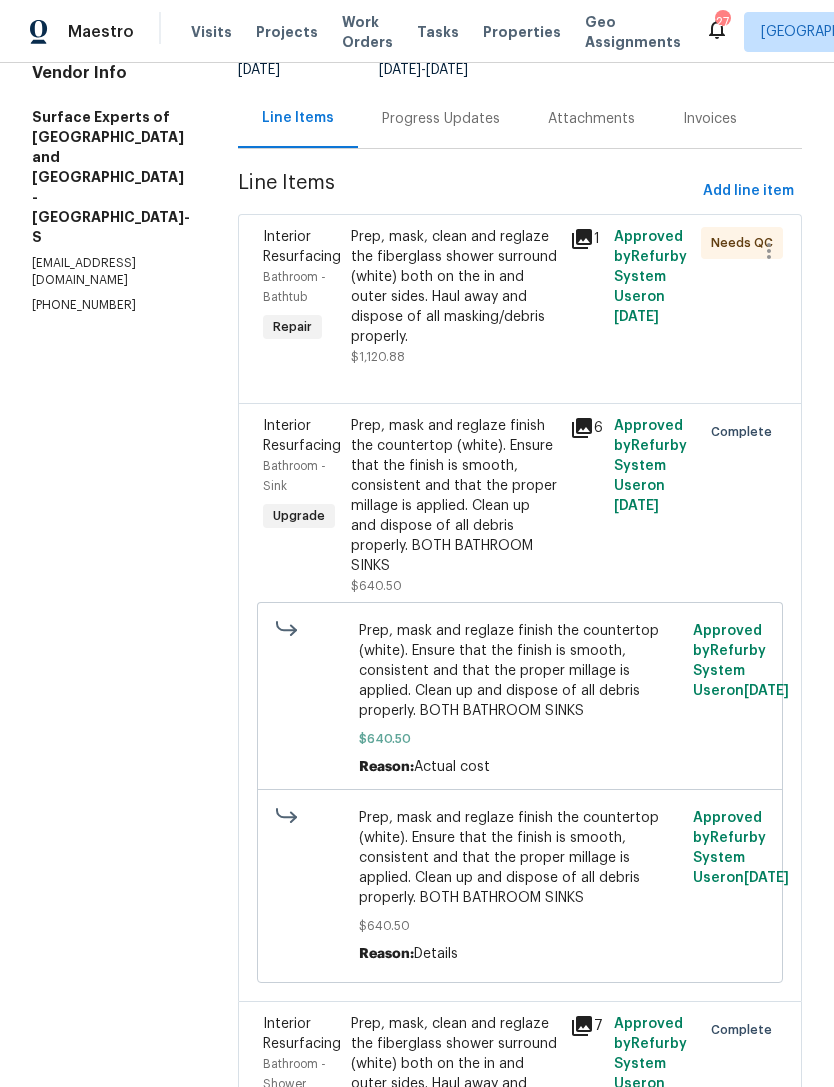 click on "Prep, mask, clean and reglaze the fiberglass shower surround (white) both on the in and outer sides. Haul away and dispose of all masking/debris properly." at bounding box center [454, 287] 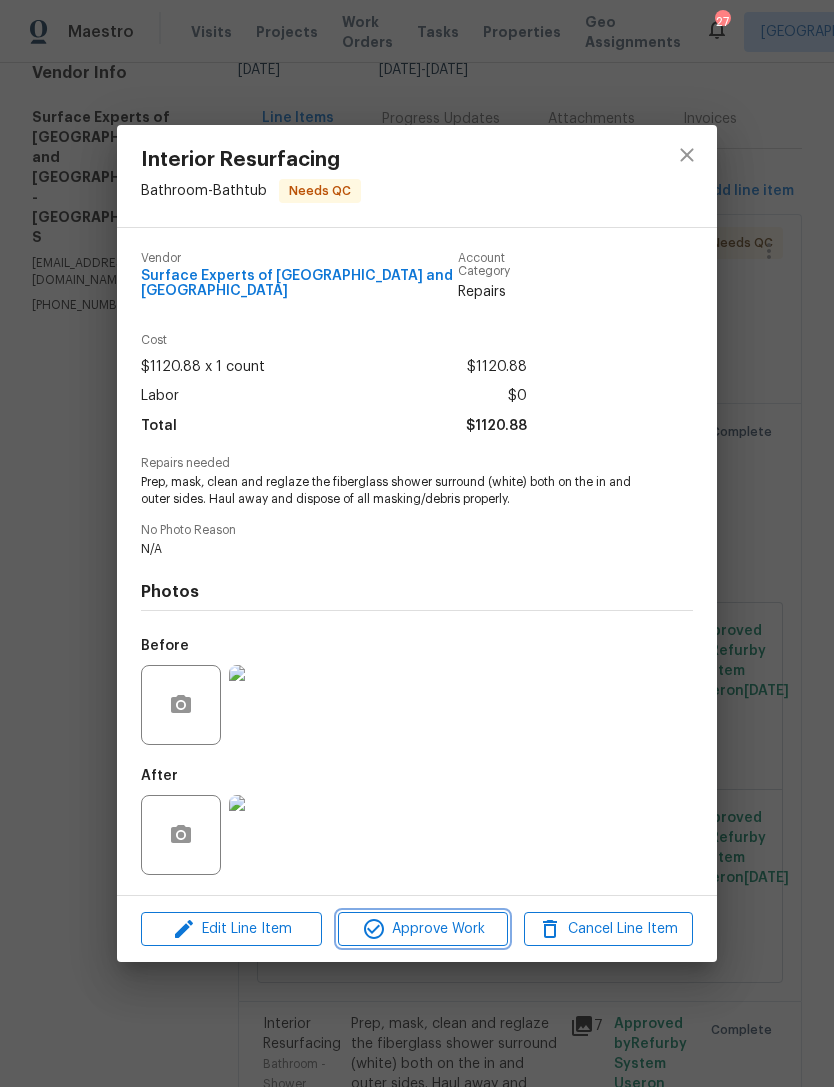 click on "Approve Work" at bounding box center (422, 929) 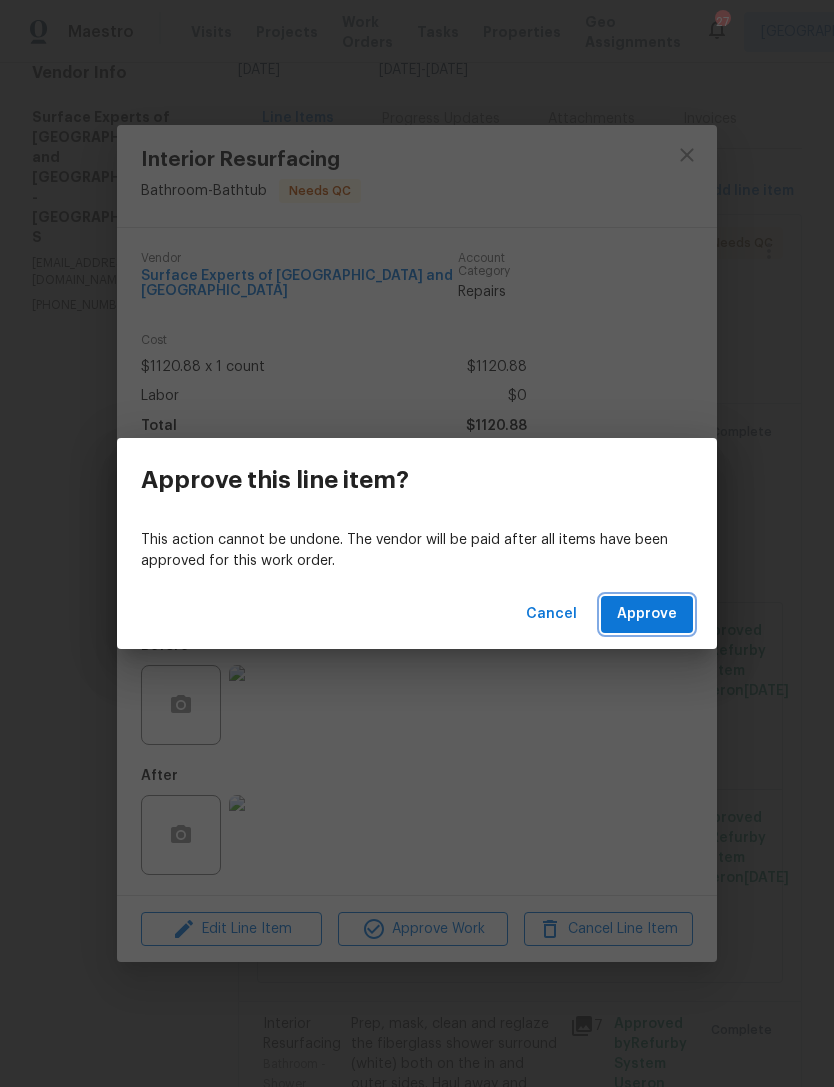 click on "Approve" at bounding box center (647, 614) 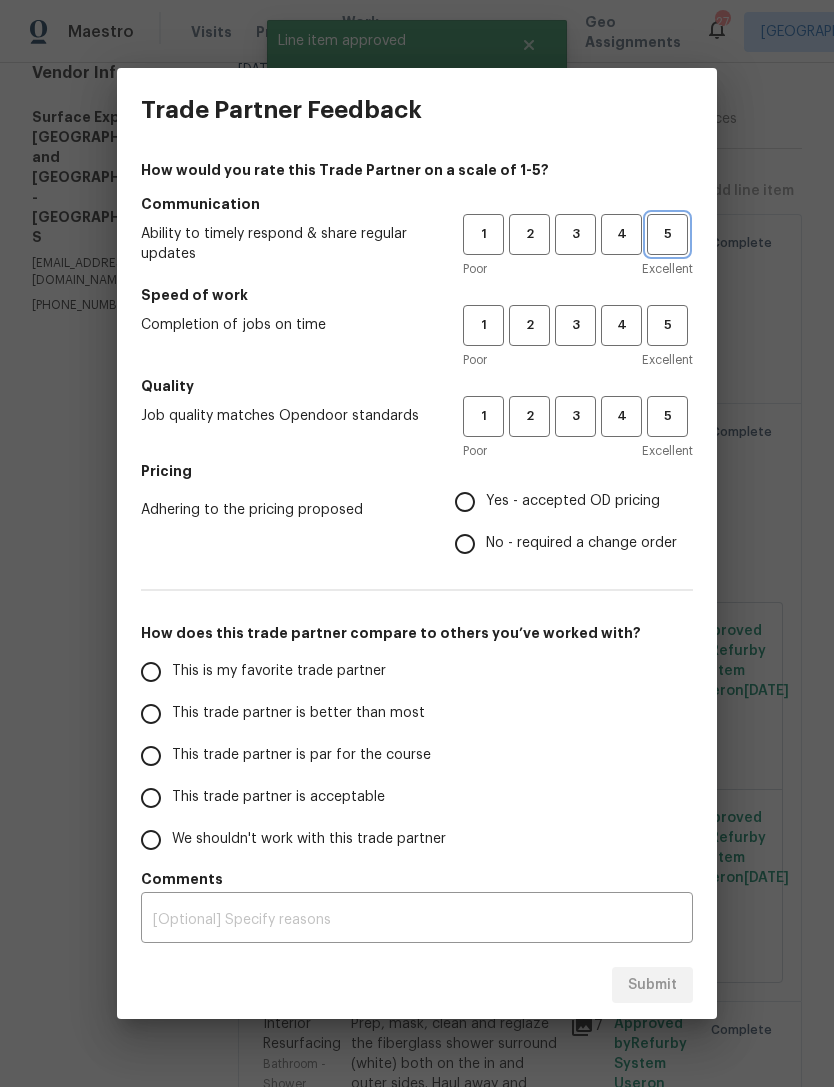 click on "5" at bounding box center [667, 234] 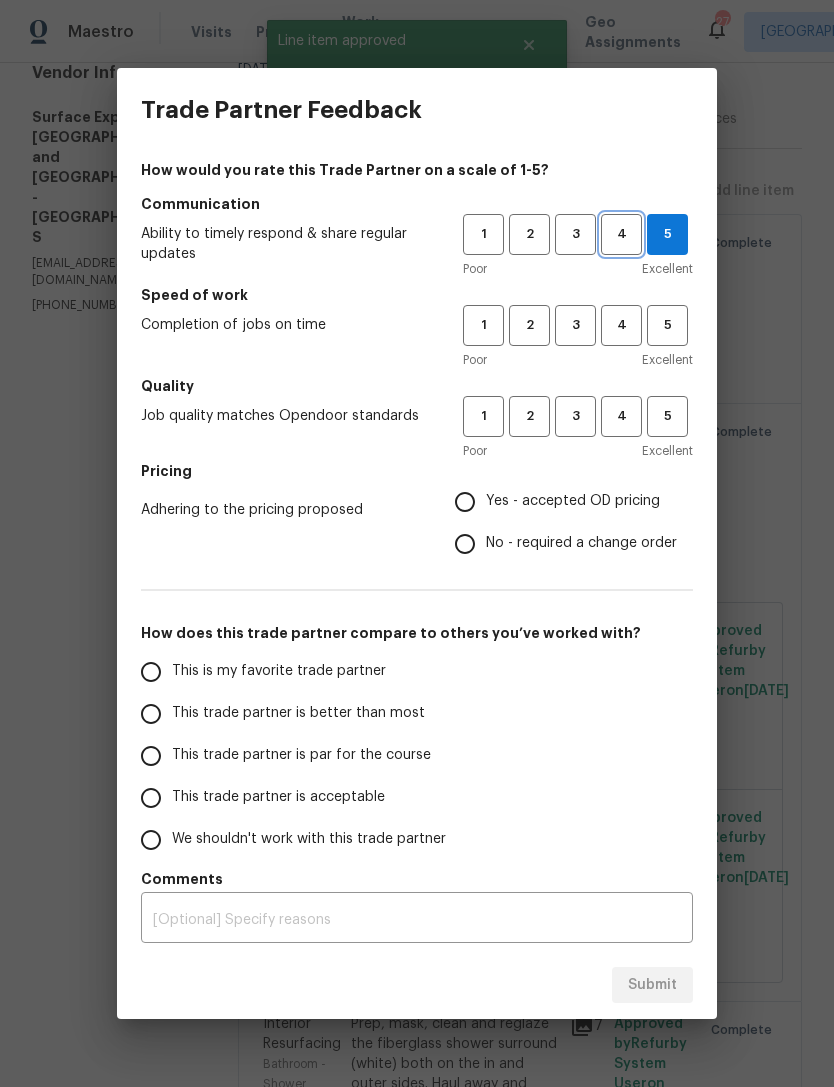 click on "4" at bounding box center [621, 234] 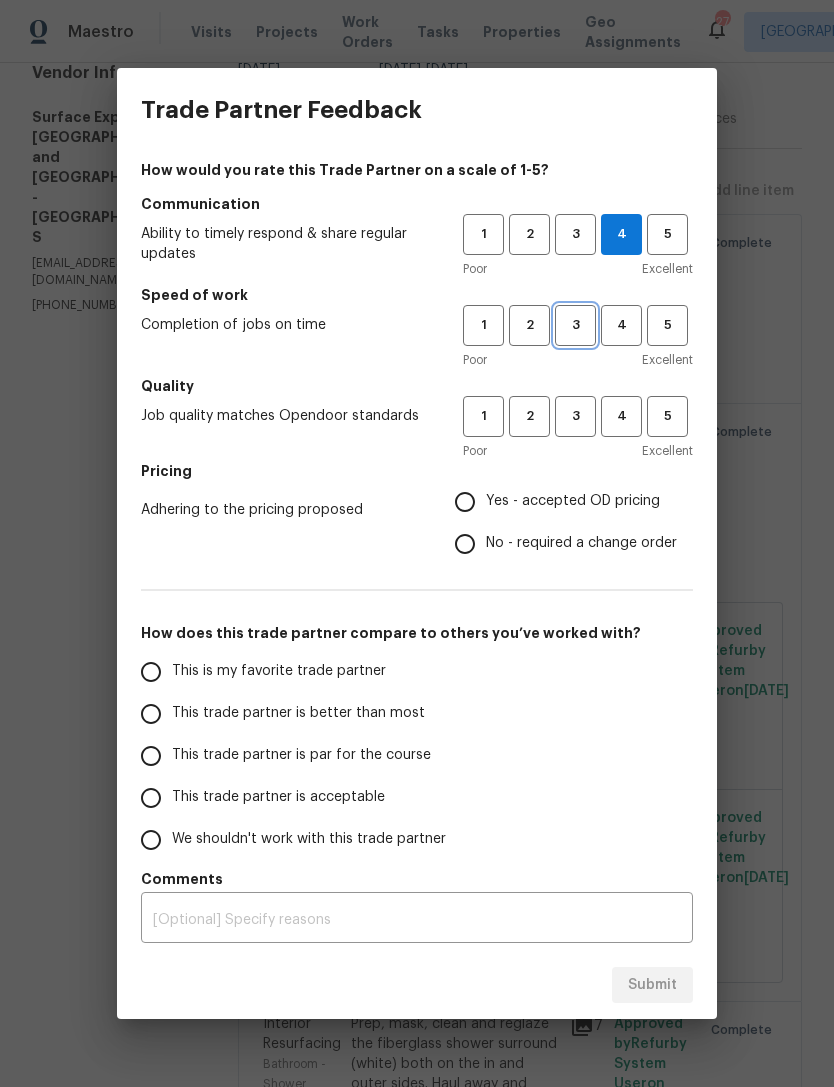 click on "3" at bounding box center (575, 325) 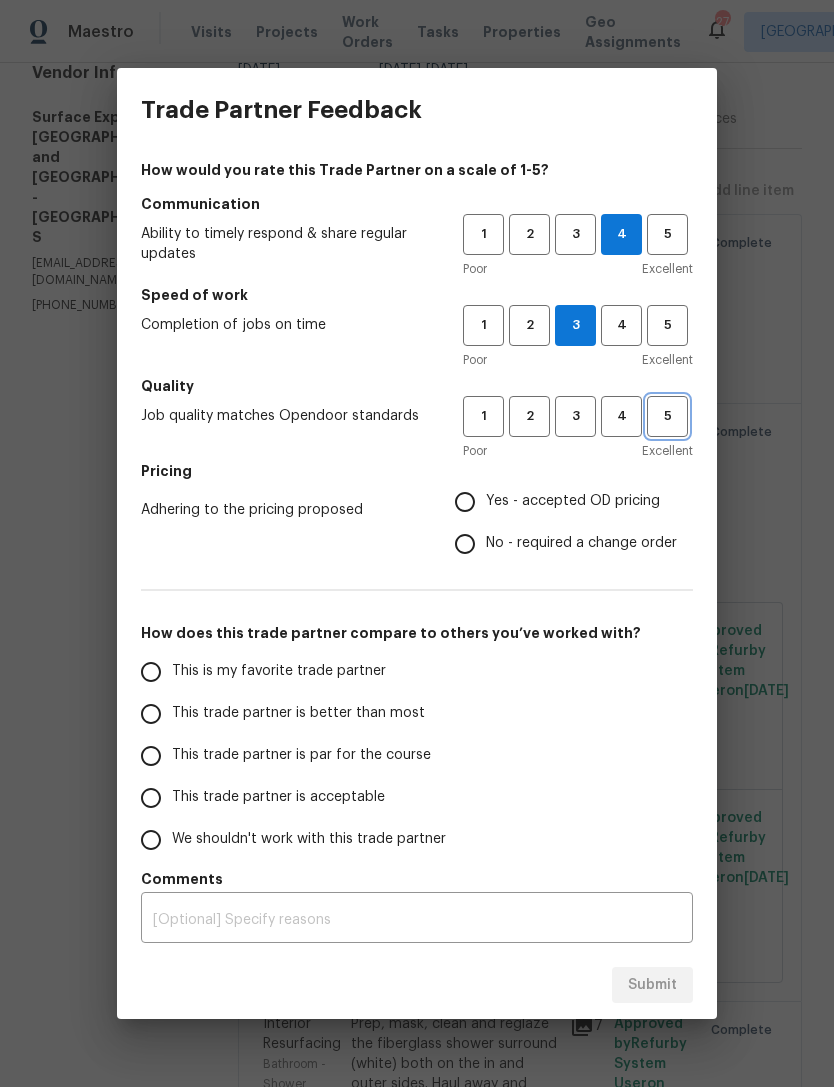 click on "5" at bounding box center [667, 416] 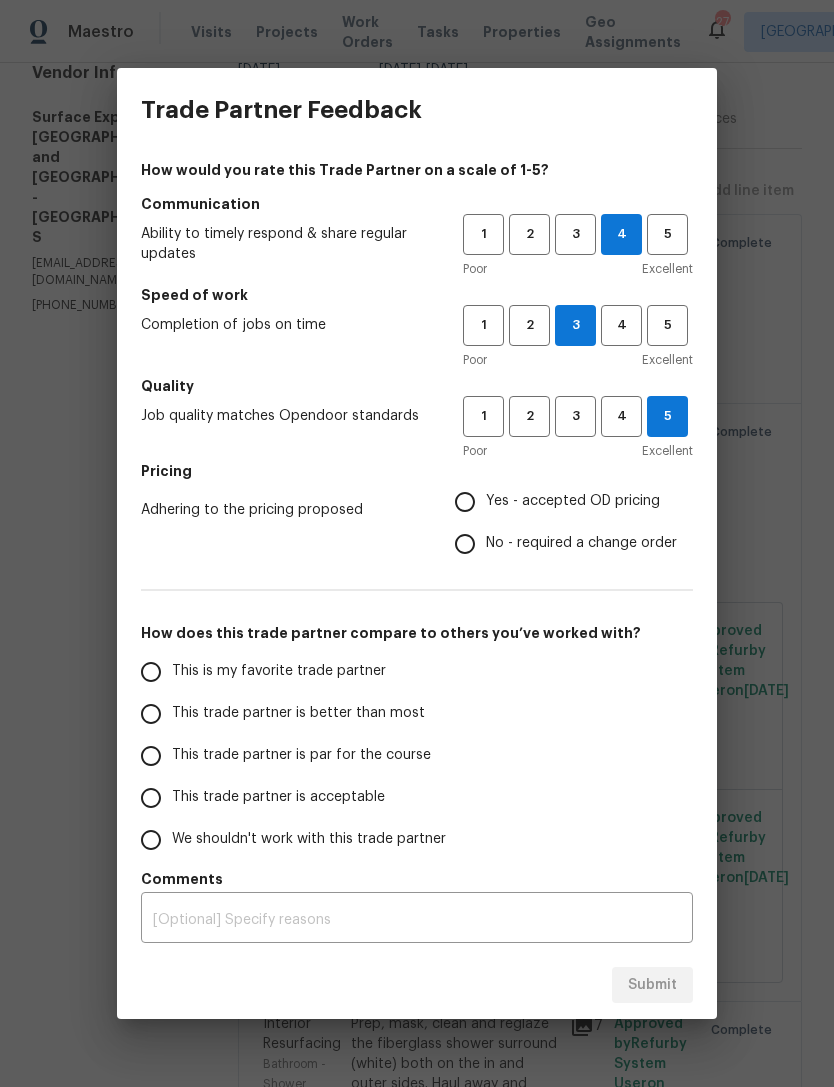 click on "No - required a change order" at bounding box center (581, 543) 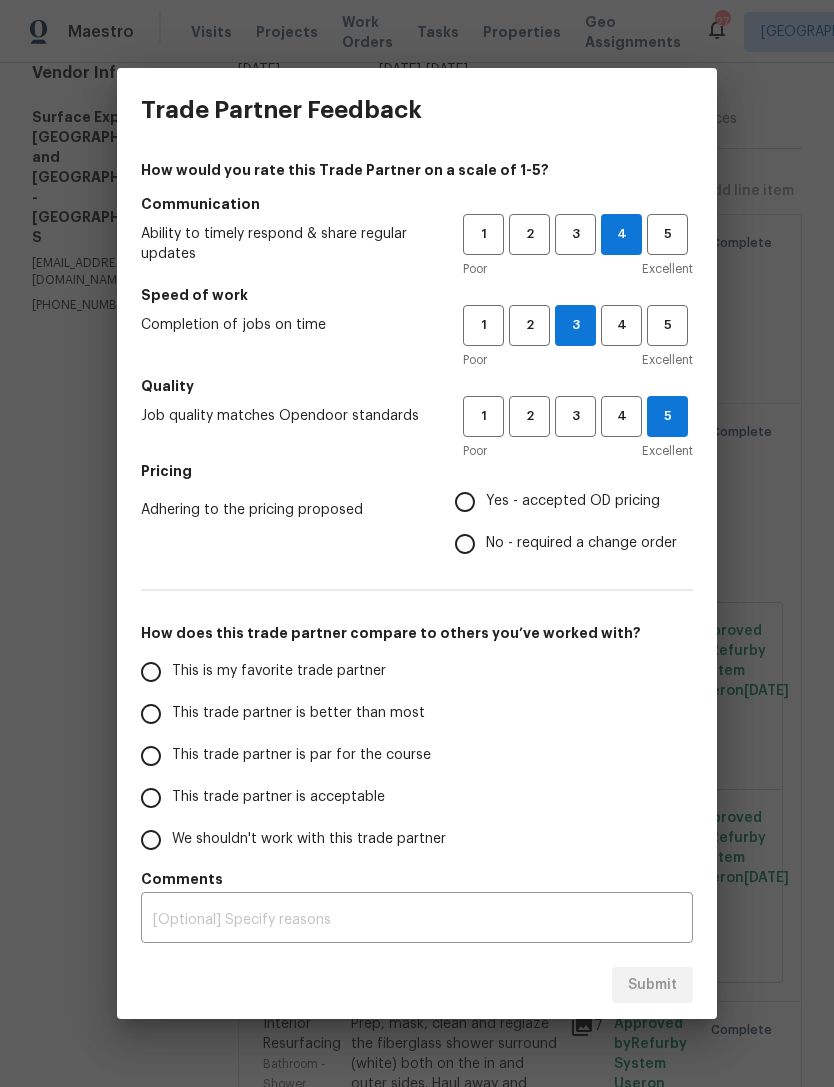 click on "No - required a change order" at bounding box center [465, 544] 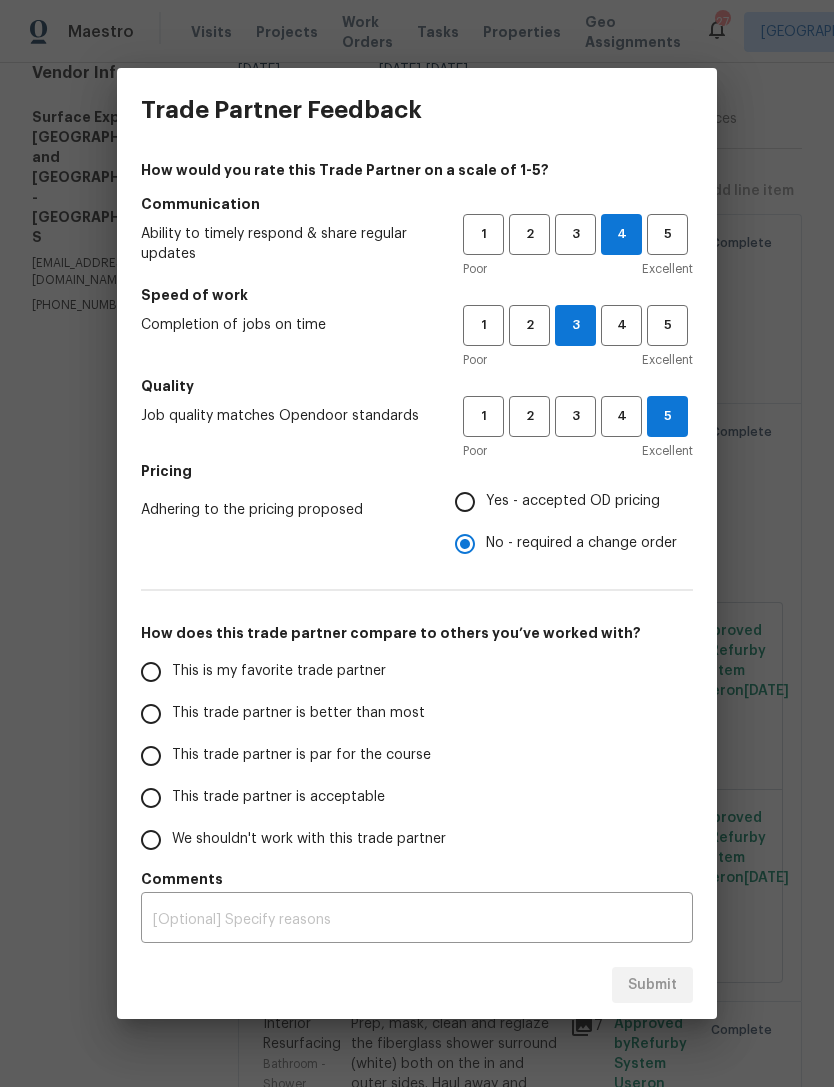 click on "This trade partner is better than most" at bounding box center (288, 714) 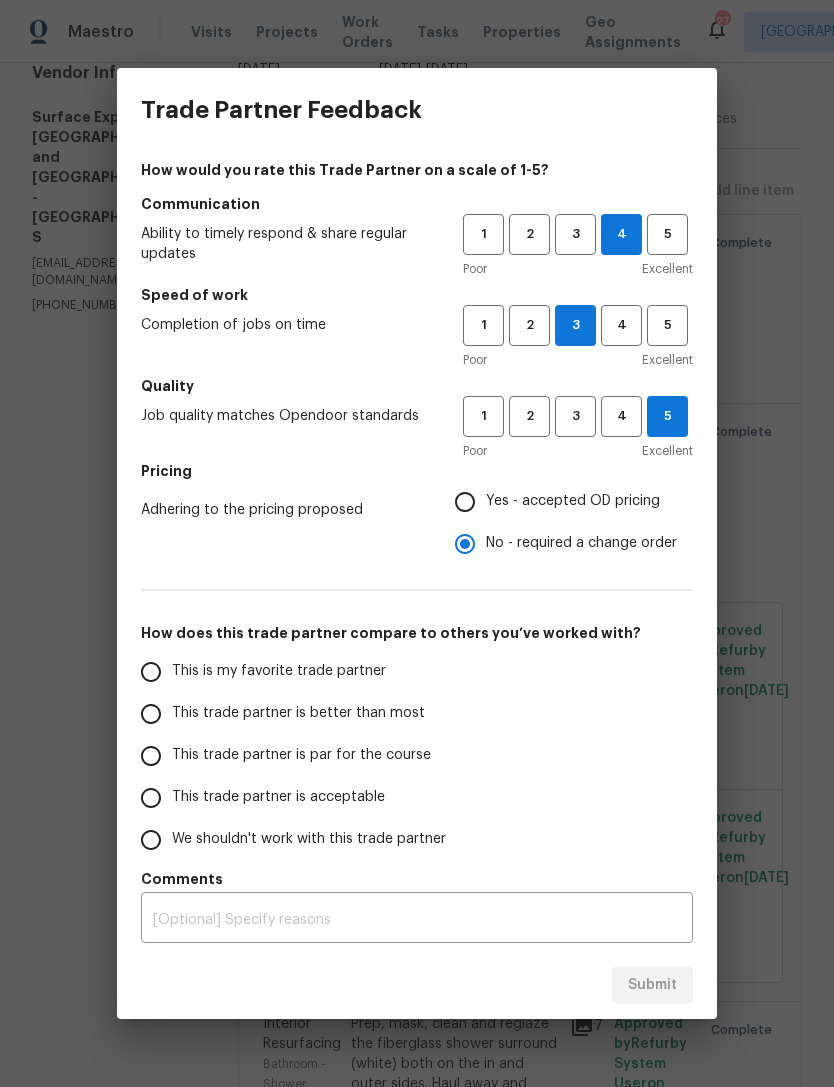 click on "This trade partner is better than most" at bounding box center [151, 714] 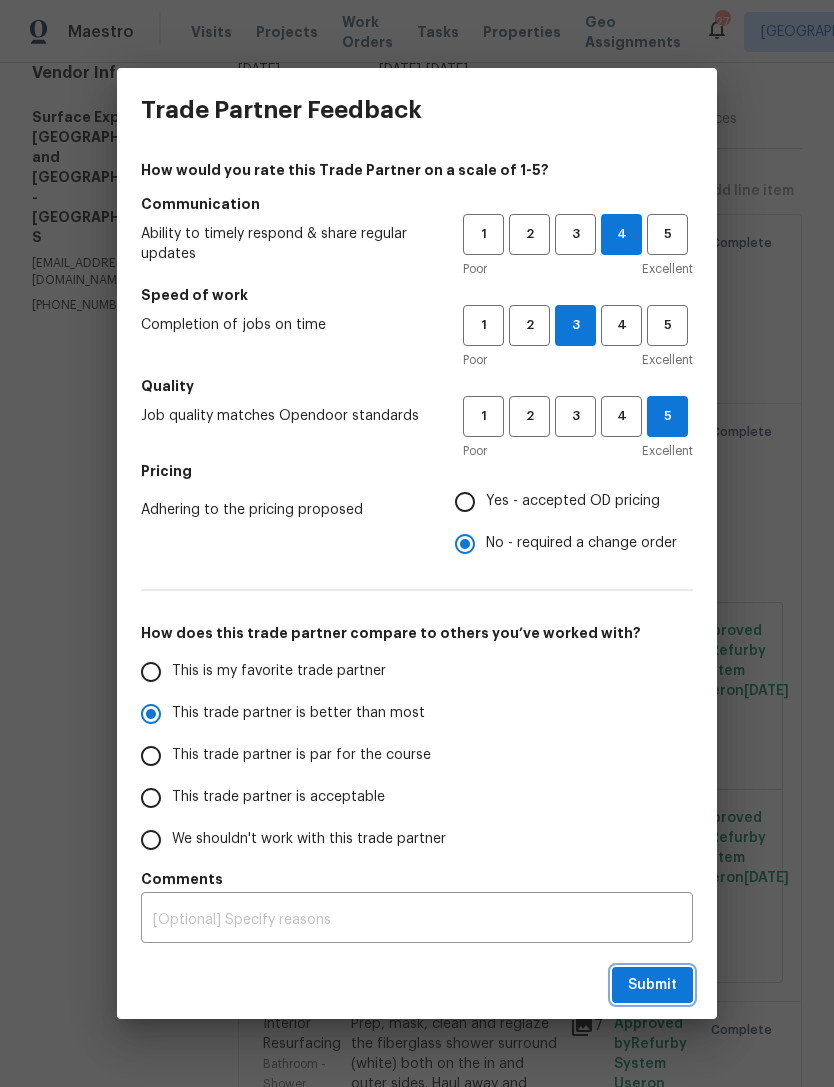 click on "Submit" at bounding box center [652, 985] 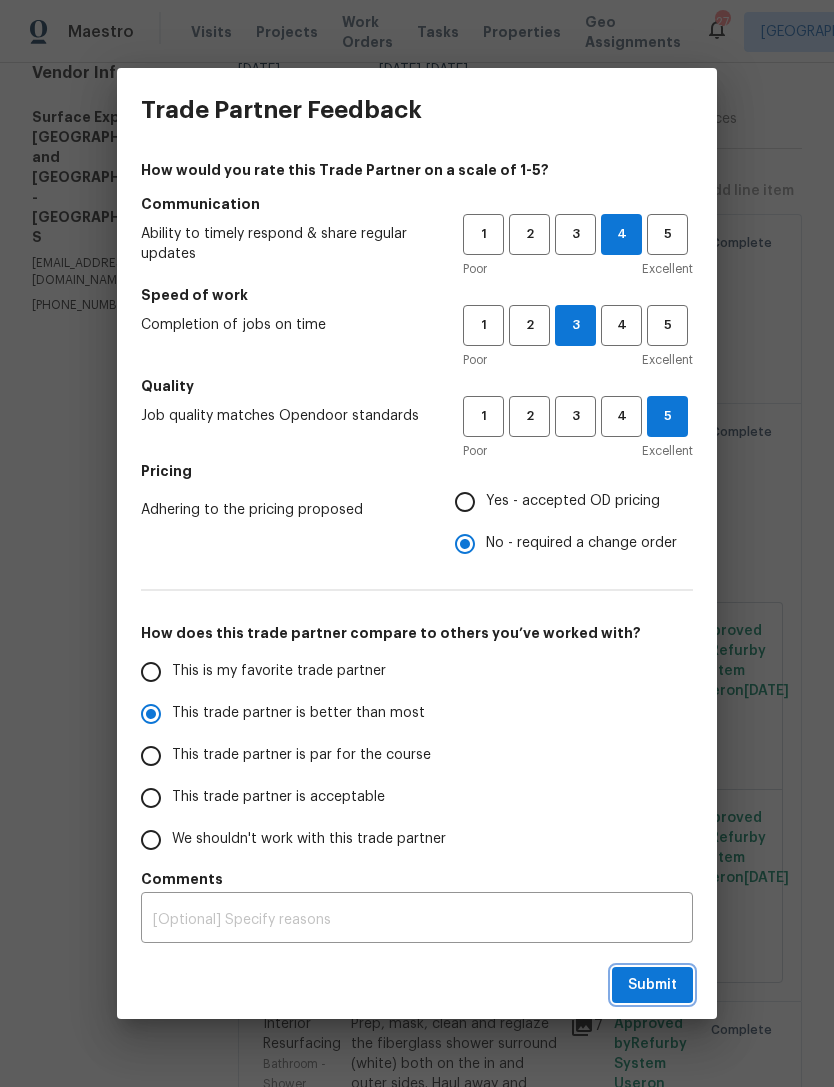 radio on "true" 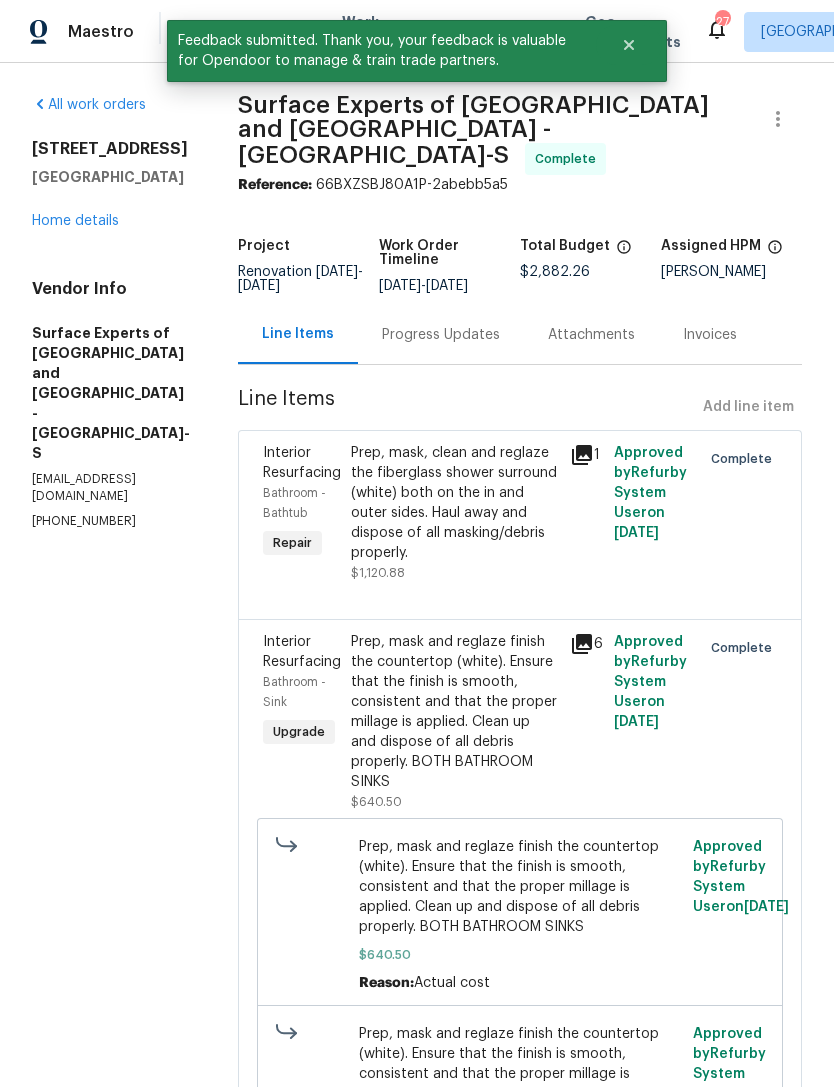 scroll, scrollTop: 0, scrollLeft: 0, axis: both 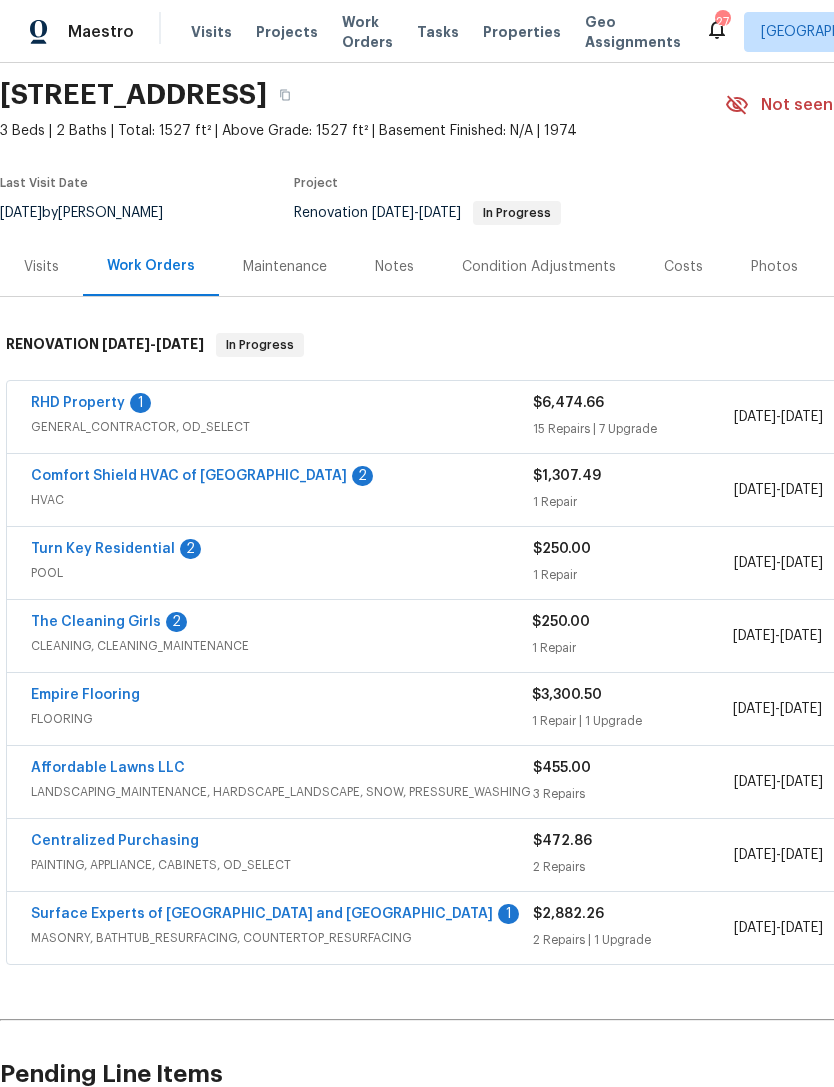 click on "Comfort Shield HVAC of [GEOGRAPHIC_DATA]" at bounding box center [189, 476] 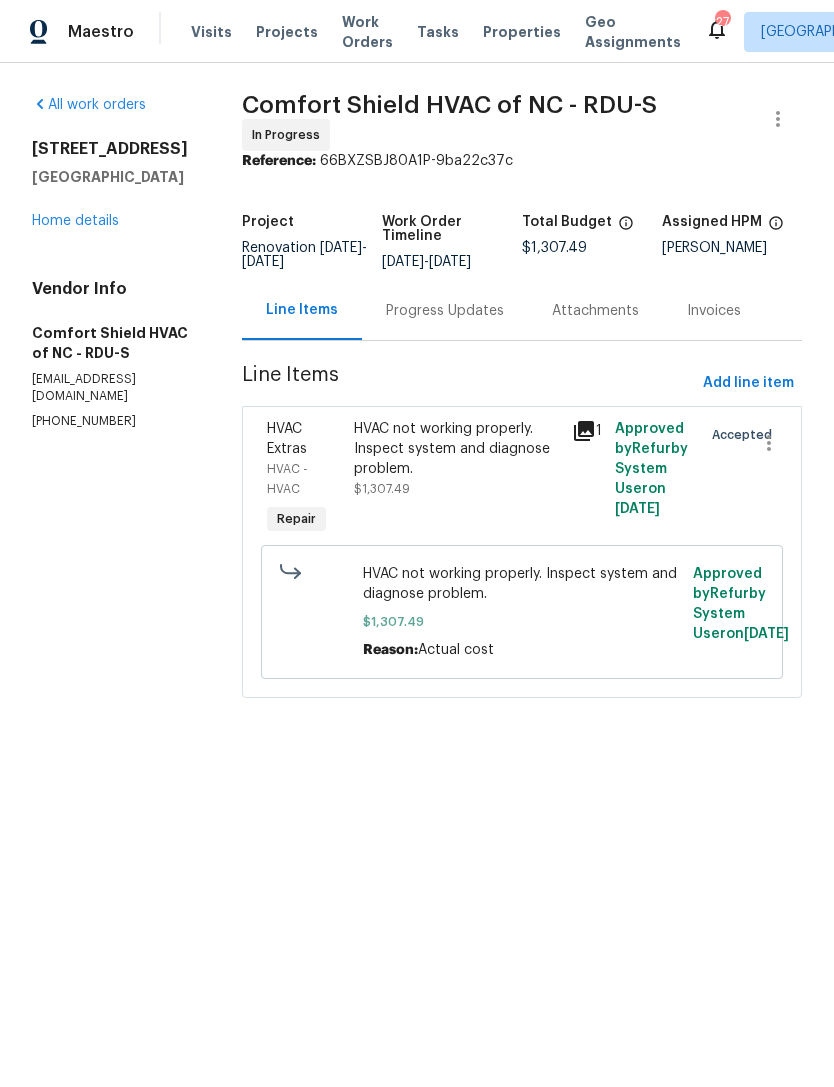 click on "Progress Updates" at bounding box center [445, 311] 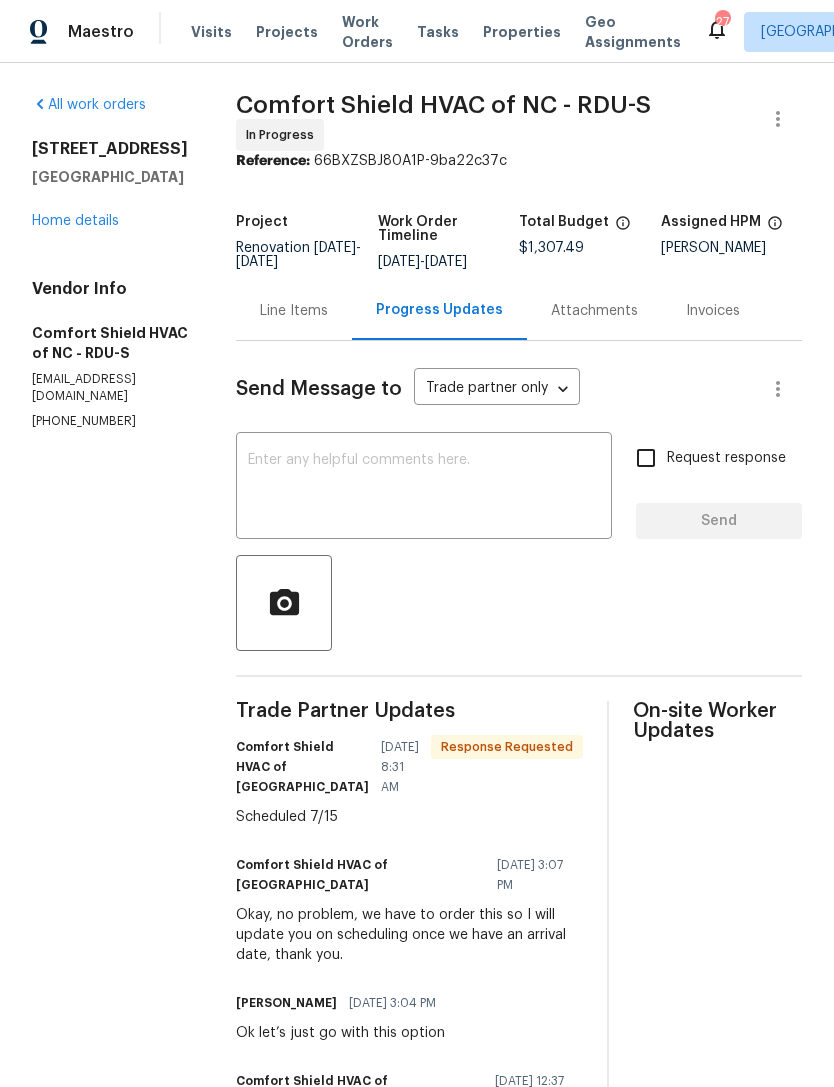 click on "Home details" at bounding box center [75, 221] 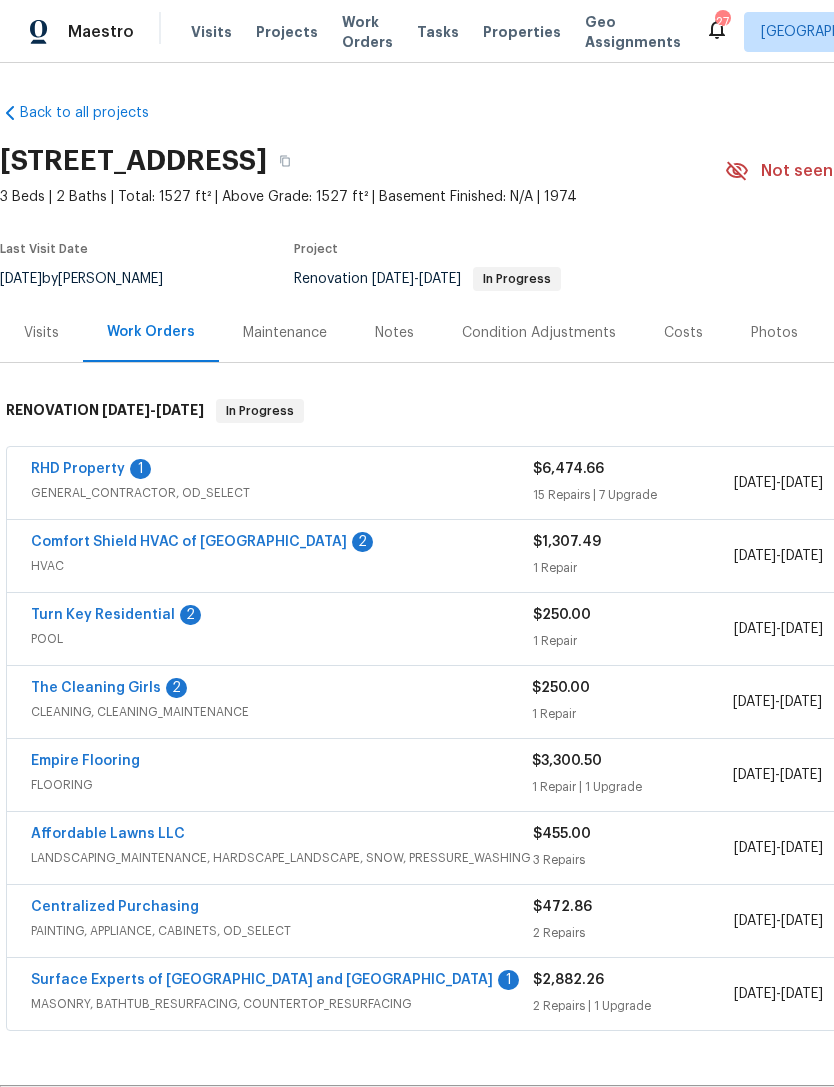 click on "Turn Key Residential" at bounding box center [103, 615] 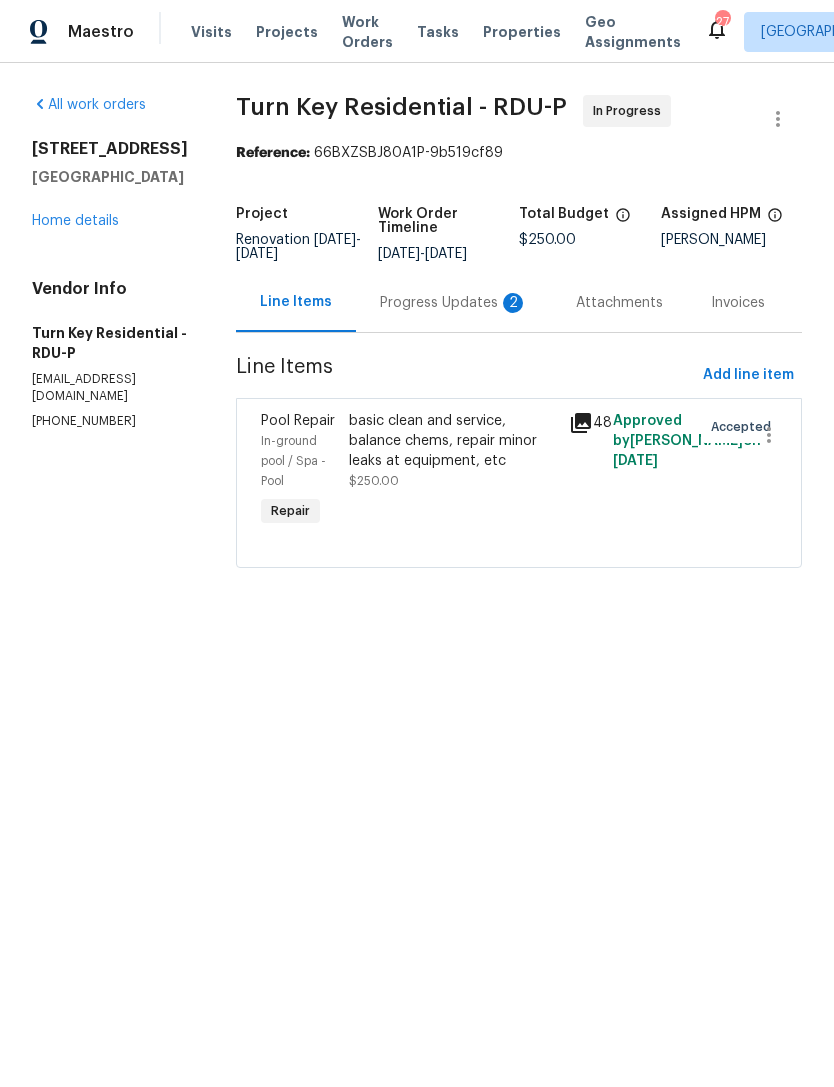 click on "Progress Updates 2" at bounding box center (454, 303) 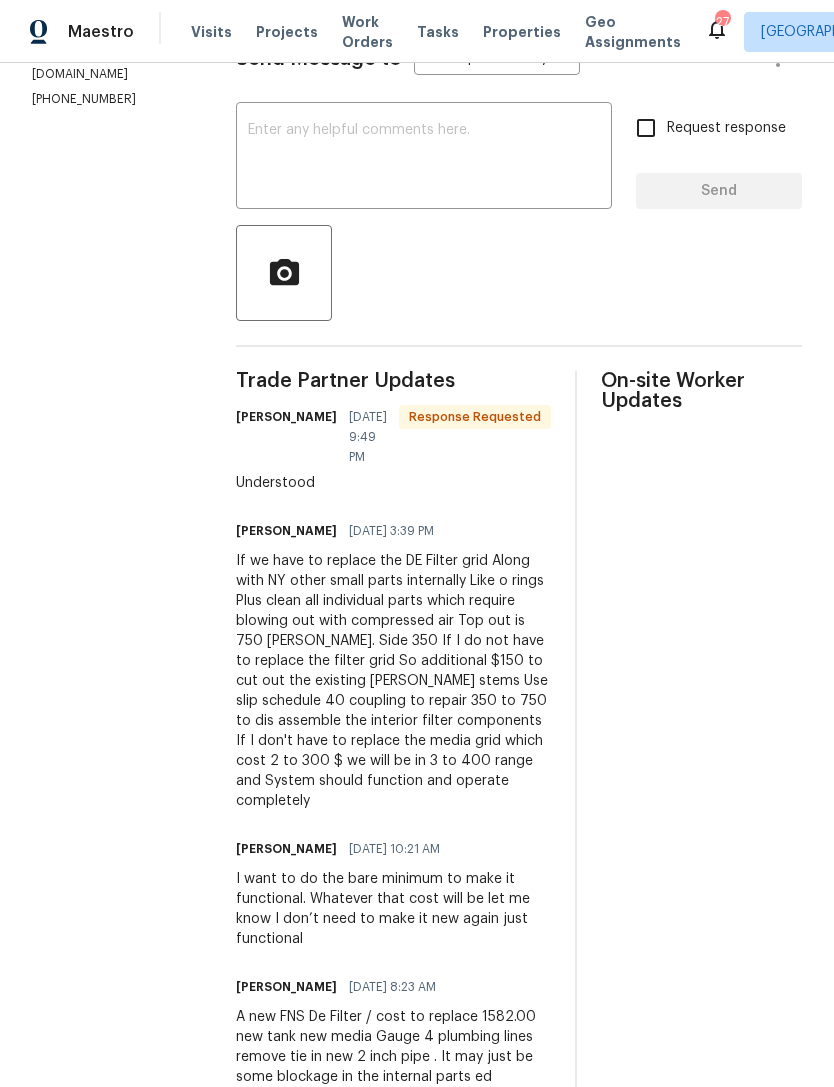 scroll, scrollTop: 318, scrollLeft: 0, axis: vertical 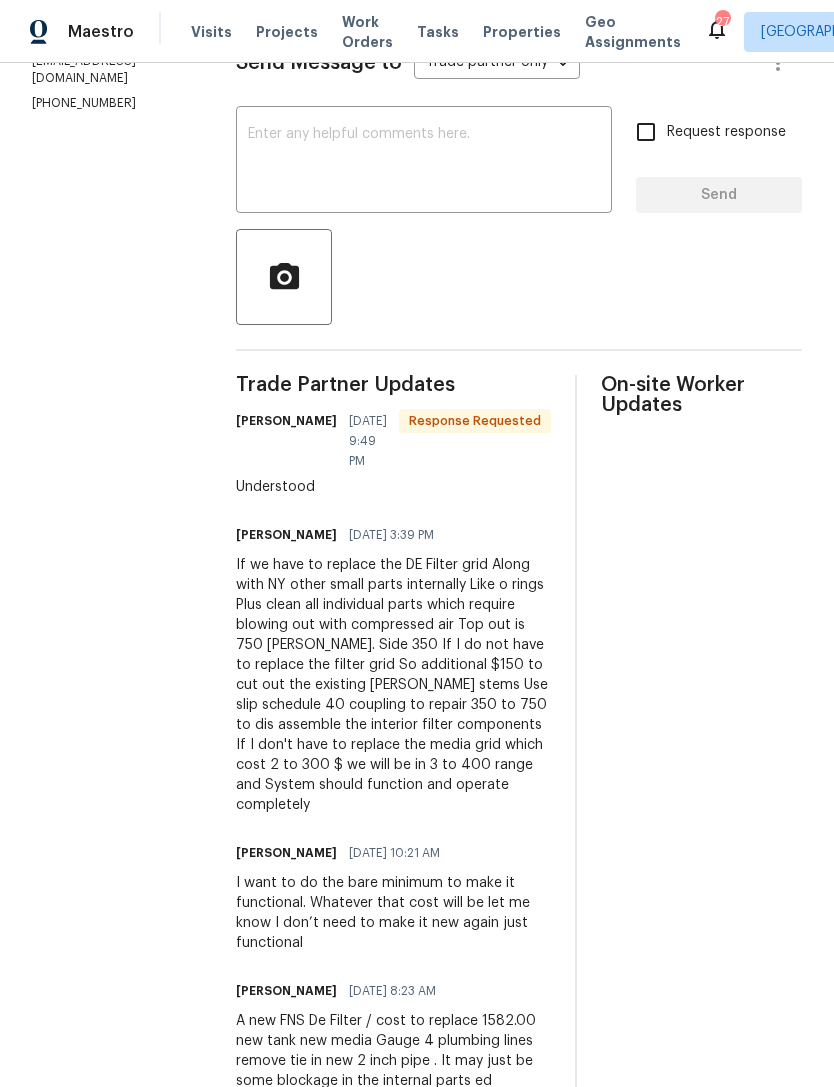 click at bounding box center (424, 162) 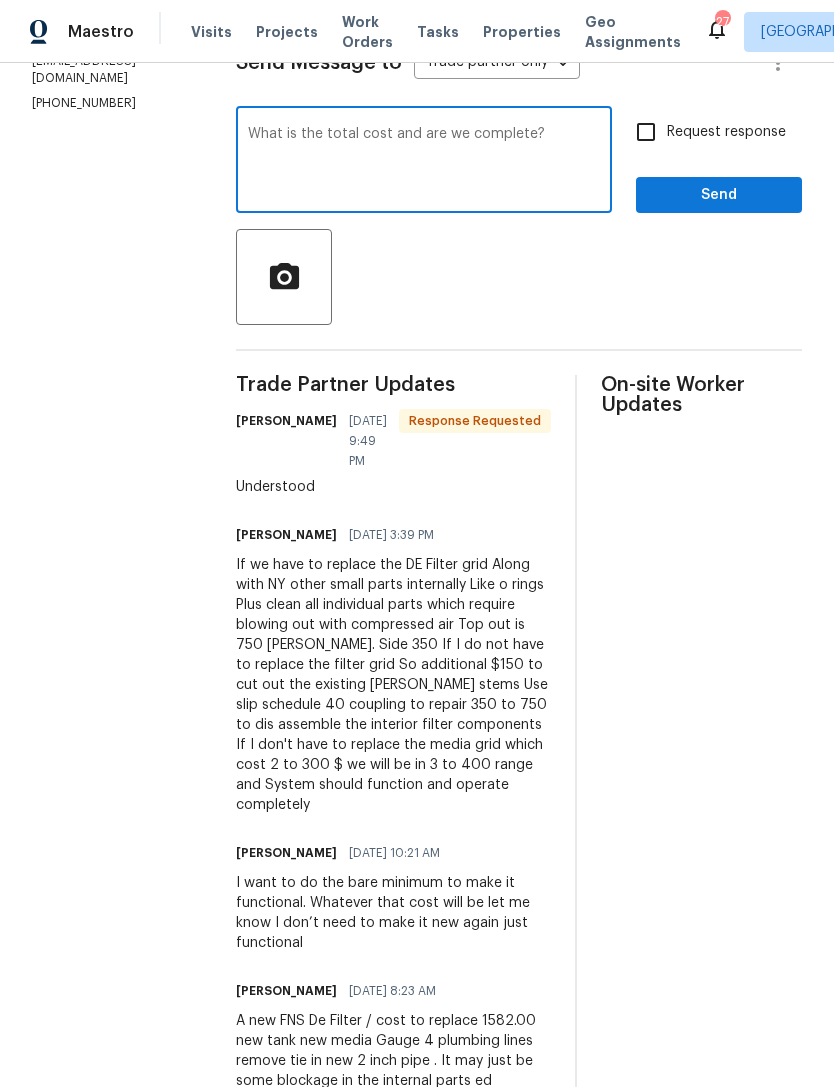 type on "What is the total cost and are we complete?" 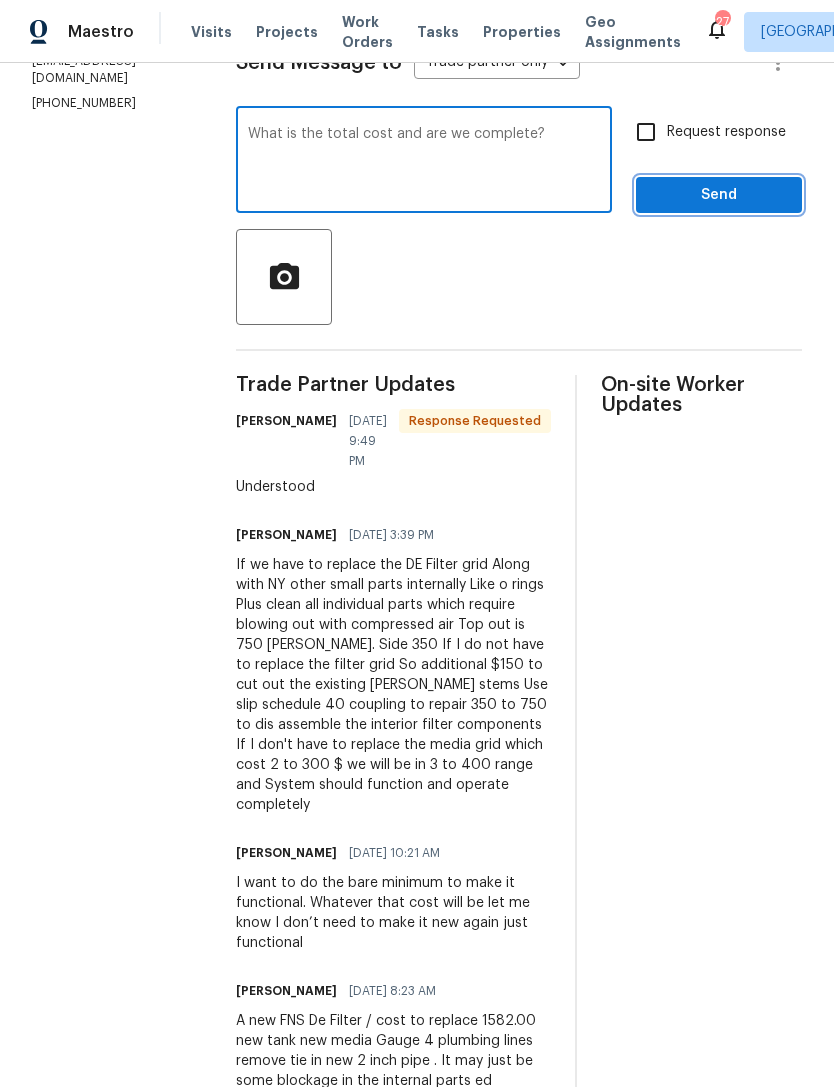 click on "Send" at bounding box center [719, 195] 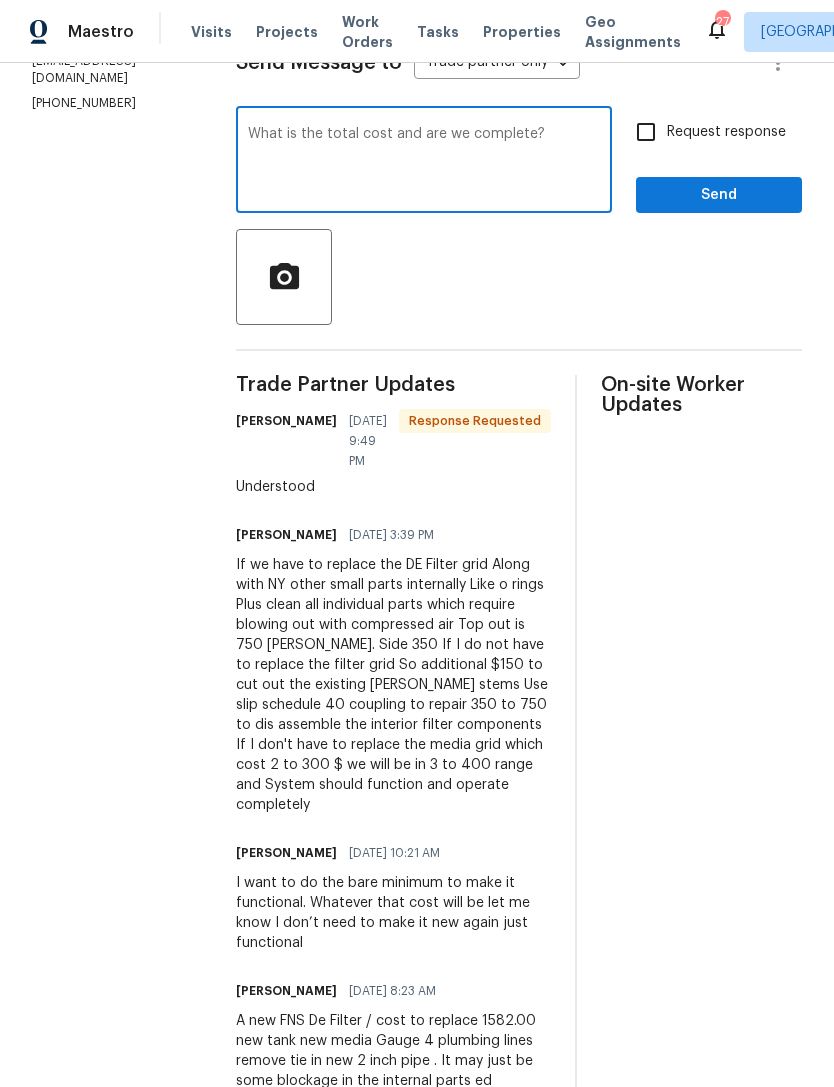 scroll, scrollTop: 0, scrollLeft: 0, axis: both 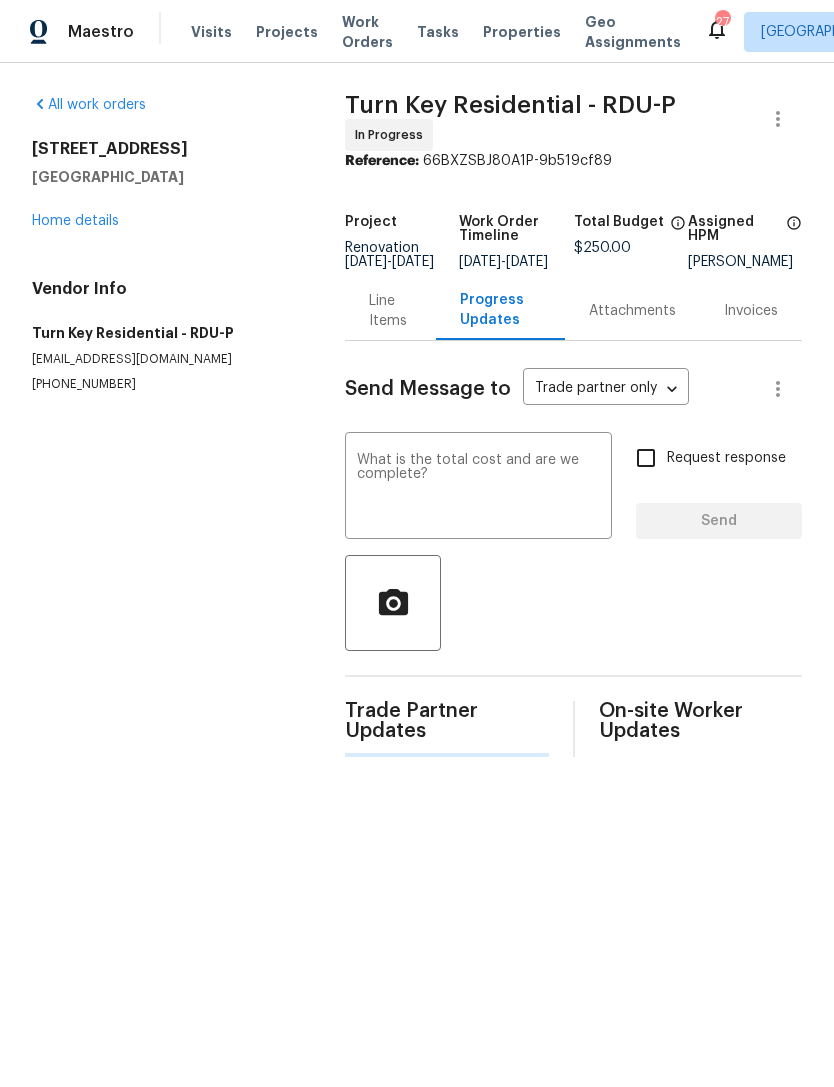 type 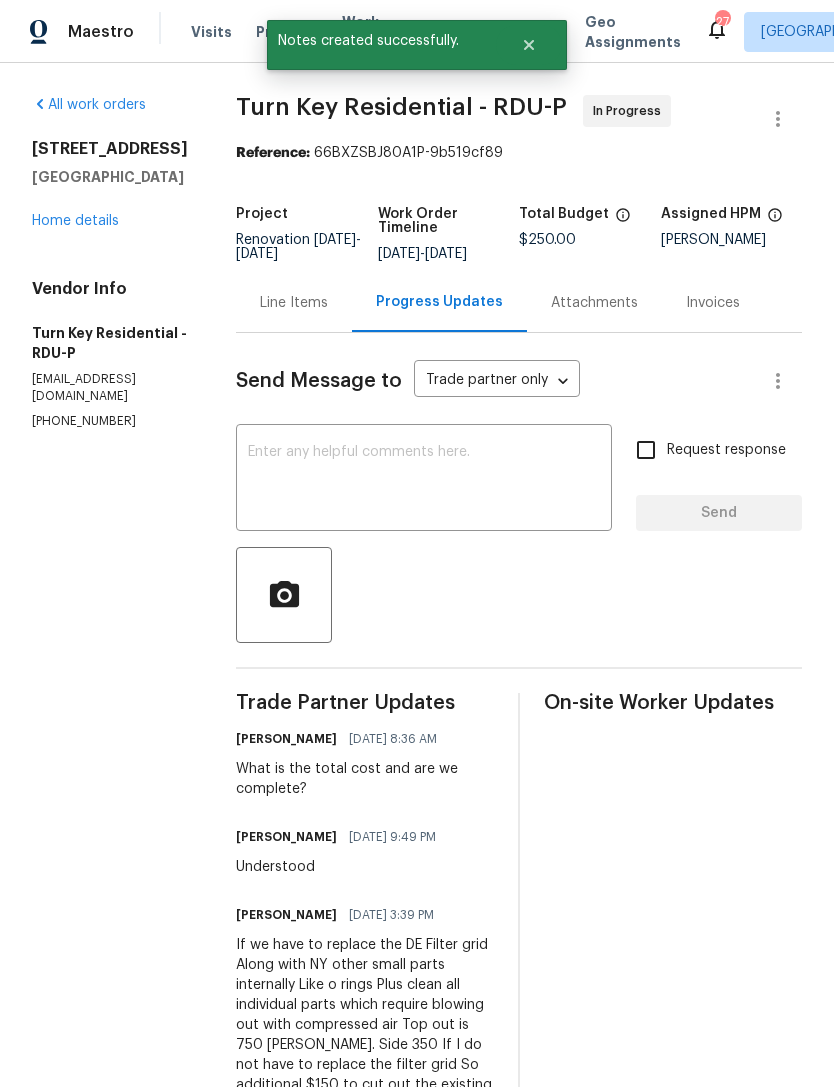 click on "Home details" at bounding box center [75, 221] 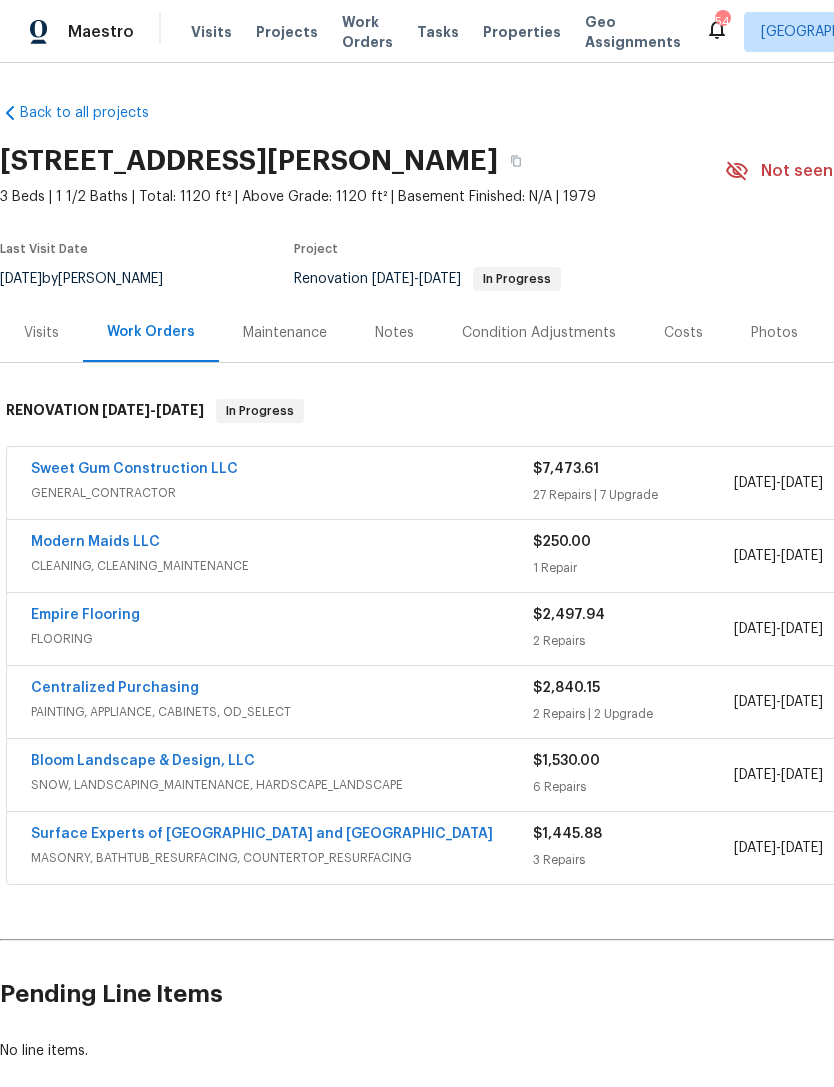 scroll, scrollTop: 0, scrollLeft: 0, axis: both 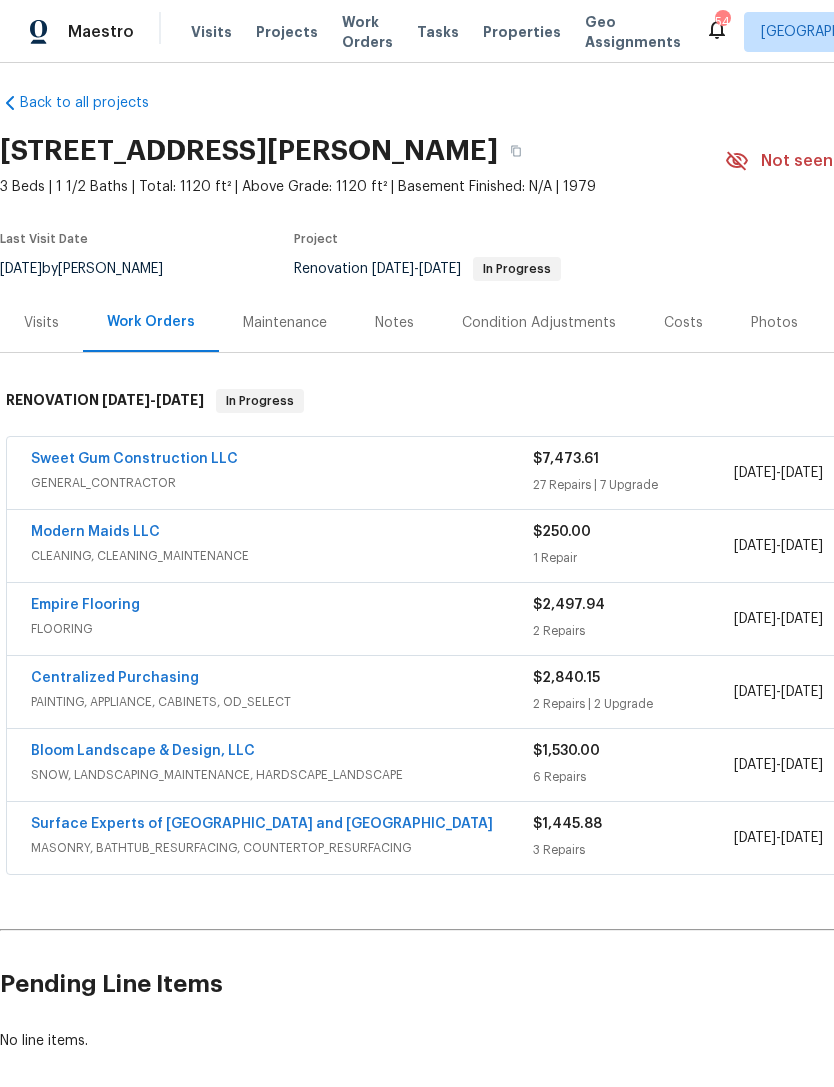 click on "Sweet Gum Construction LLC" at bounding box center [134, 459] 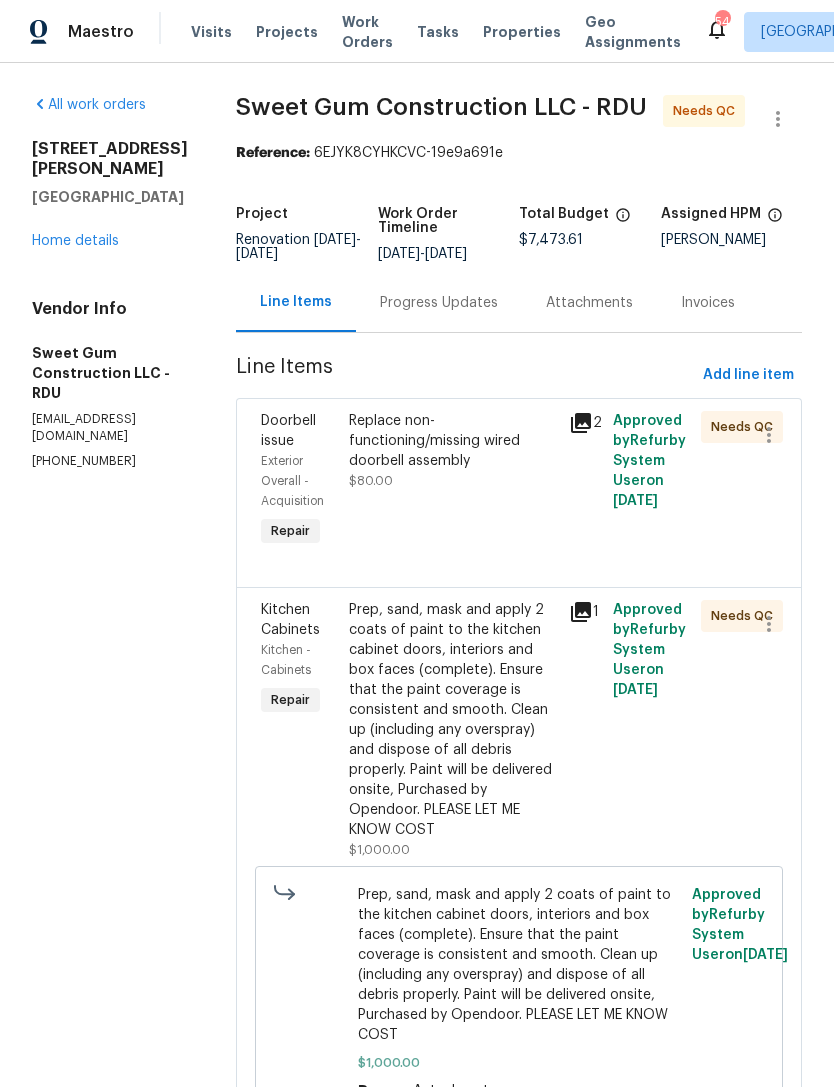 click on "Progress Updates" at bounding box center (439, 303) 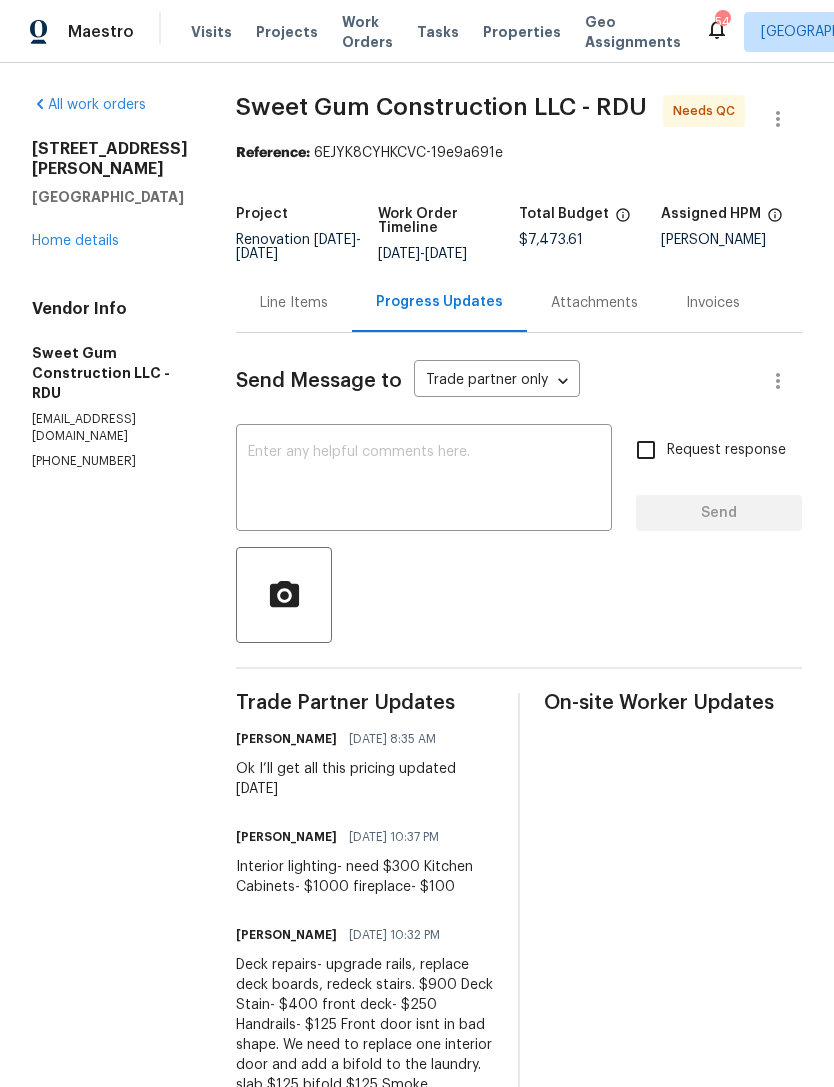 click on "Home details" at bounding box center (75, 241) 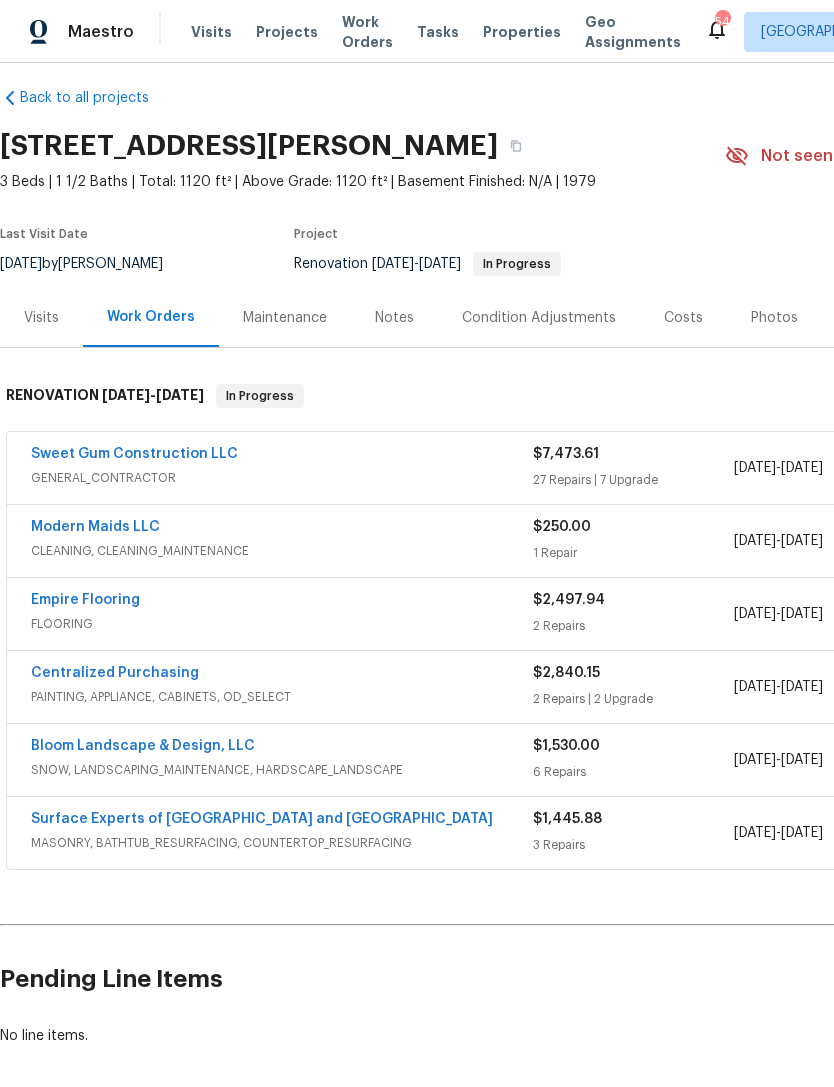 scroll, scrollTop: 15, scrollLeft: 0, axis: vertical 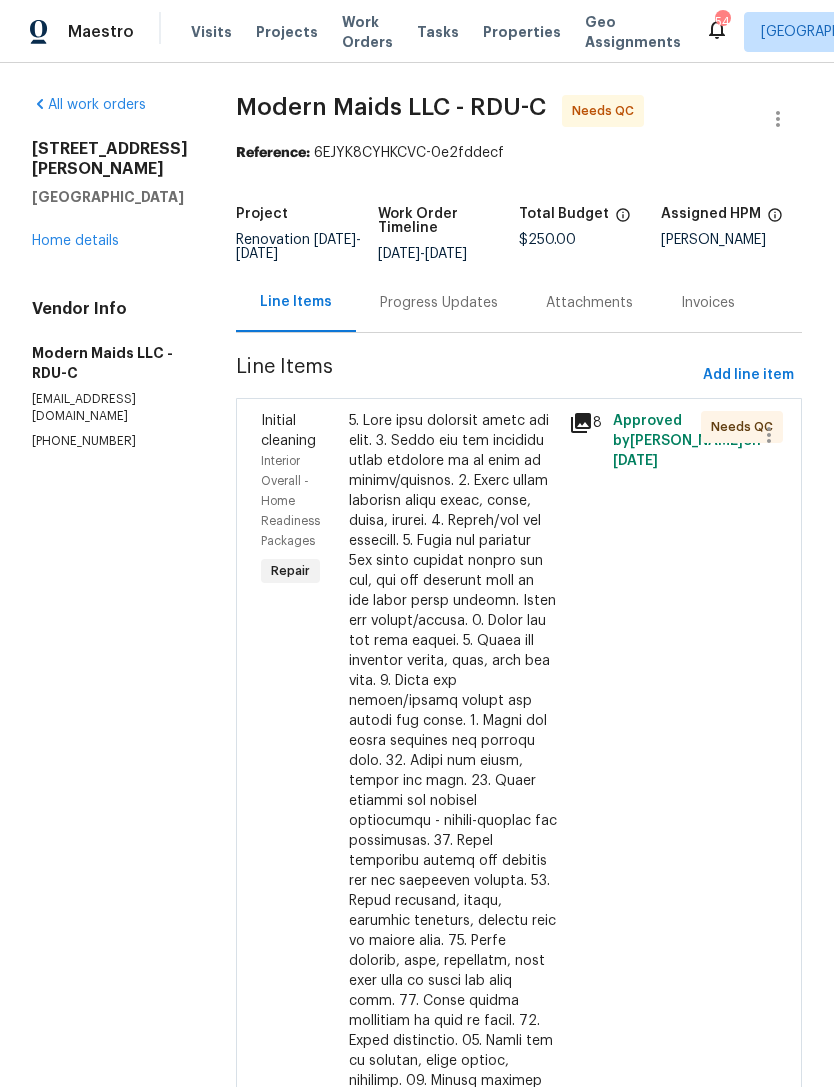 click on "Progress Updates" at bounding box center [439, 302] 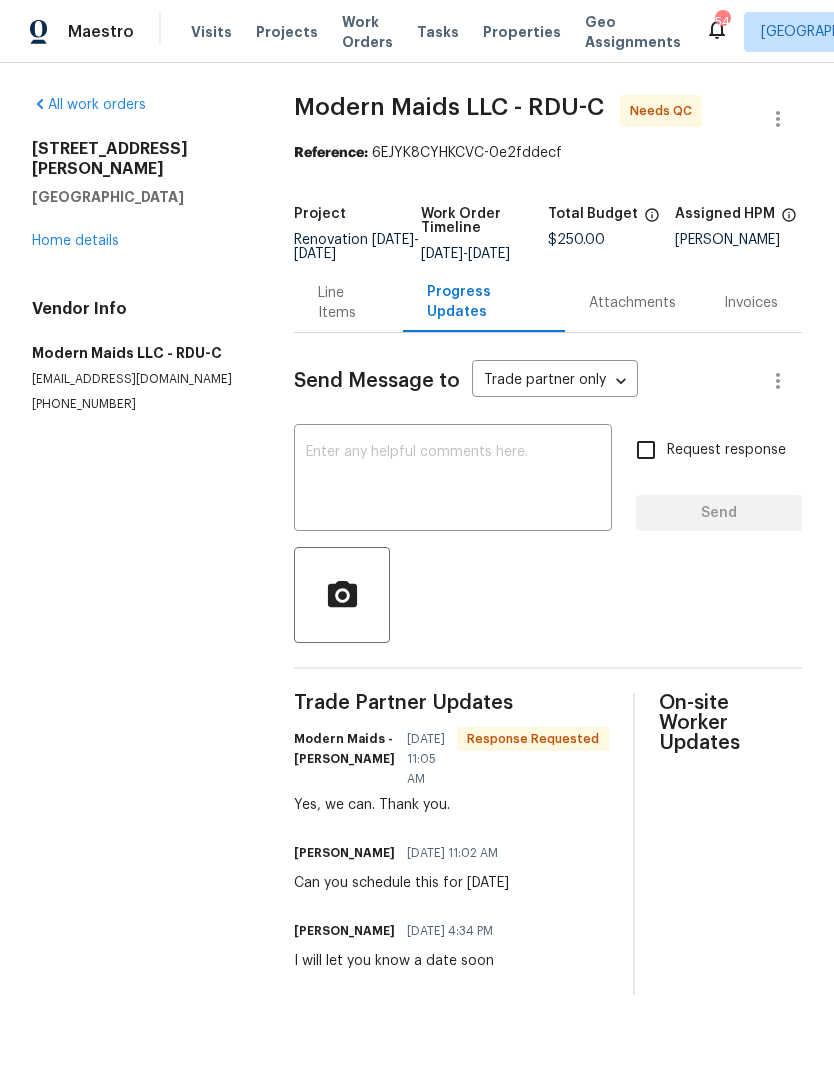 click on "Line Items" at bounding box center (348, 303) 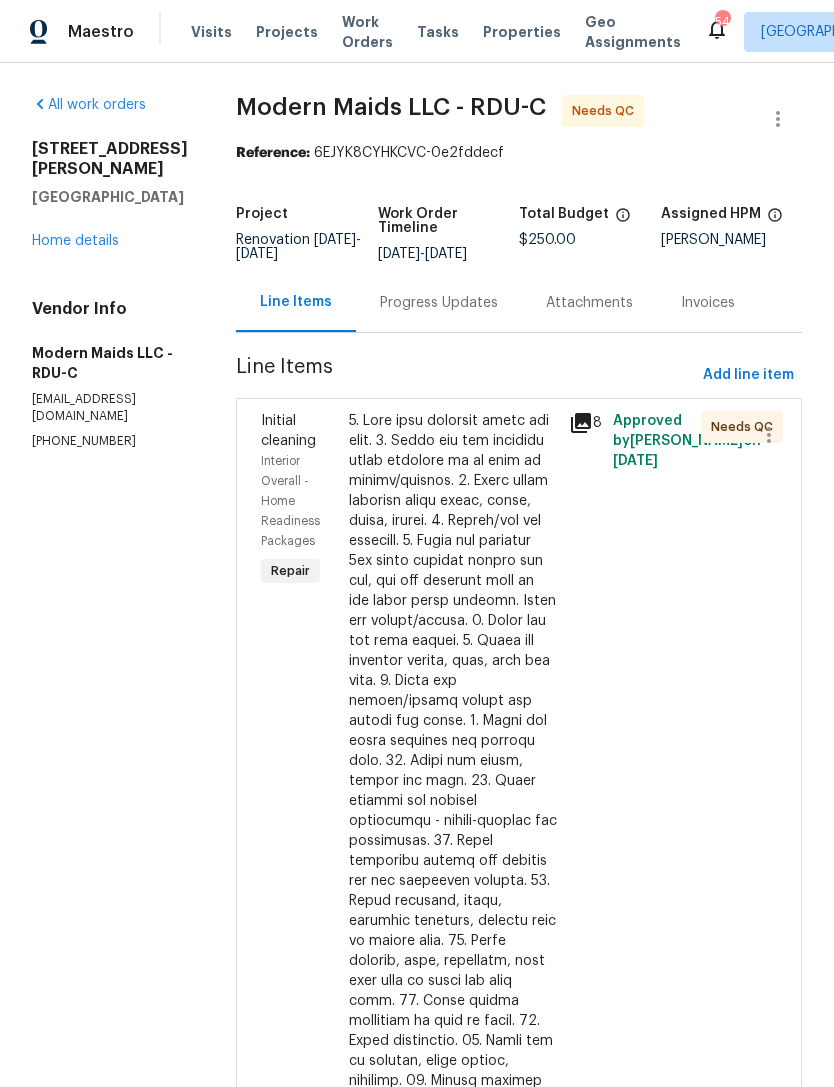 click at bounding box center (453, 891) 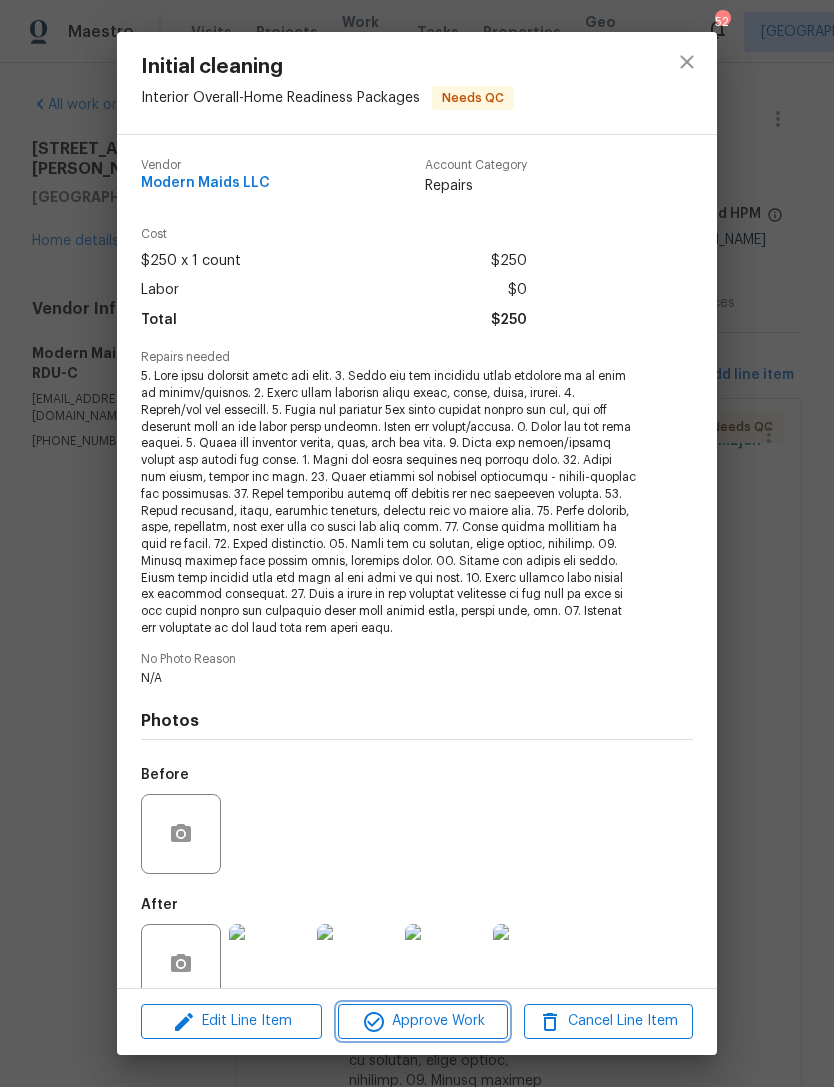 click on "Approve Work" at bounding box center [422, 1021] 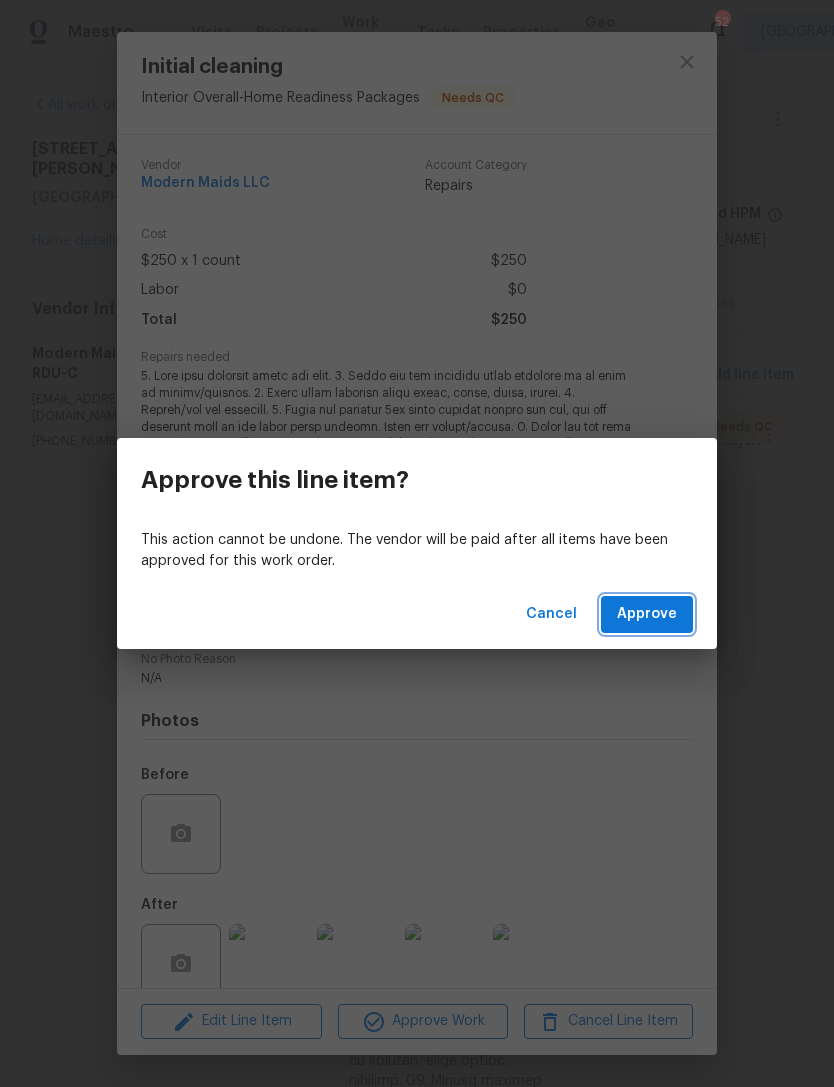 click on "Approve" at bounding box center [647, 614] 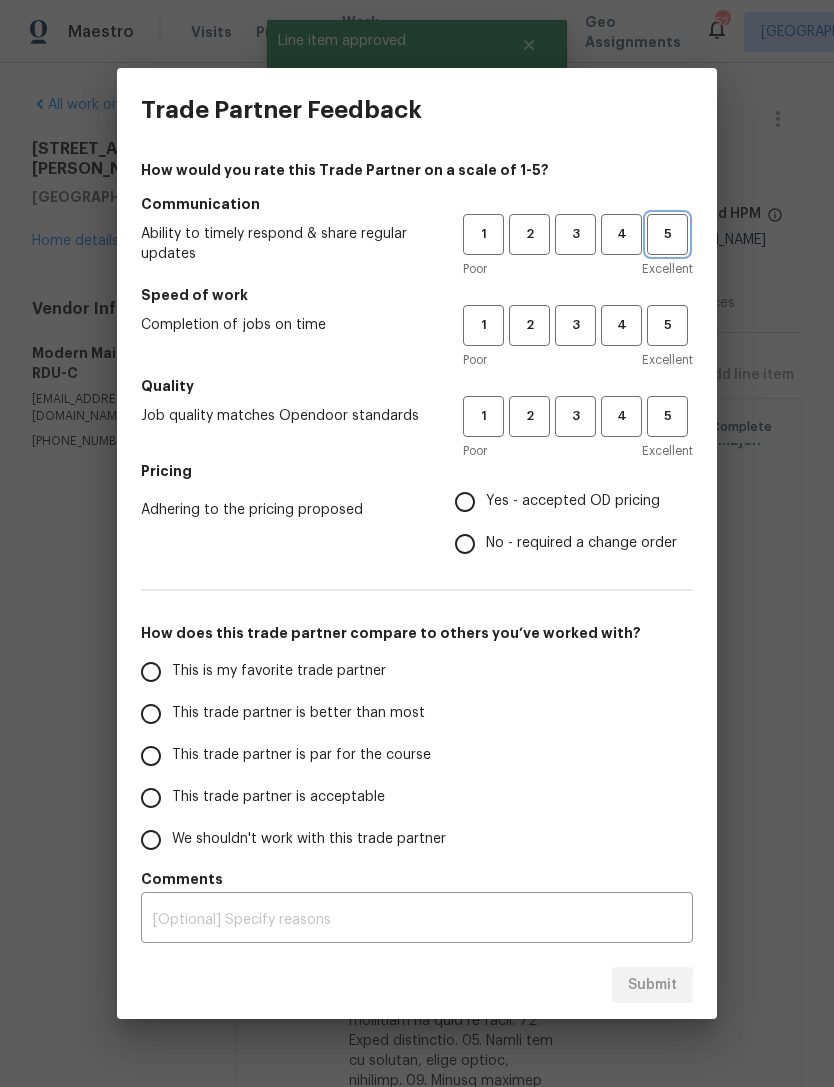click on "5" at bounding box center [667, 234] 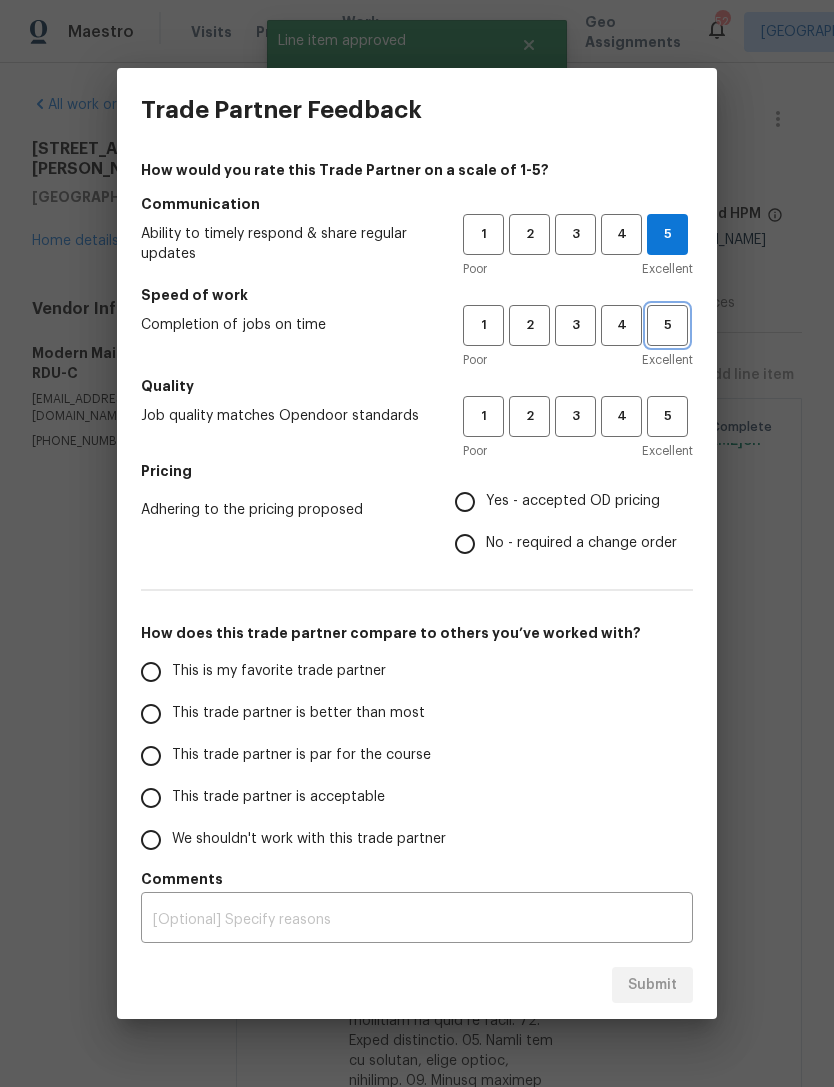 click on "5" at bounding box center (667, 325) 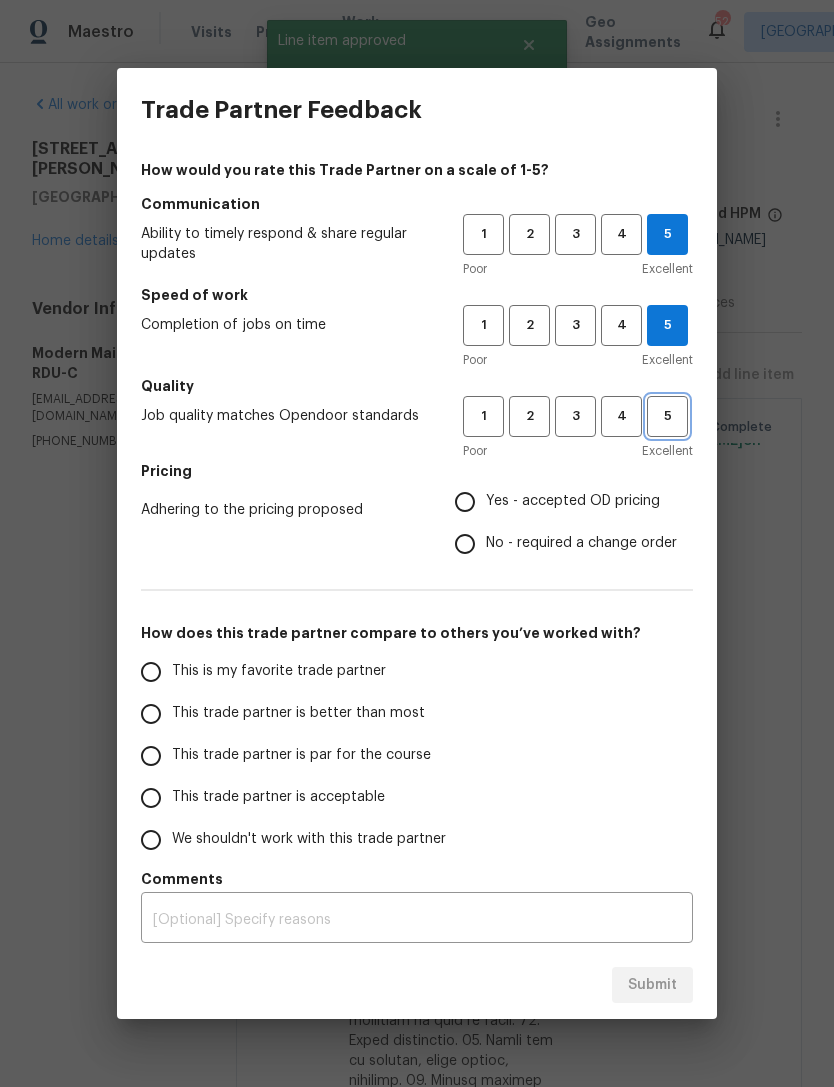 click on "5" at bounding box center (667, 416) 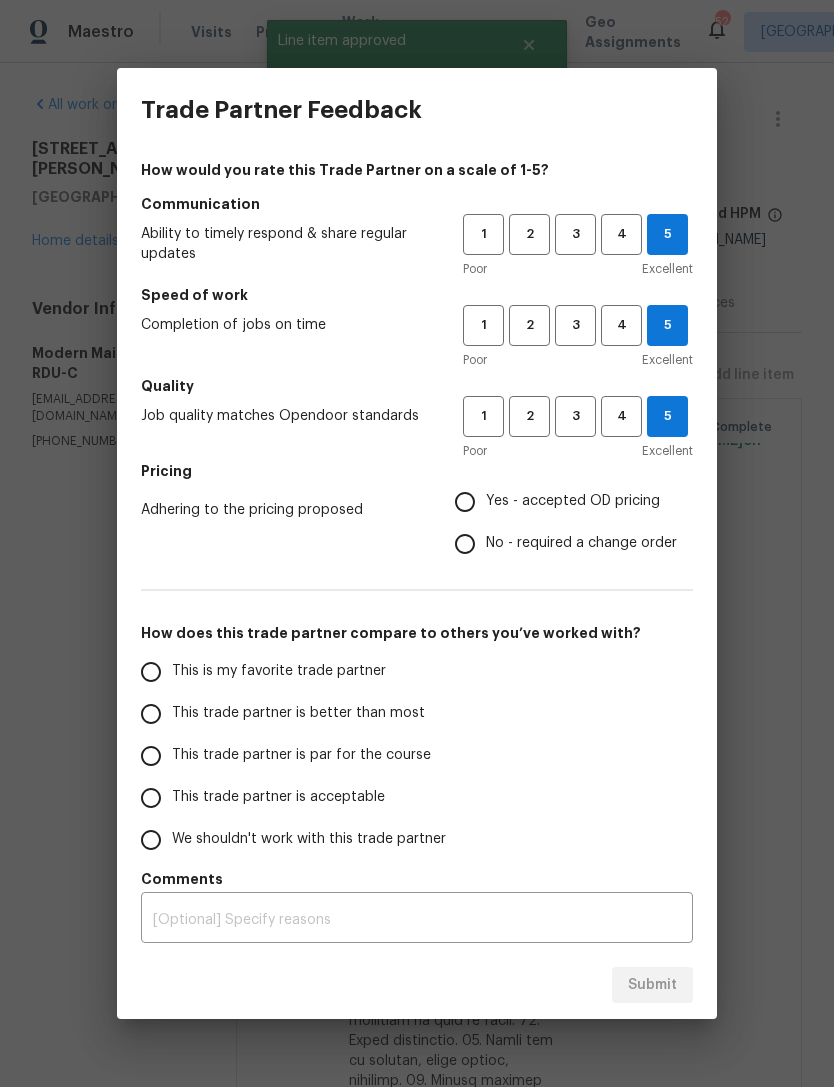 click on "Yes - accepted OD pricing" at bounding box center (573, 501) 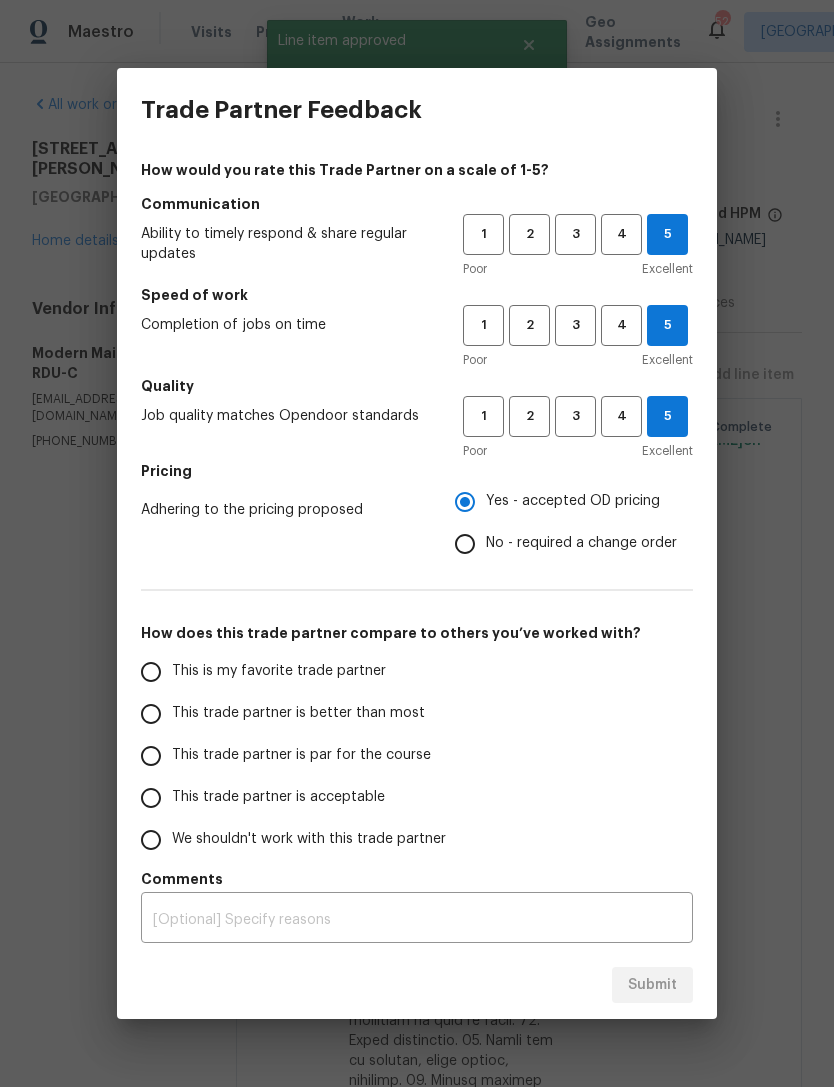 click on "This is my favorite trade partner" at bounding box center (279, 671) 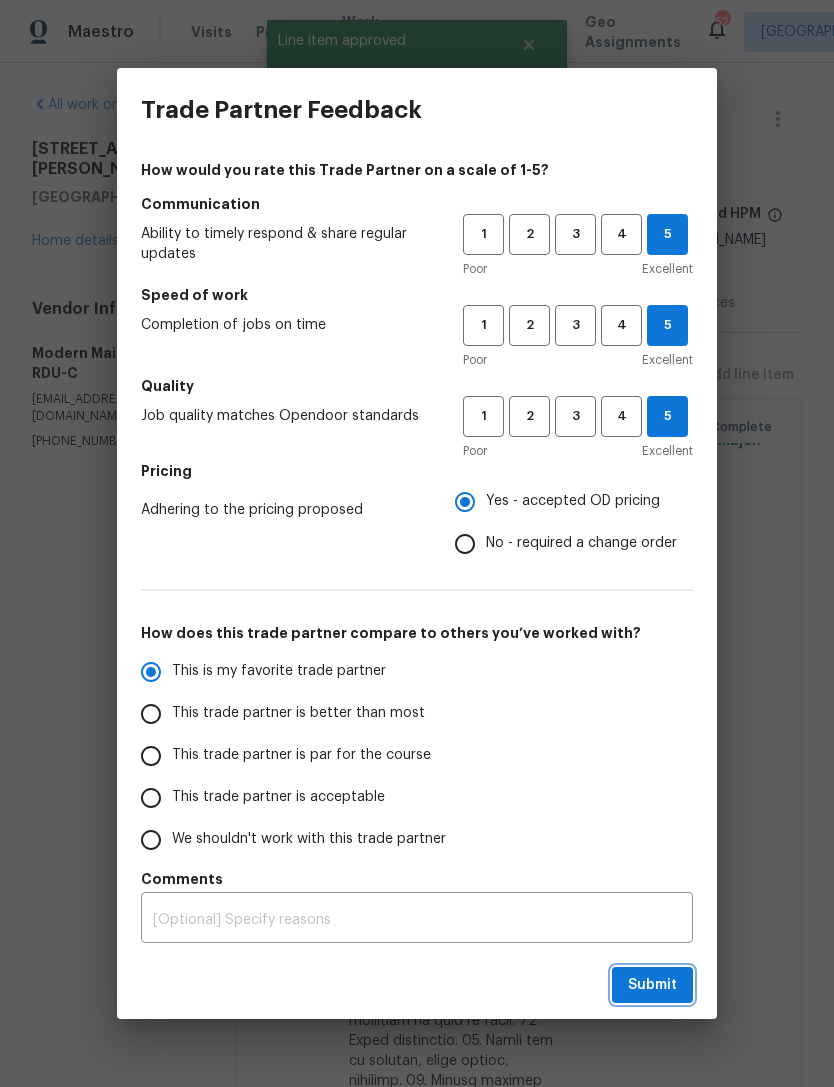 click on "Submit" at bounding box center (652, 985) 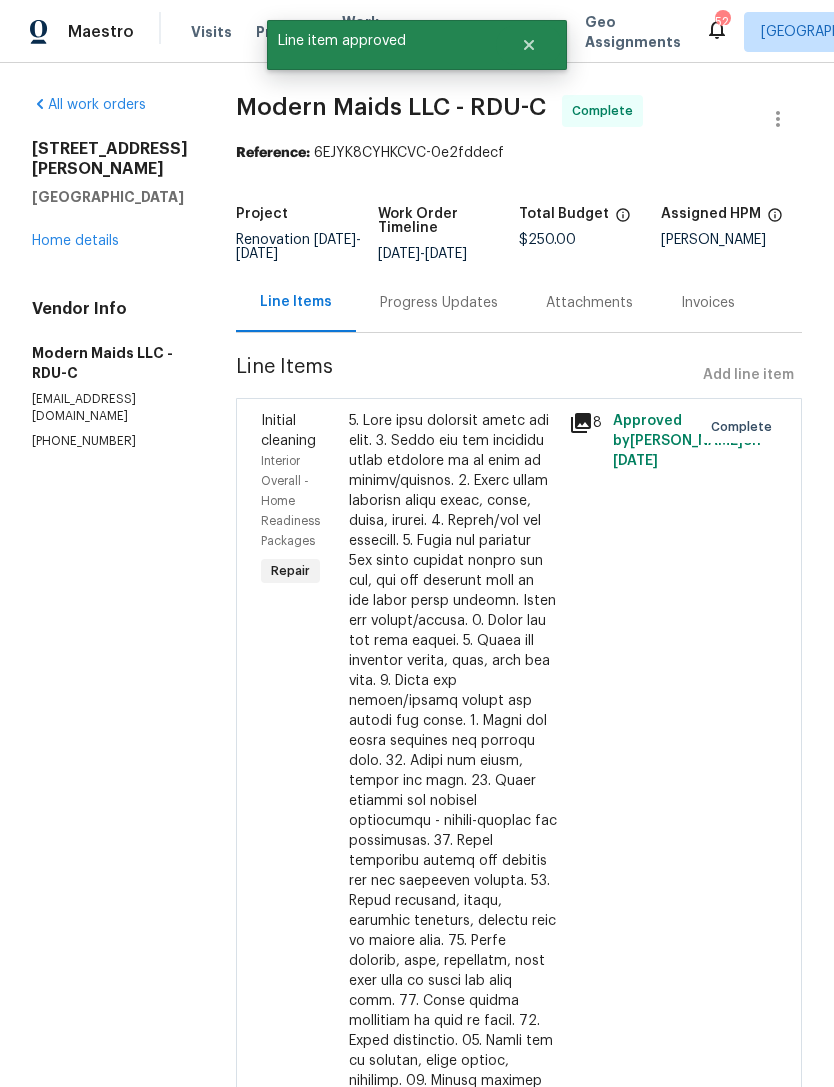 radio on "false" 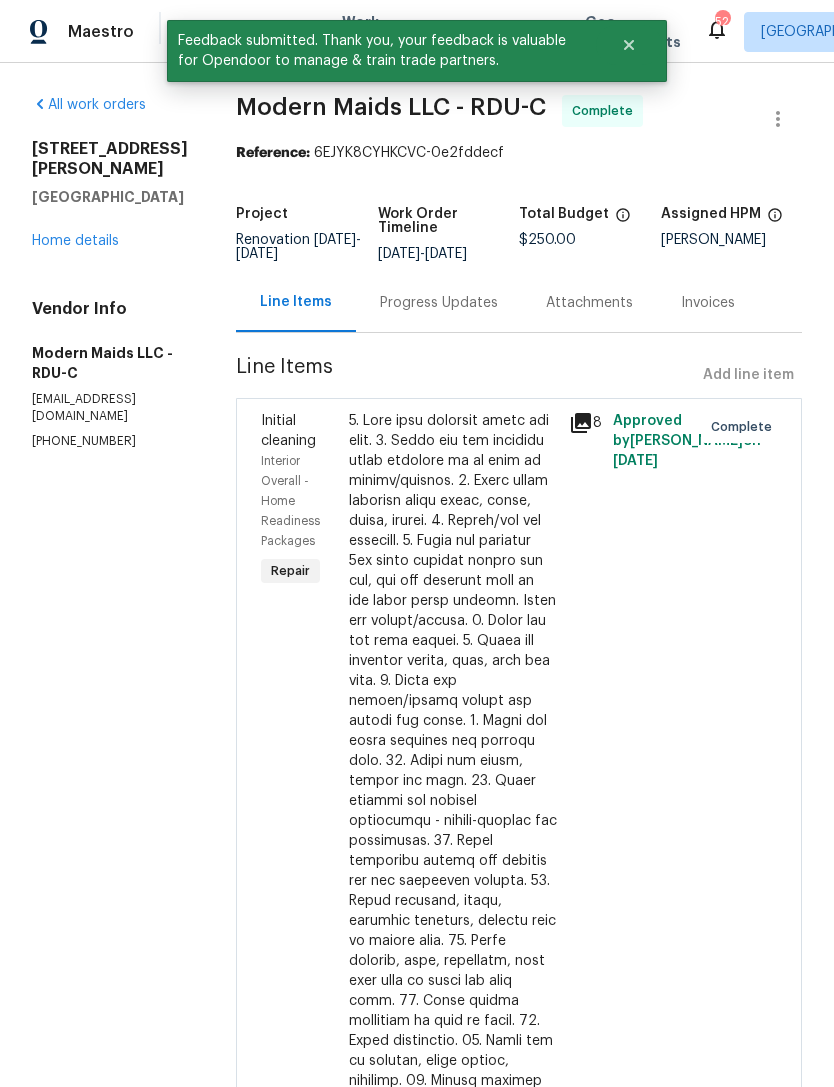 click on "Home details" at bounding box center (75, 241) 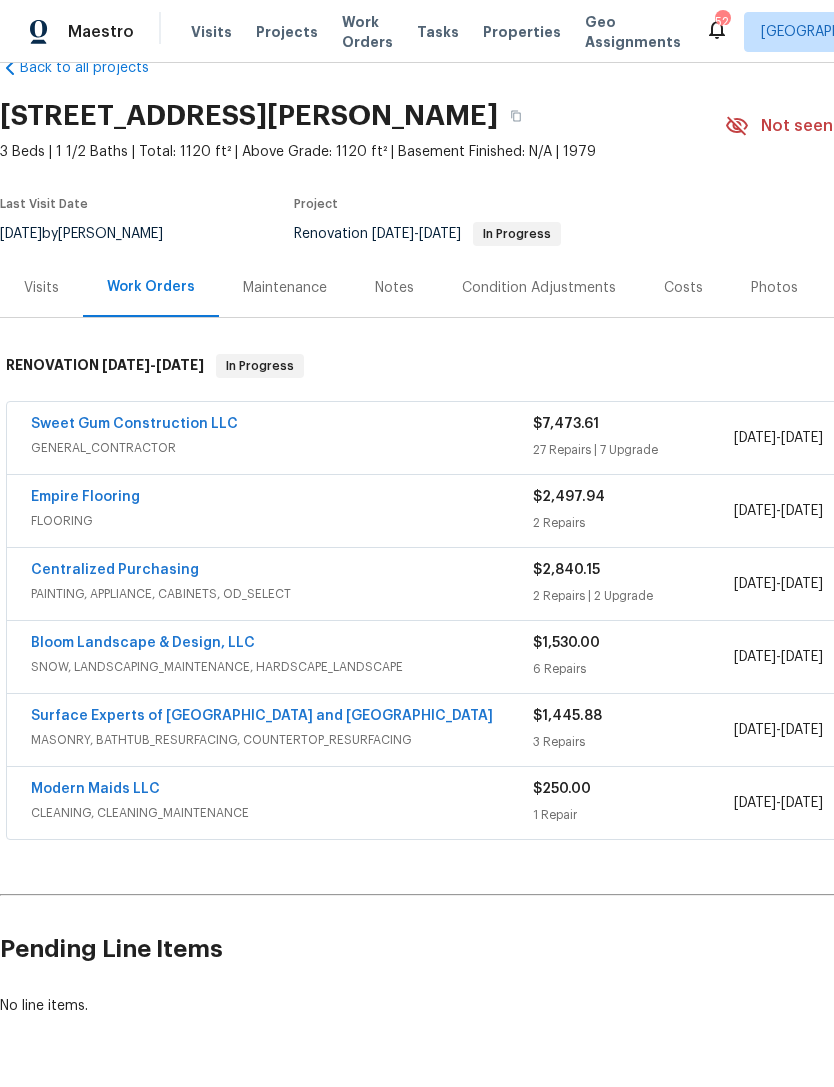 scroll, scrollTop: 45, scrollLeft: 0, axis: vertical 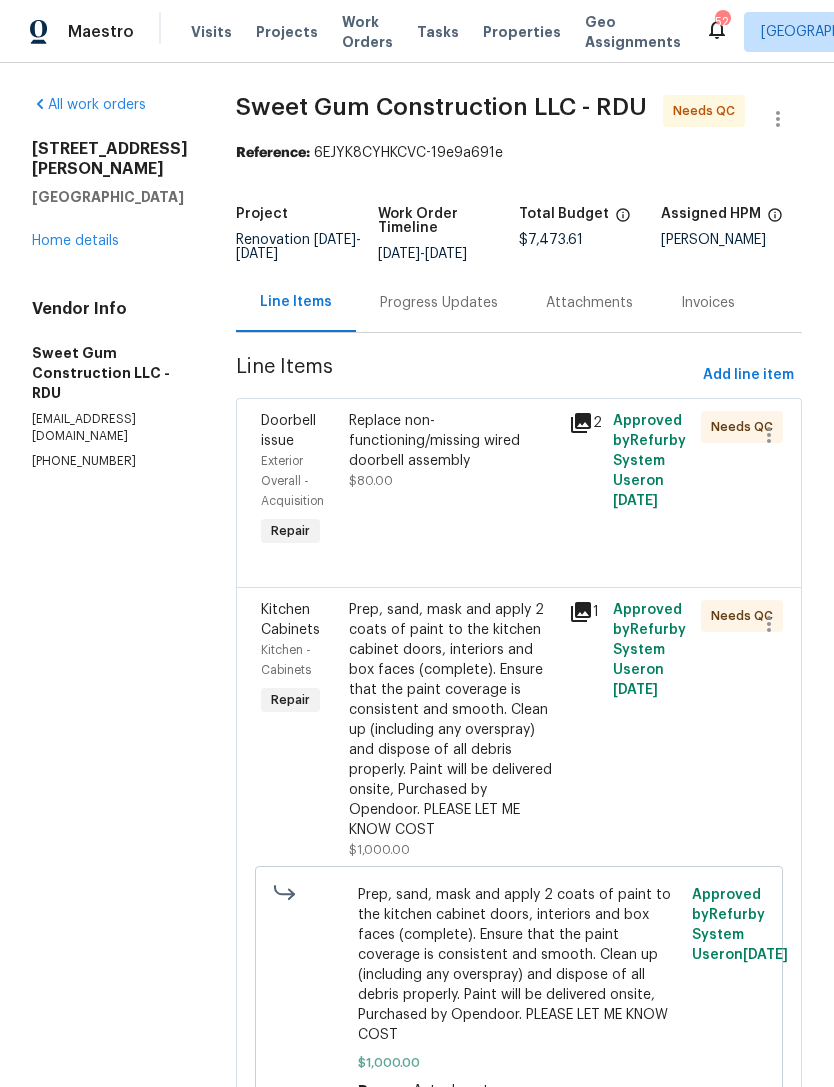 click on "Replace non-functioning/missing wired doorbell assembly" at bounding box center [453, 441] 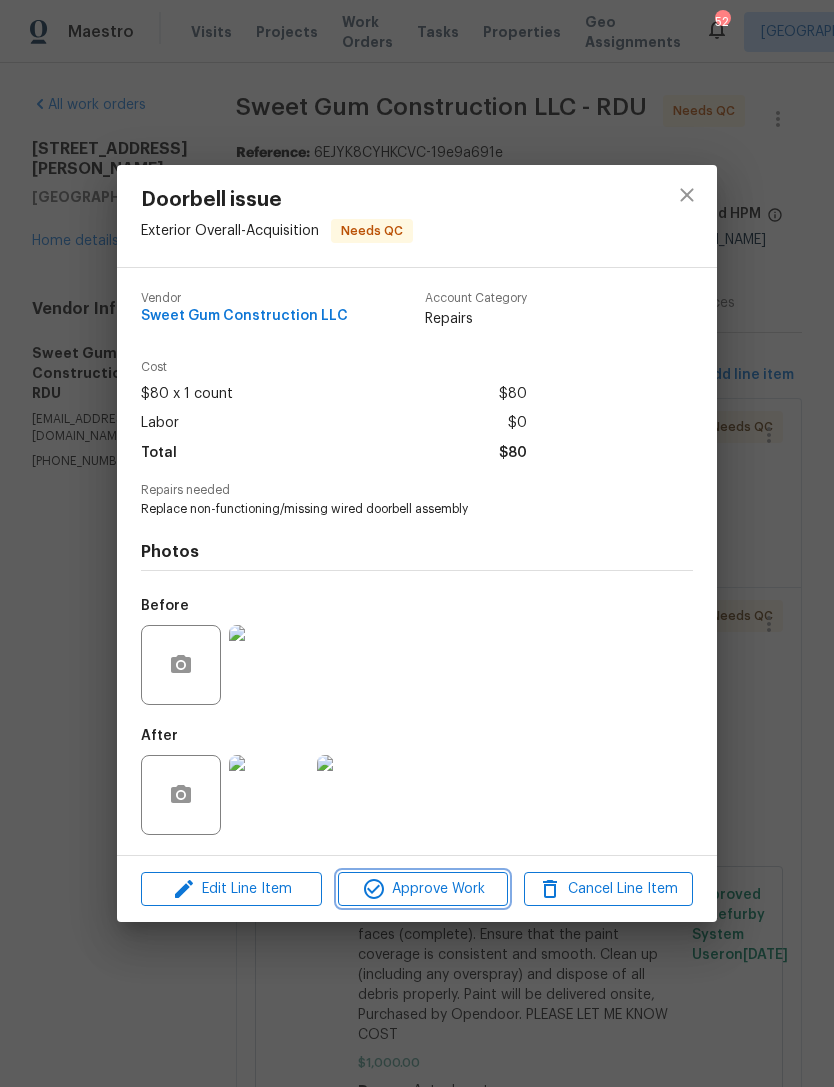 click on "Approve Work" at bounding box center (422, 889) 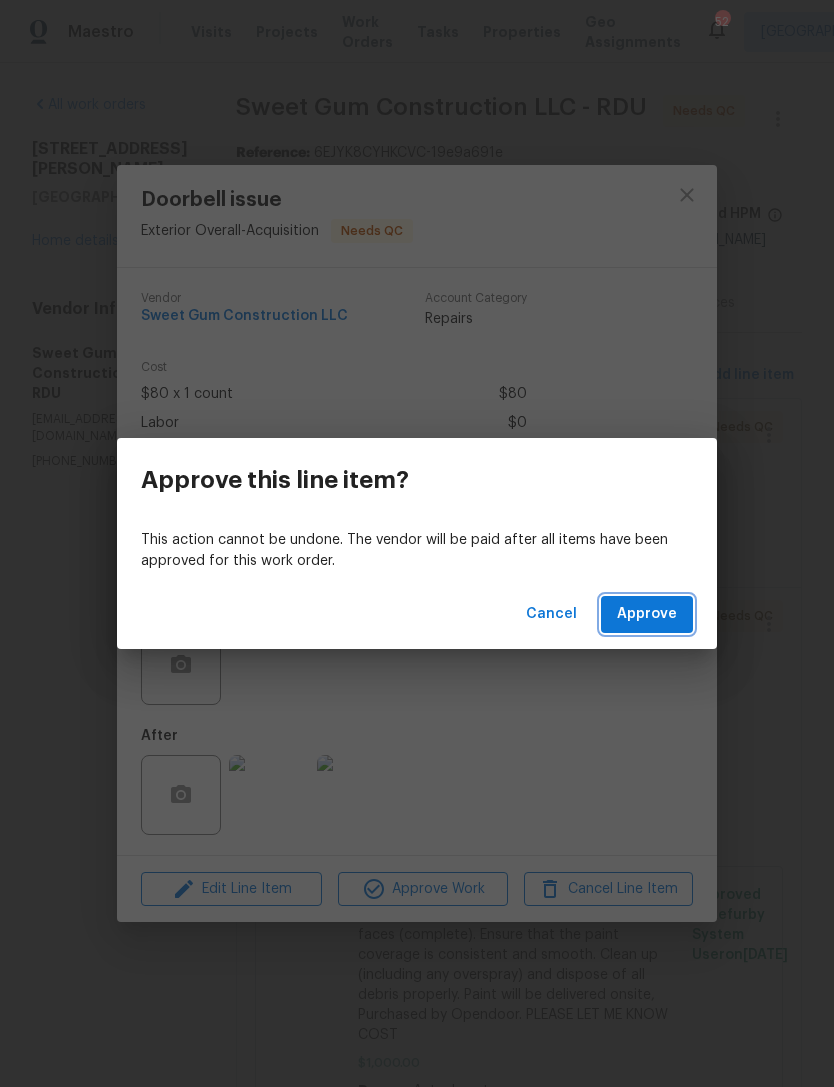 click on "Approve" at bounding box center (647, 614) 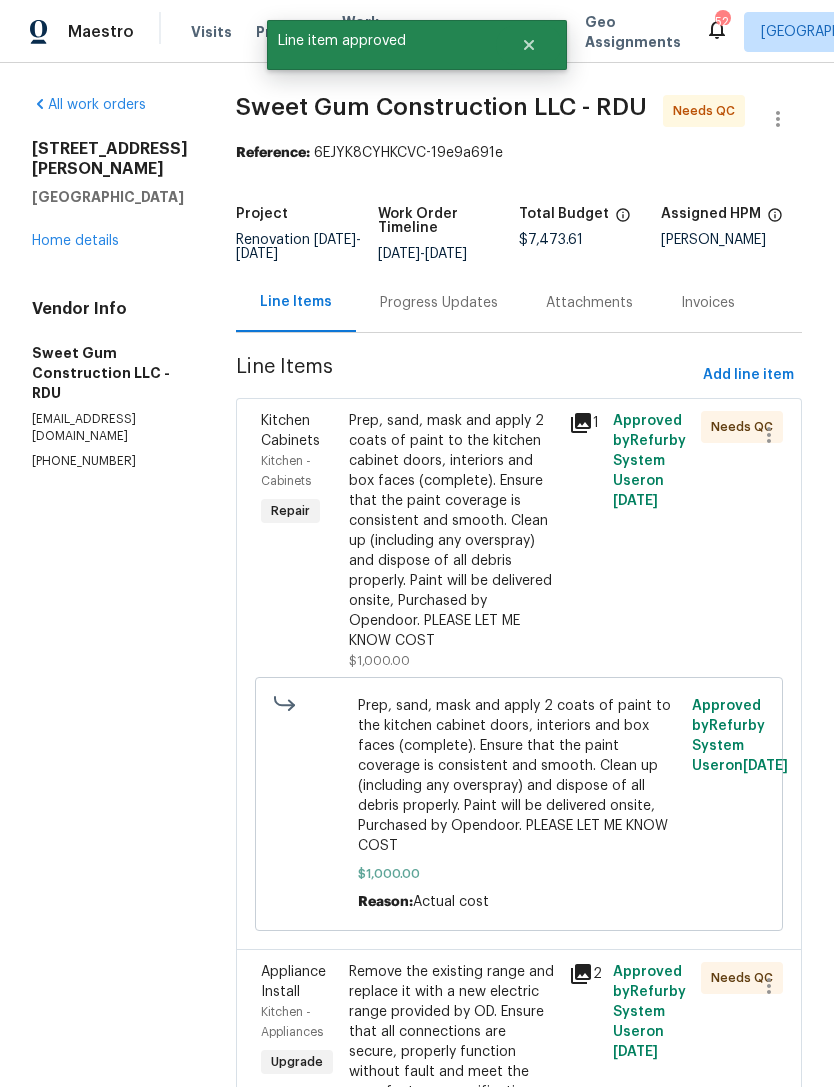click on "Prep, sand, mask and apply 2 coats of paint to the kitchen cabinet doors, interiors and box faces (complete). Ensure that the paint coverage is consistent and smooth. Clean up (including any overspray) and dispose of all debris properly. Paint will be delivered onsite, Purchased by Opendoor.
PLEASE LET ME KNOW COST" at bounding box center (453, 531) 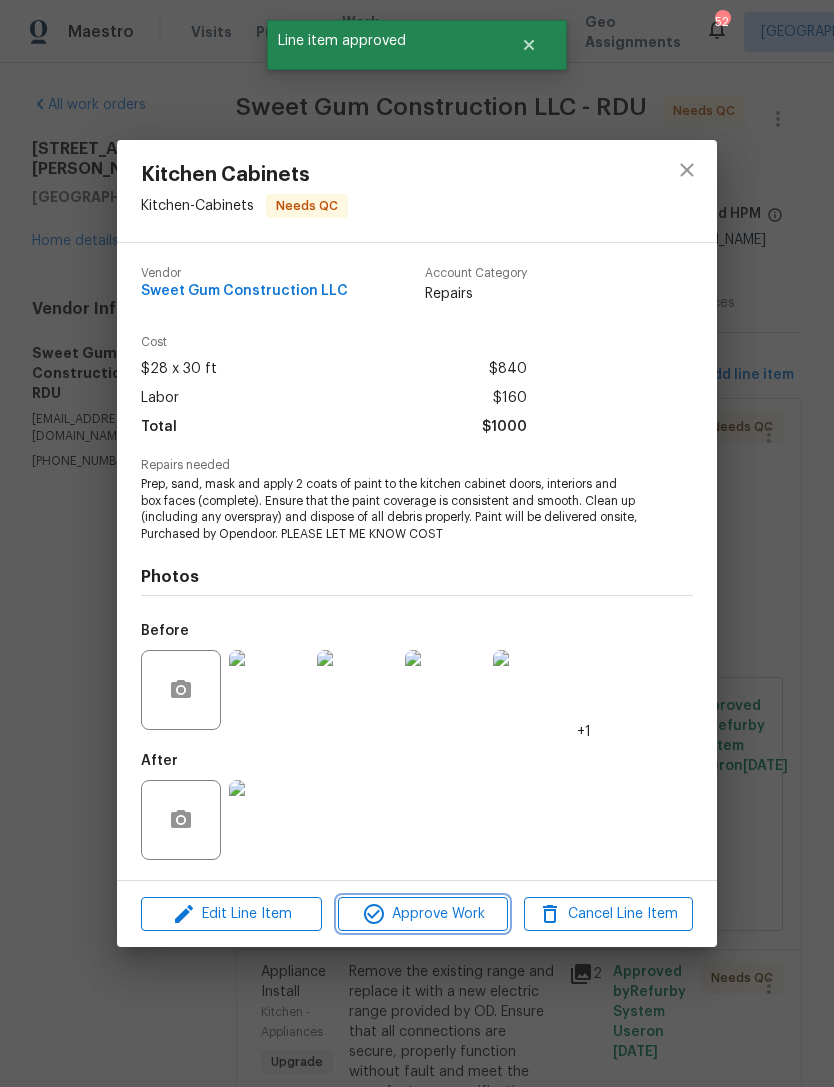 click on "Approve Work" at bounding box center (422, 914) 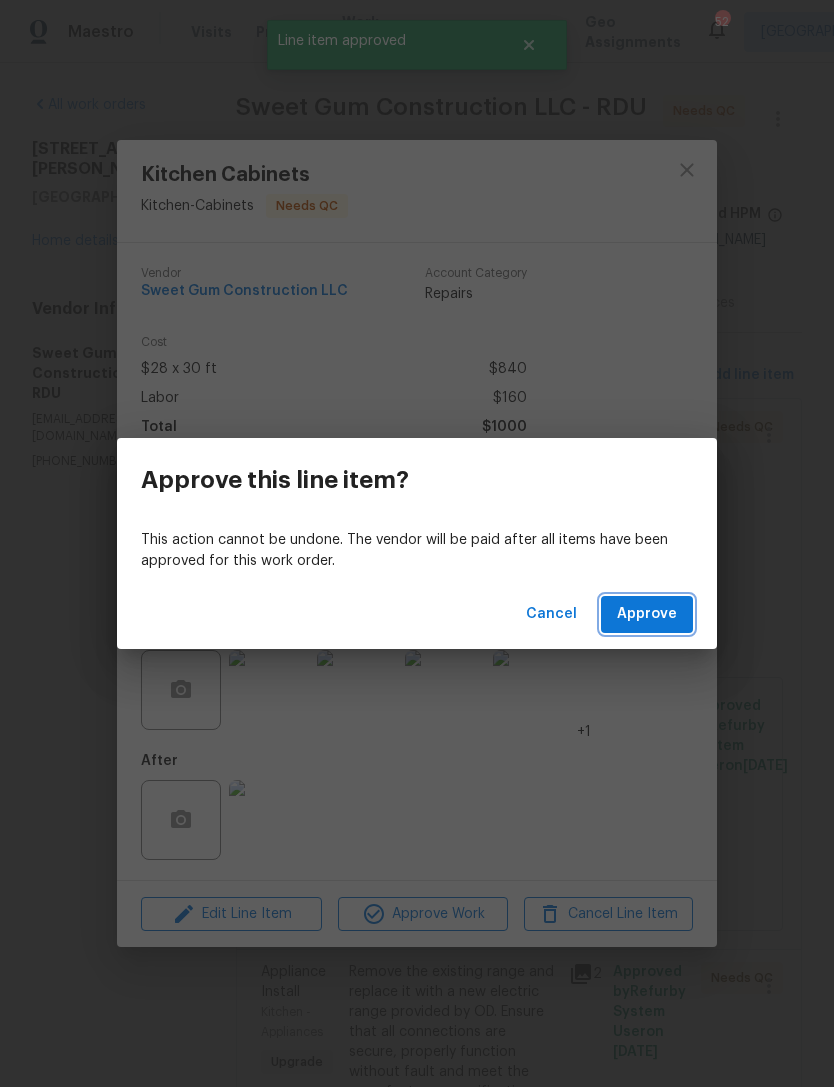 click on "Approve" at bounding box center (647, 614) 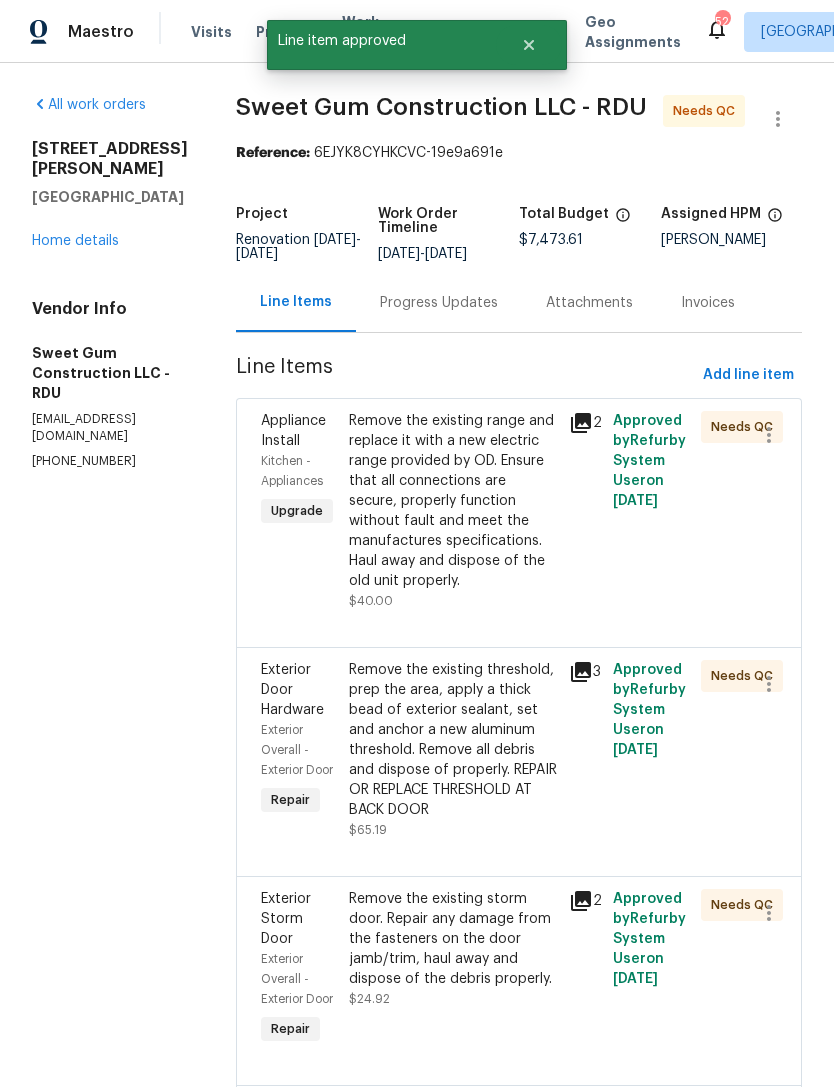 click on "Remove the existing range and replace it with a new electric range provided by OD. Ensure that all  connections are secure, properly function without fault and meet the manufactures specifications. Haul away and dispose of the old unit properly." at bounding box center (453, 501) 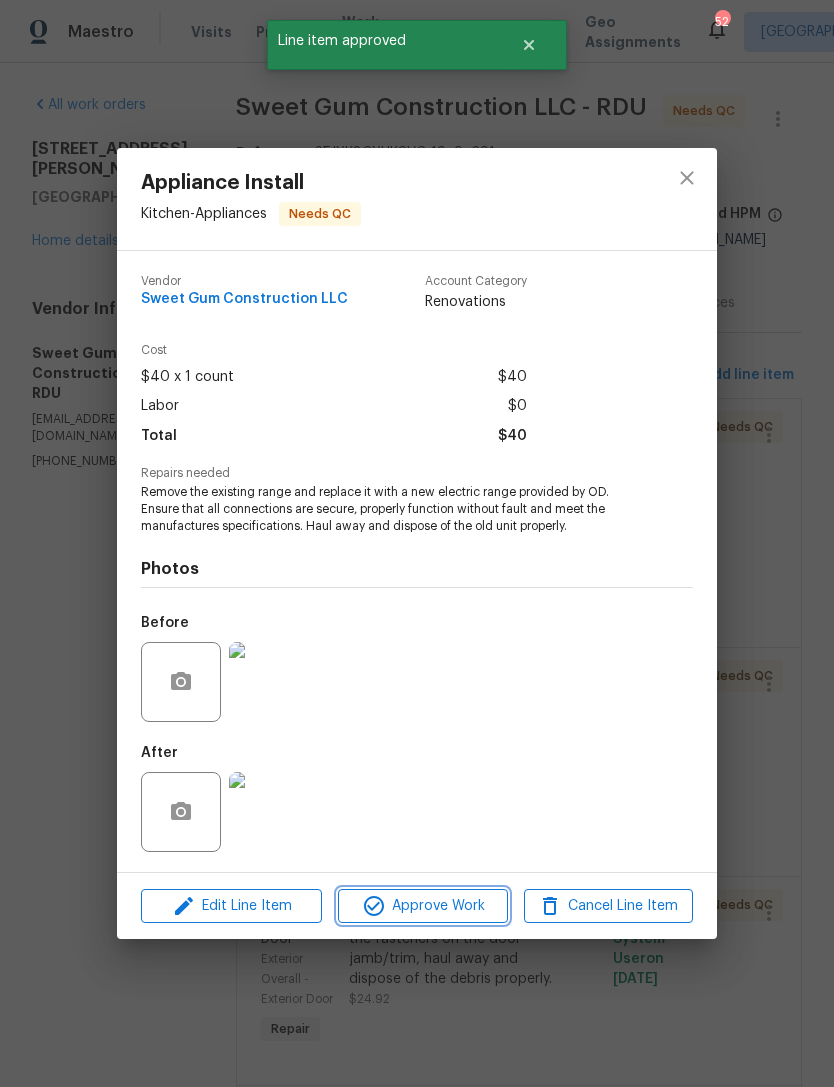 click on "Approve Work" at bounding box center [422, 906] 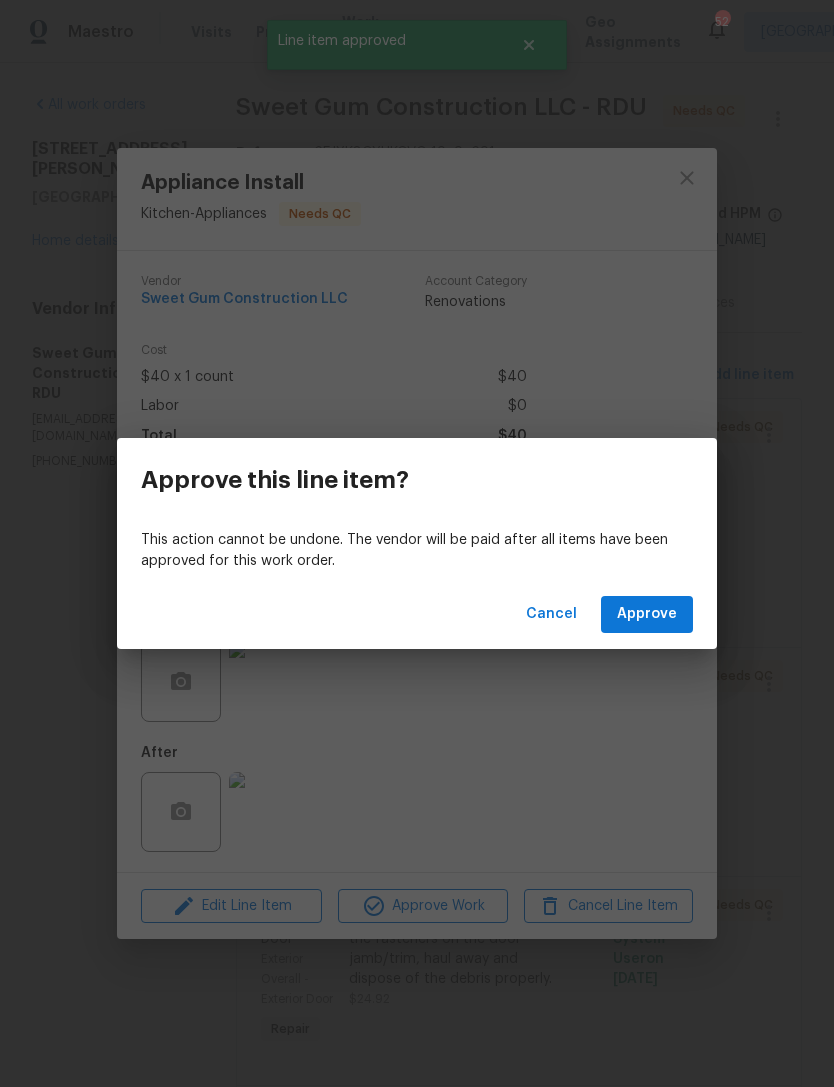 click on "Cancel Approve" at bounding box center (417, 614) 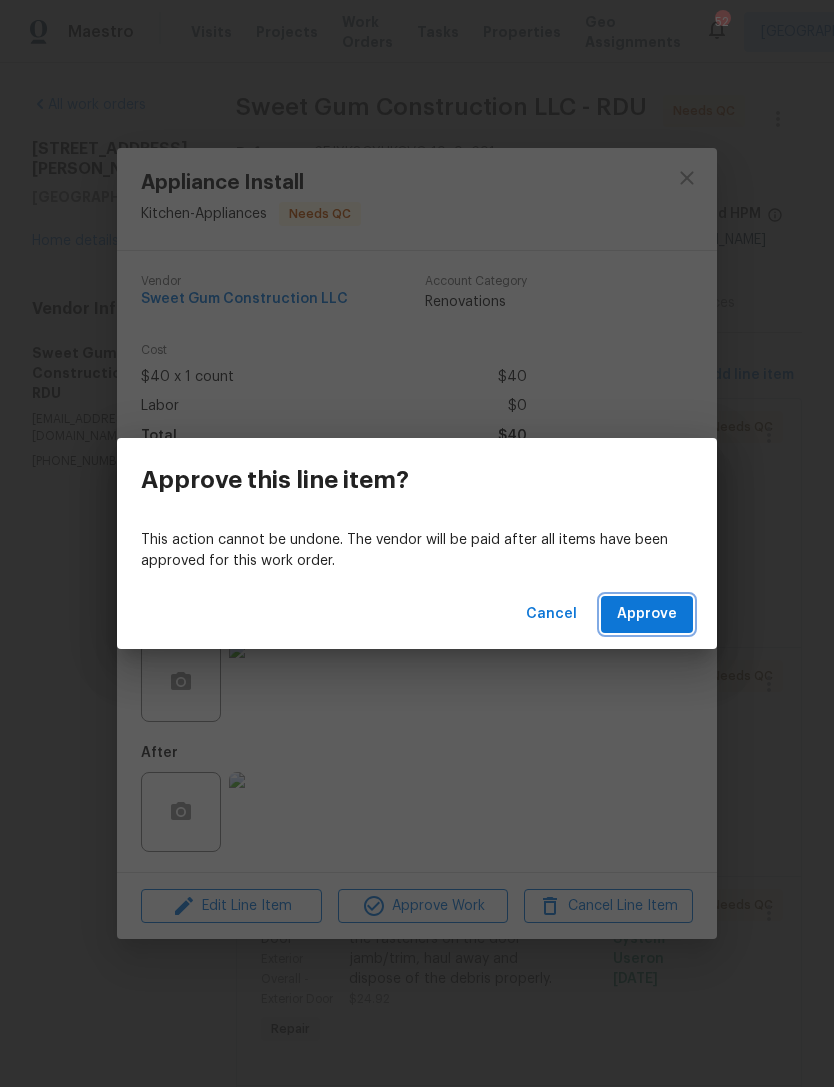 click on "Approve" at bounding box center (647, 614) 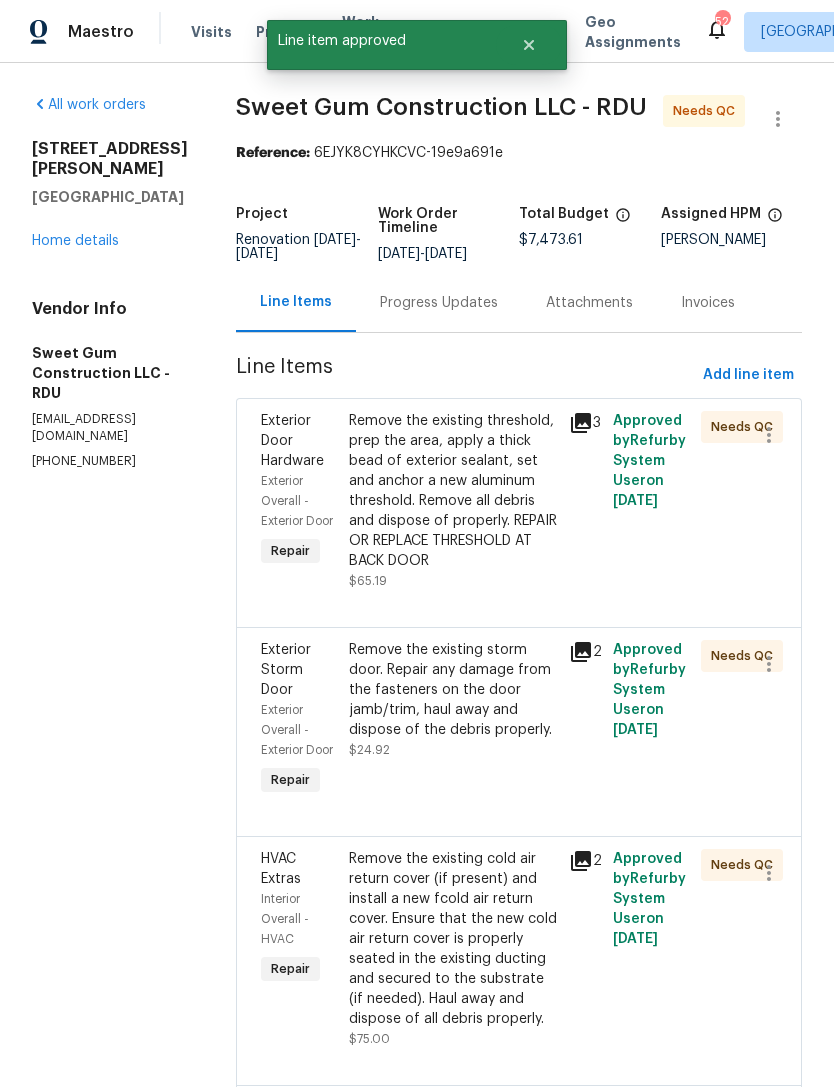 click on "Remove the existing threshold, prep the area, apply a thick bead of exterior sealant, set and anchor a new aluminum threshold. Remove all debris and dispose of properly.
REPAIR OR REPLACE THRESHOLD AT BACK DOOR" at bounding box center [453, 491] 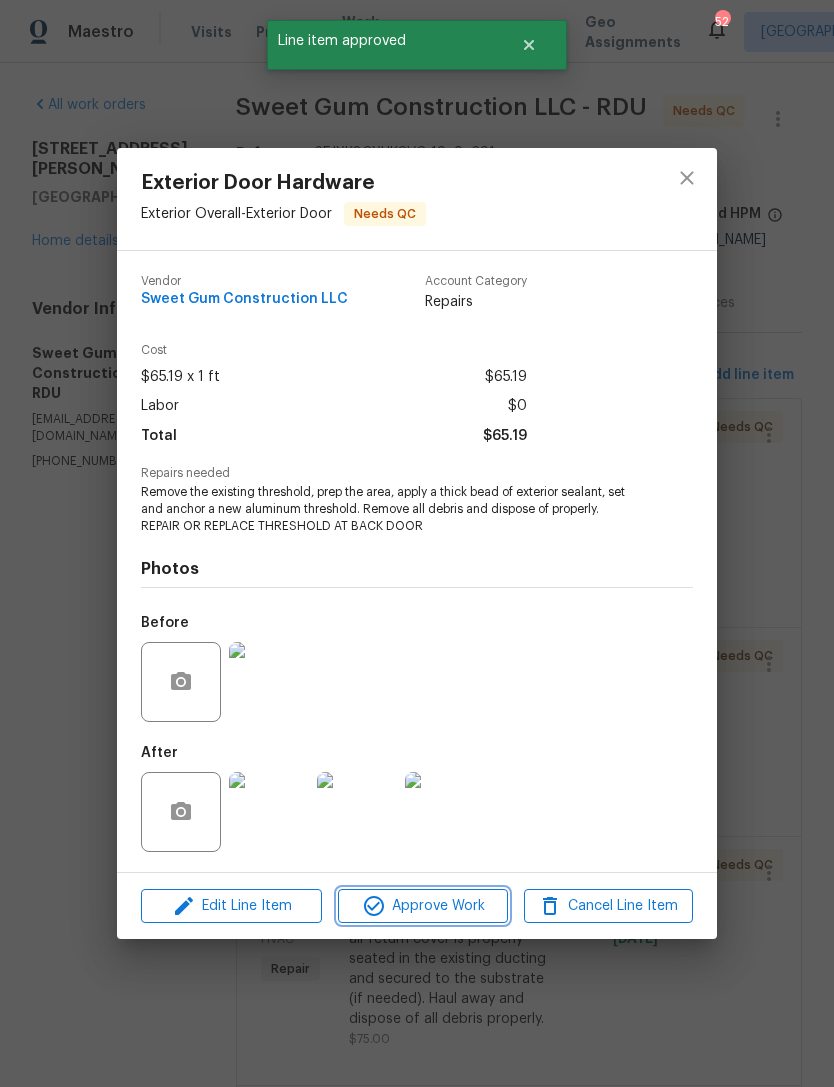 click on "Approve Work" at bounding box center [422, 906] 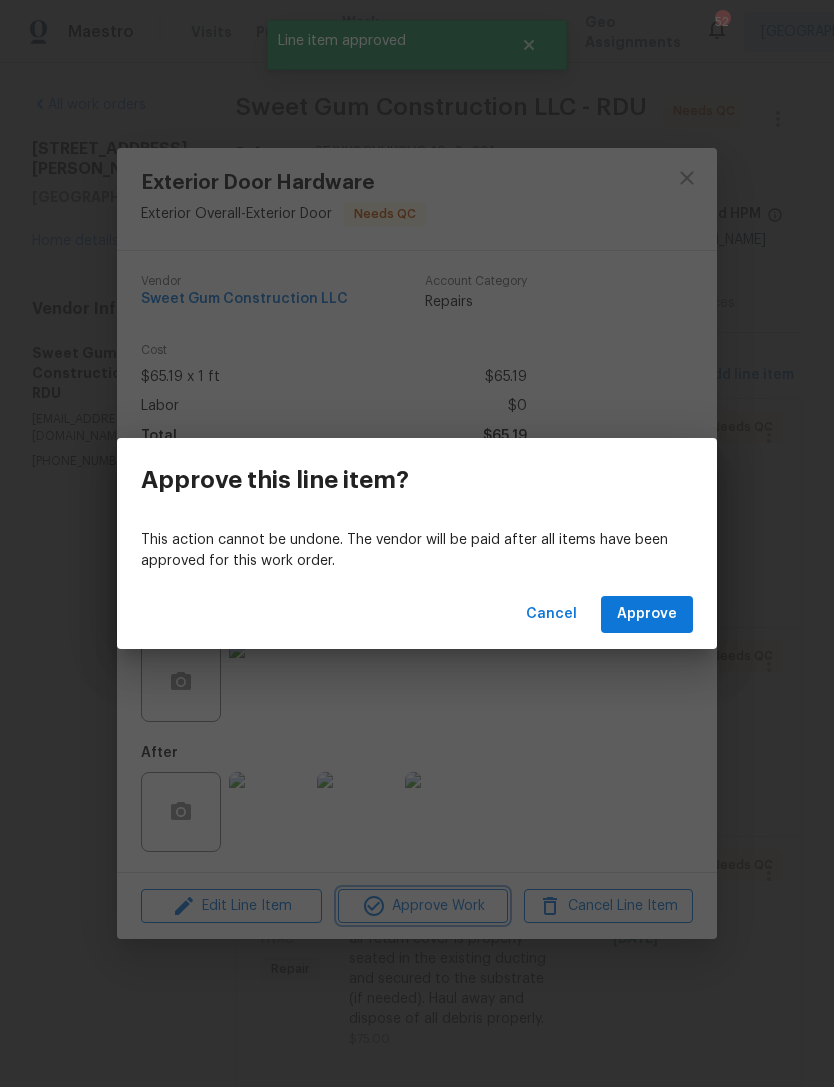 click on "Approve this line item? This action cannot be undone. The vendor will be paid after all items have been approved for this work order. Cancel Approve" at bounding box center (417, 543) 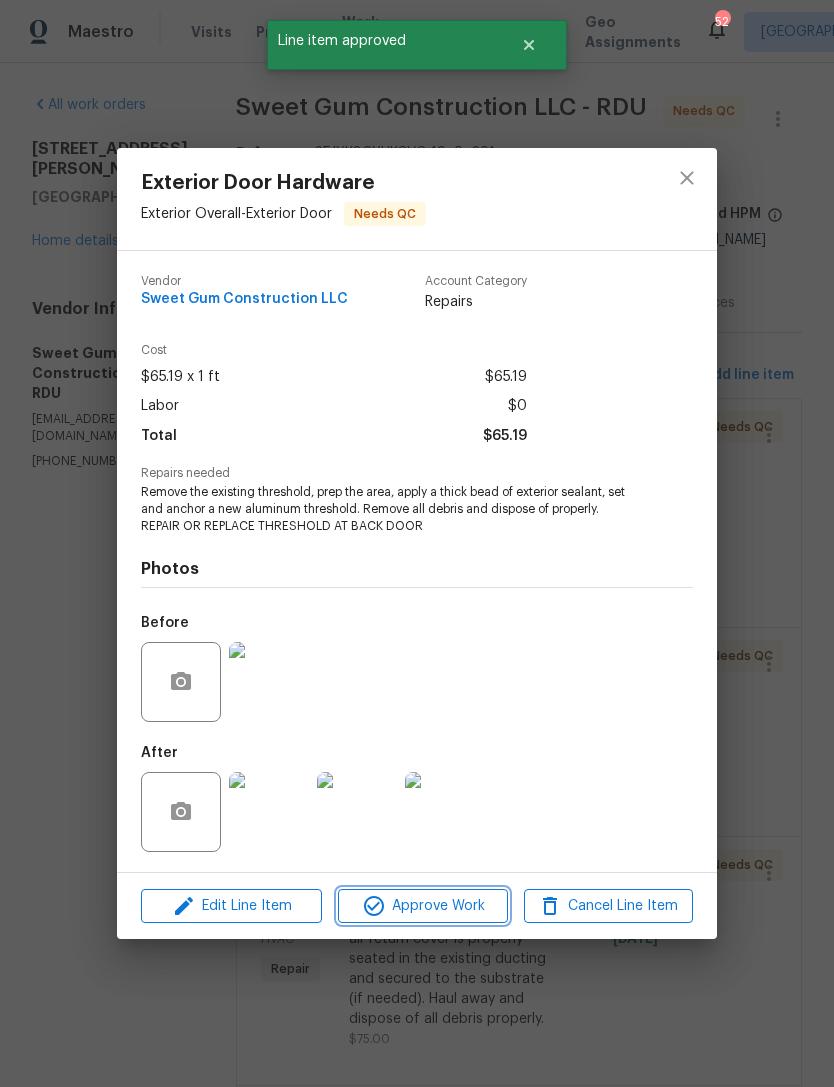 click on "Approve Work" at bounding box center [422, 906] 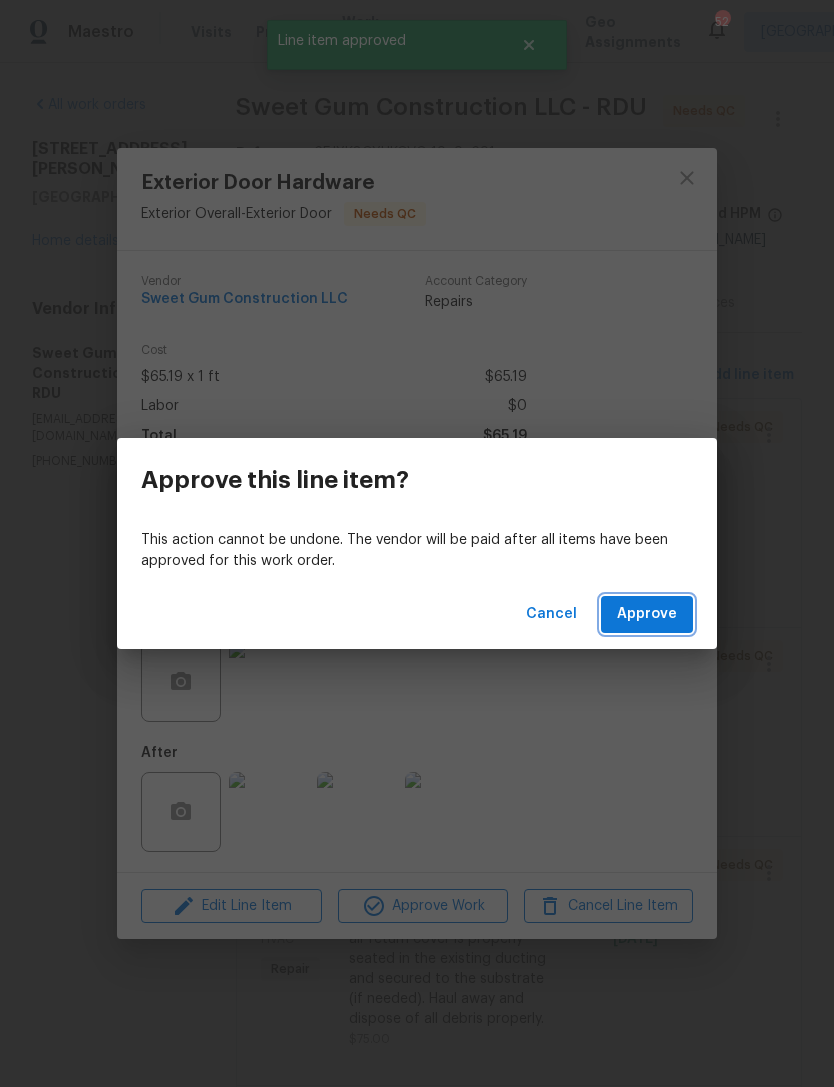 click on "Approve" at bounding box center [647, 614] 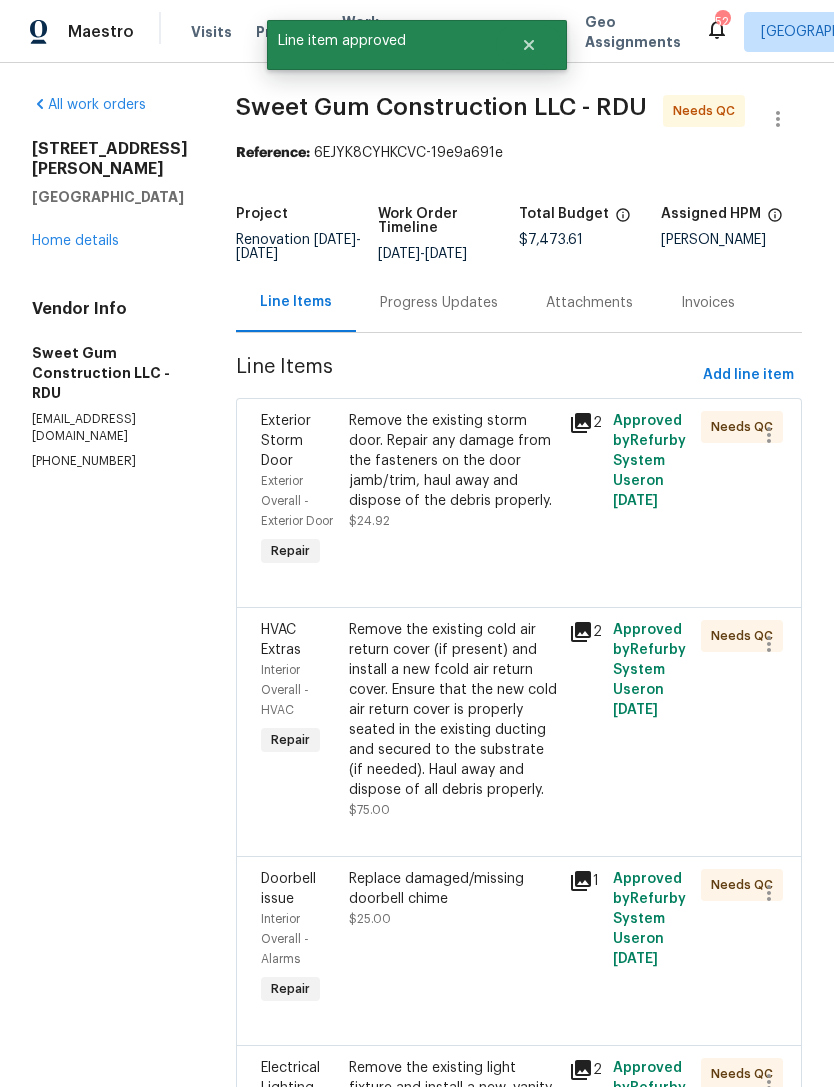 click on "Remove the existing storm door. Repair any damage from the fasteners on the door jamb/trim, haul away and dispose of the debris properly." at bounding box center [453, 461] 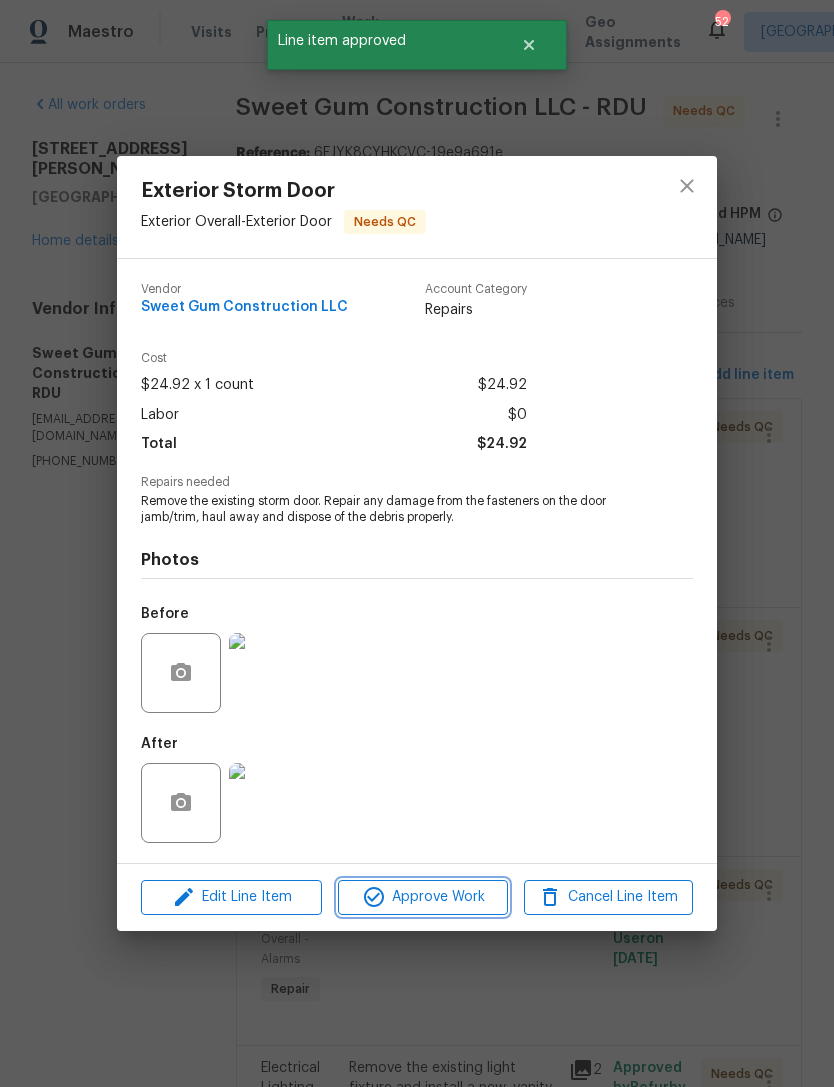 click on "Approve Work" at bounding box center (422, 897) 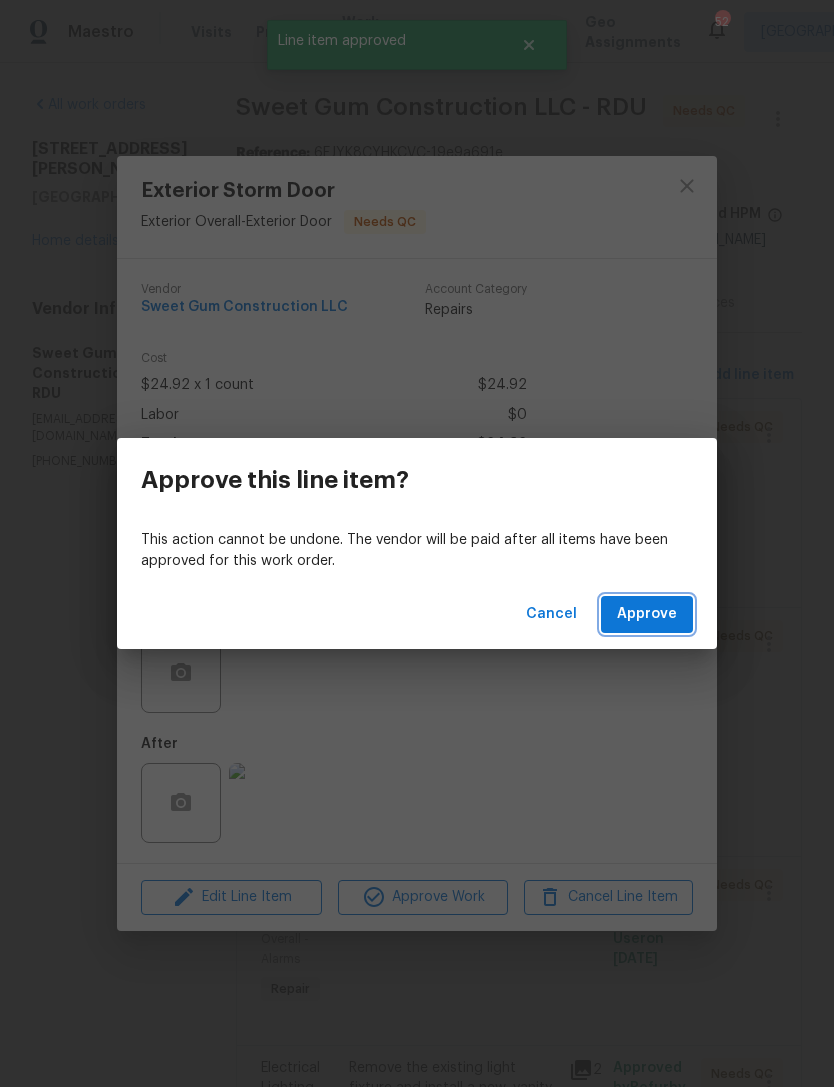 click on "Approve" at bounding box center (647, 614) 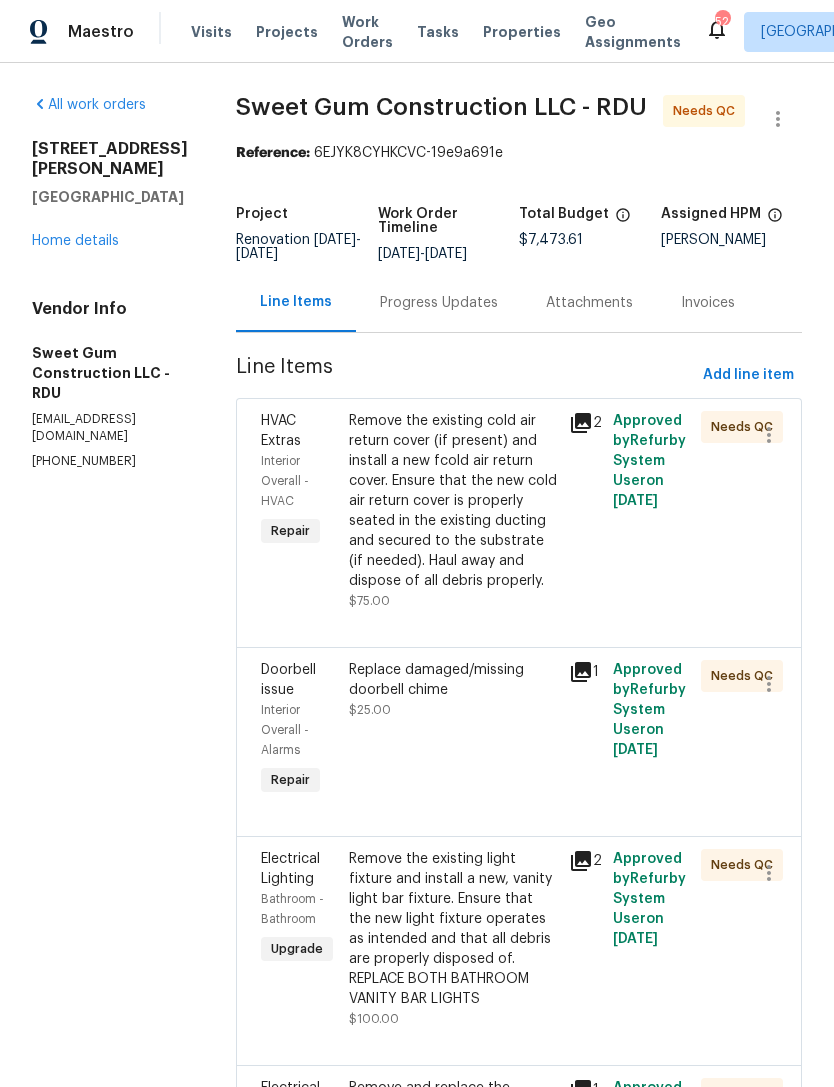 click on "Remove the existing cold air return cover (if present) and install a new fcold air return cover. Ensure that the new cold air return cover is properly seated in the existing ducting and secured to the substrate (if needed). Haul away and dispose of all debris properly." at bounding box center (453, 501) 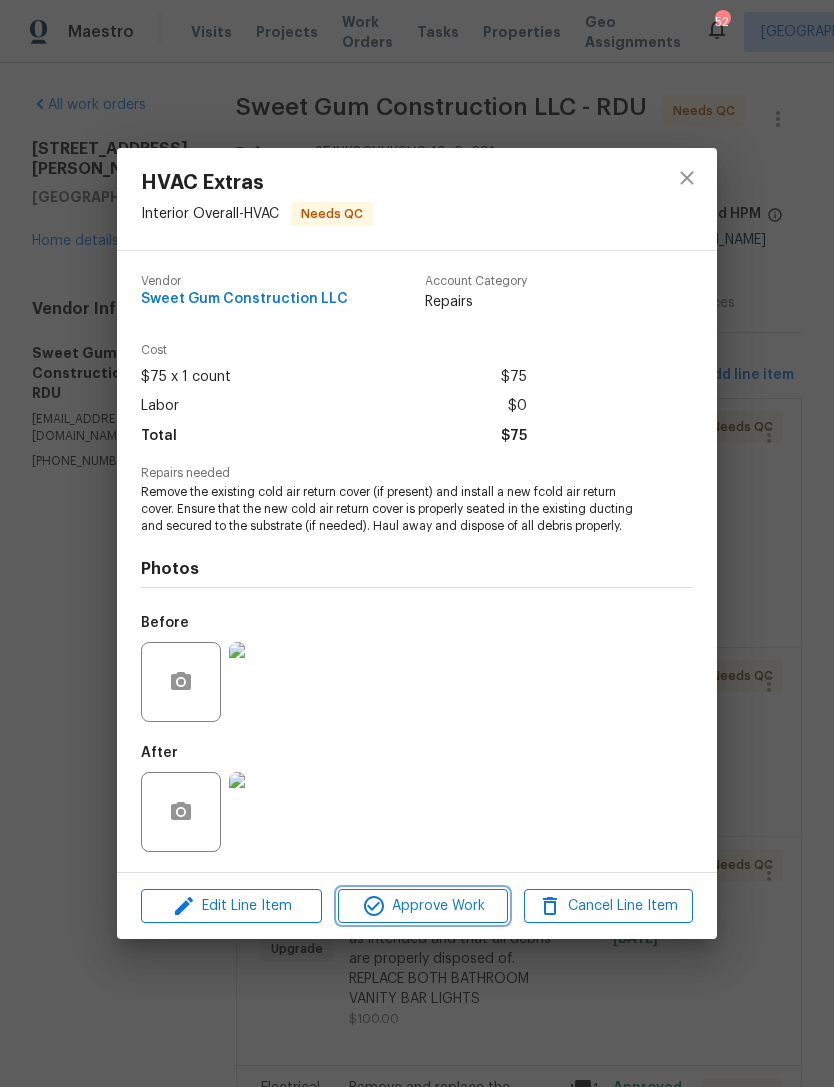 click on "Approve Work" at bounding box center (422, 906) 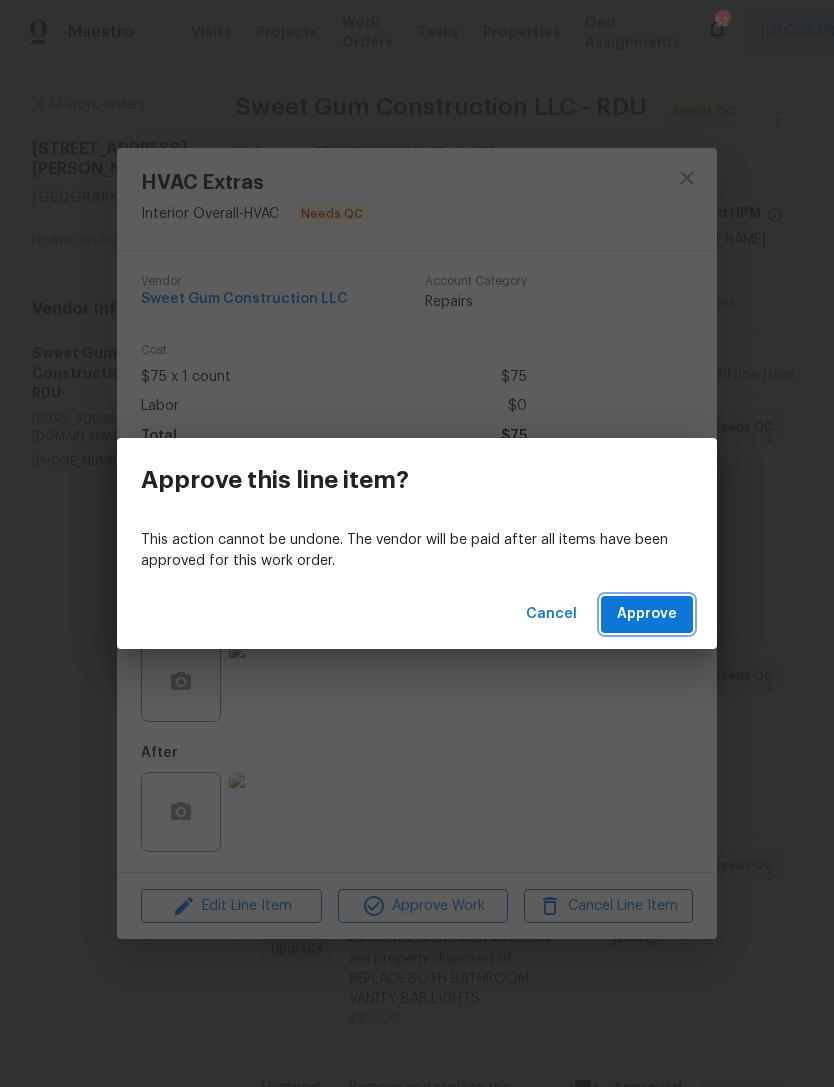 click on "Approve" at bounding box center (647, 614) 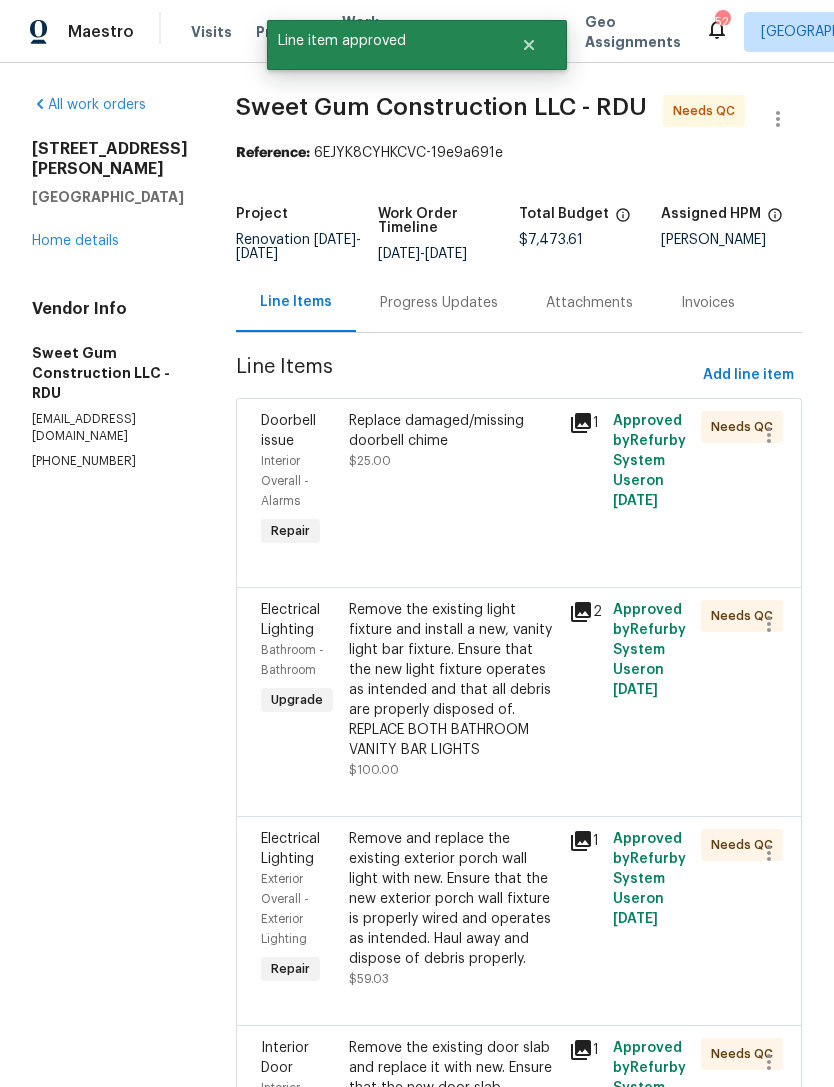 click on "Replace damaged/missing doorbell chime $25.00" at bounding box center (453, 481) 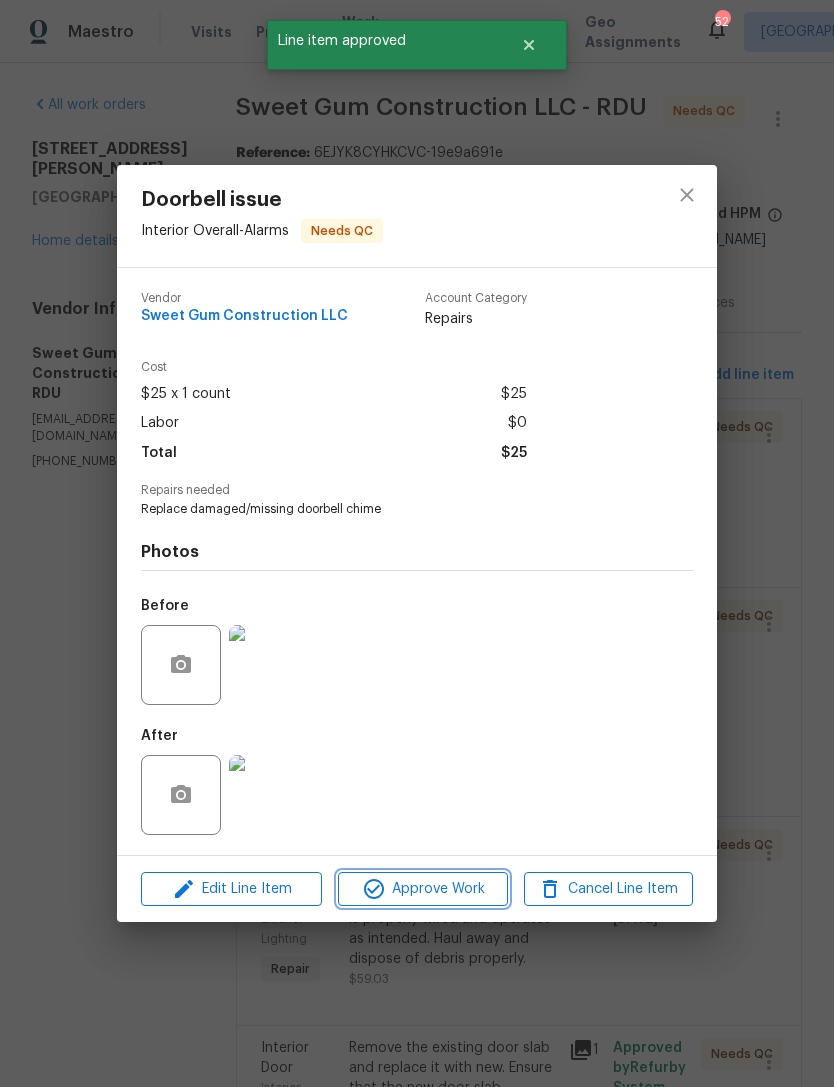 click on "Approve Work" at bounding box center (422, 889) 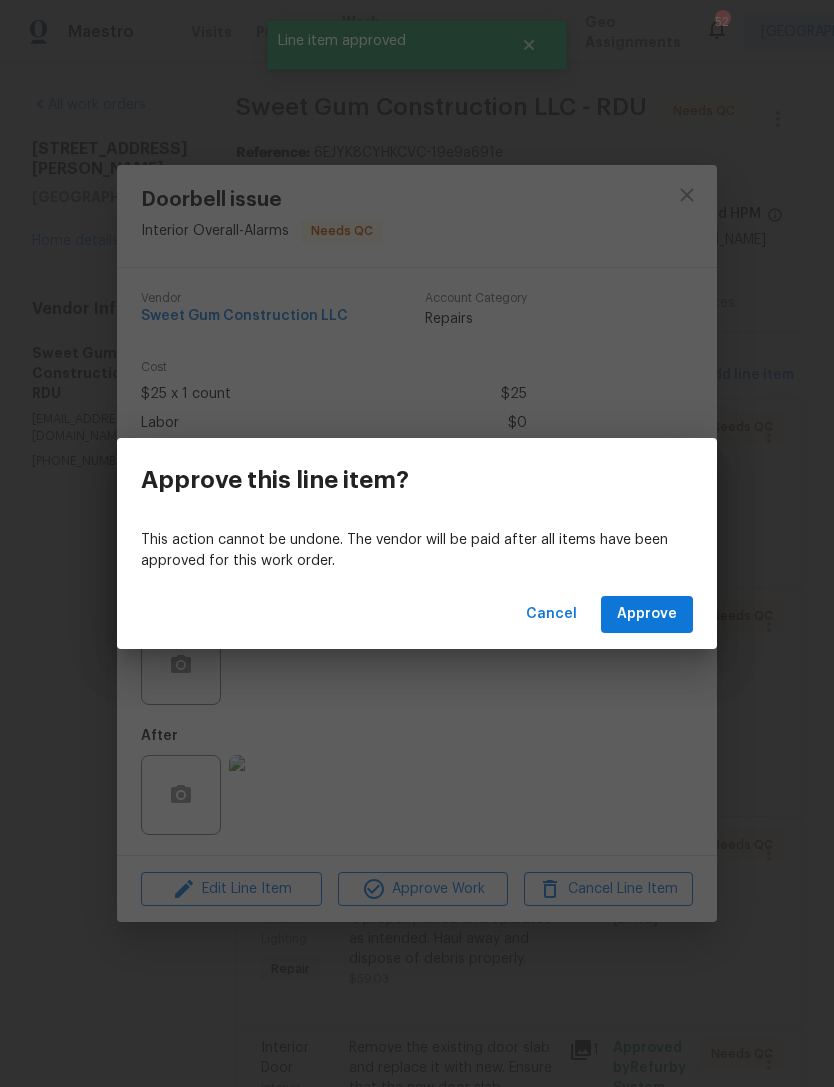 click on "Approve" at bounding box center [647, 614] 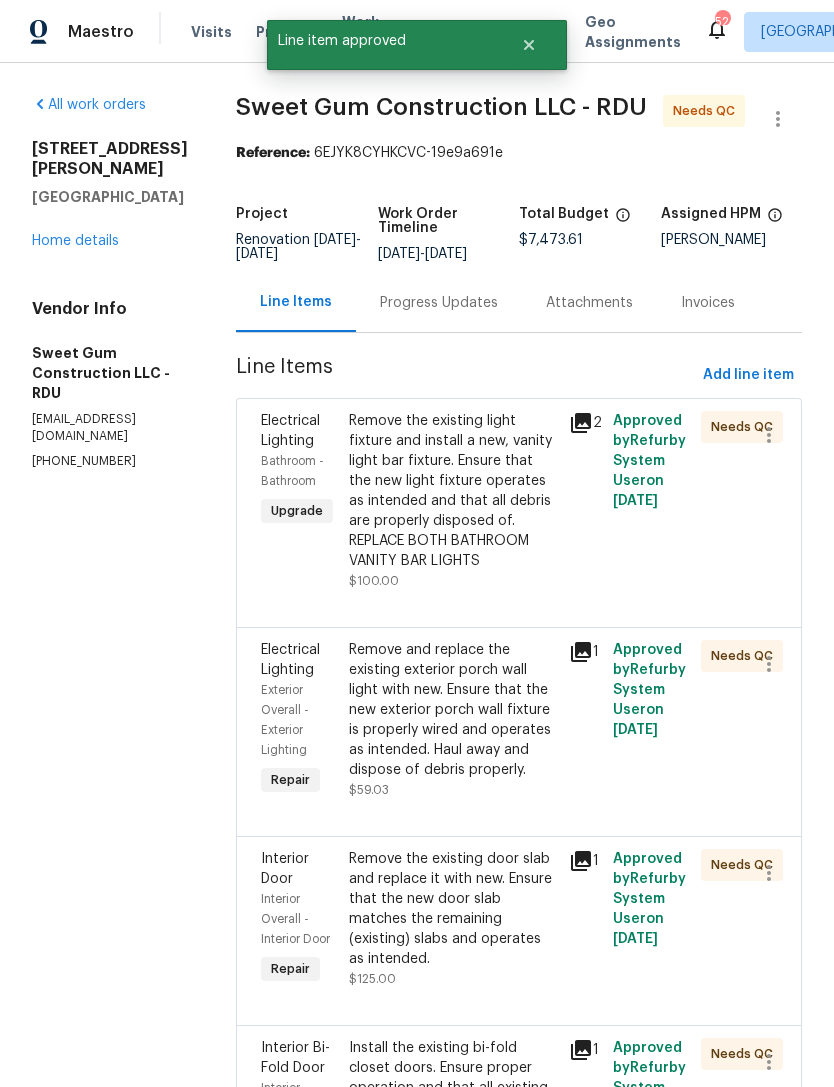 click on "Remove the existing light fixture and install a new, vanity light bar fixture. Ensure that the new light fixture operates as intended and that all debris are properly disposed of.
REPLACE BOTH BATHROOM VANITY BAR LIGHTS" at bounding box center [453, 491] 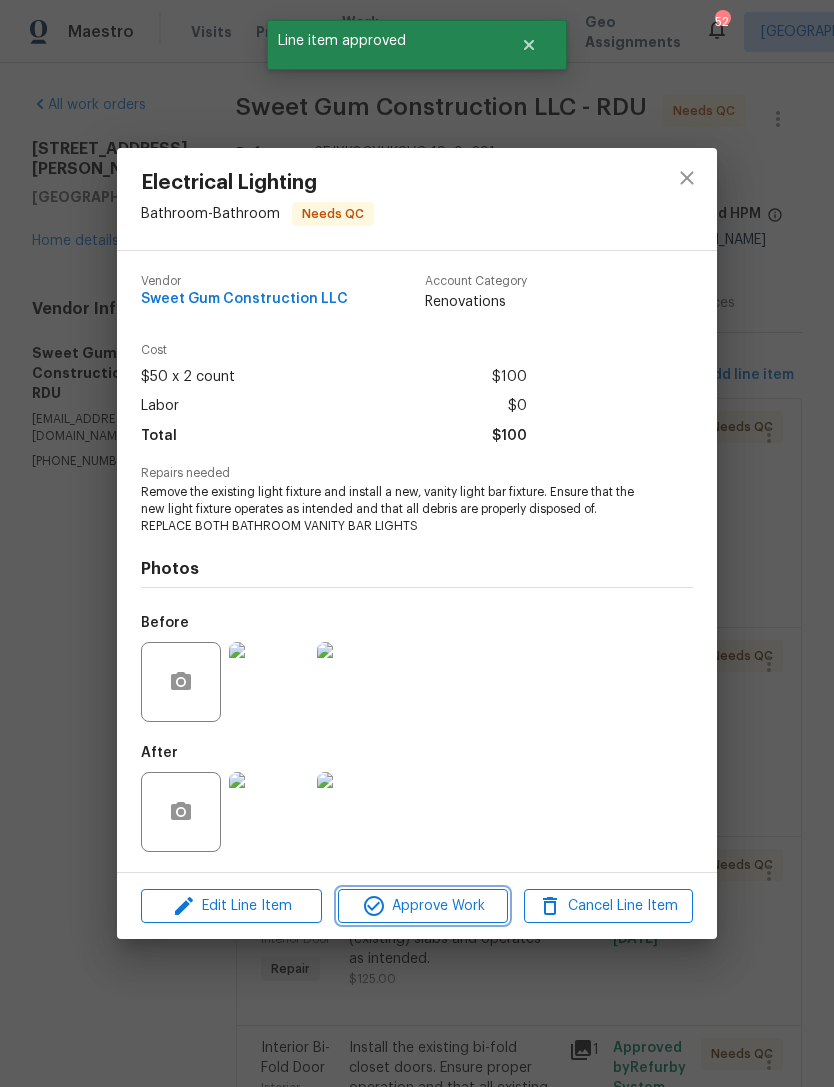 click on "Approve Work" at bounding box center (422, 906) 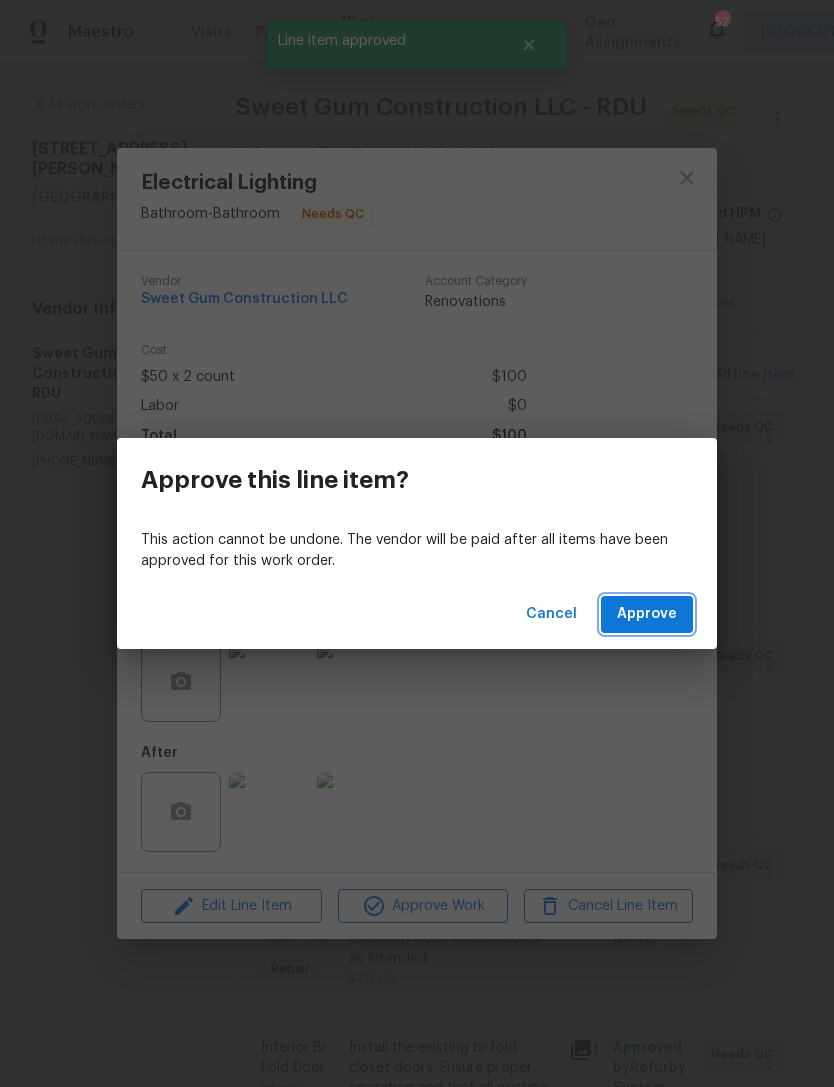 click on "Approve" at bounding box center (647, 614) 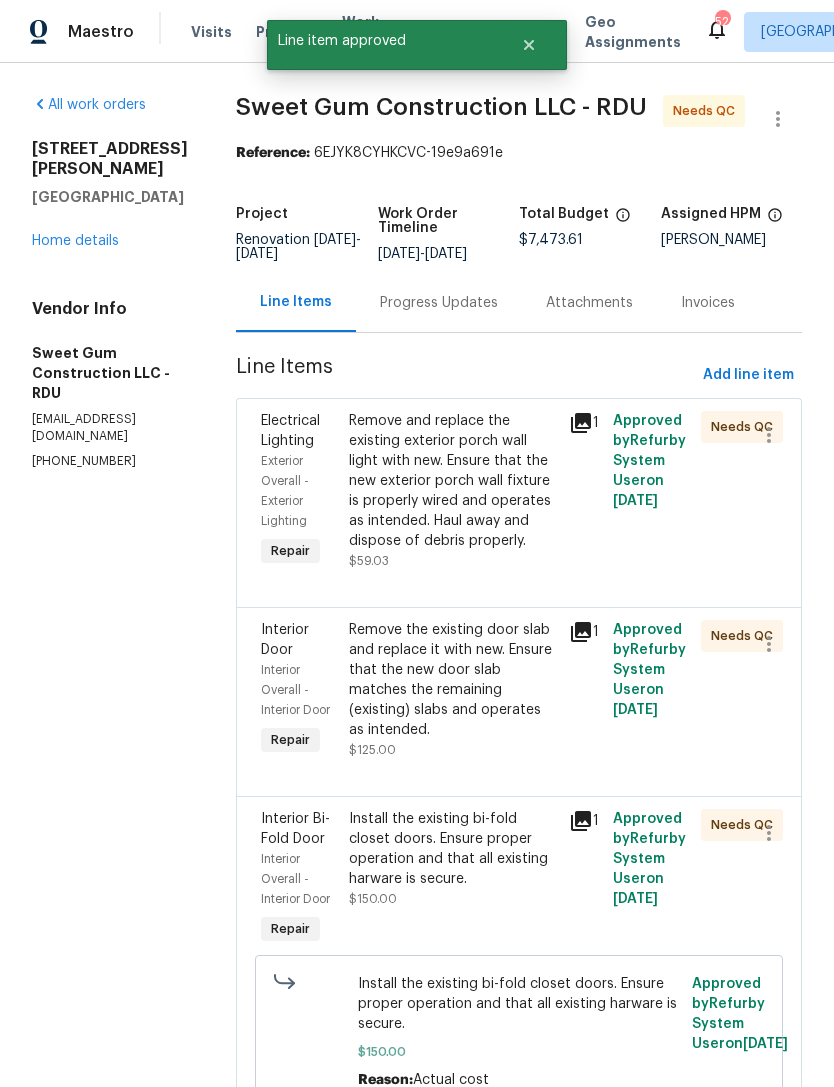 click on "Remove and replace the existing exterior porch wall light with new. Ensure that the new exterior porch wall fixture is properly wired and operates as intended. Haul away and dispose of debris properly." at bounding box center [453, 481] 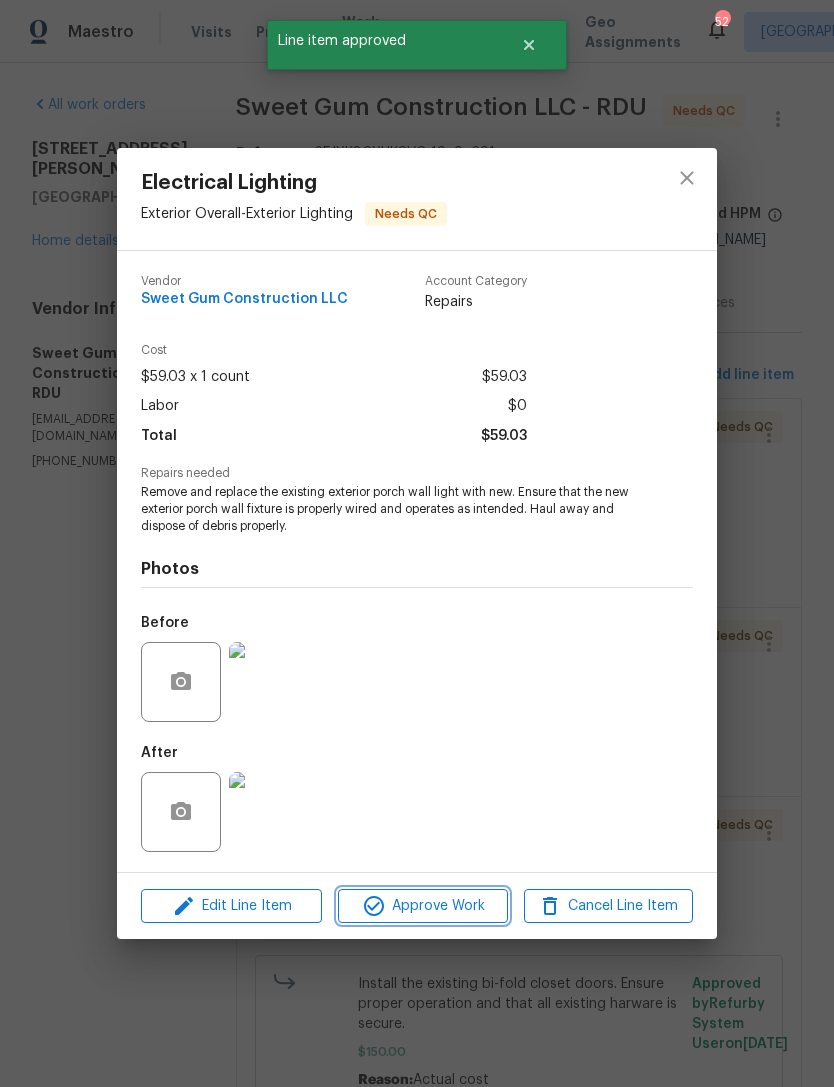 click on "Approve Work" at bounding box center (422, 906) 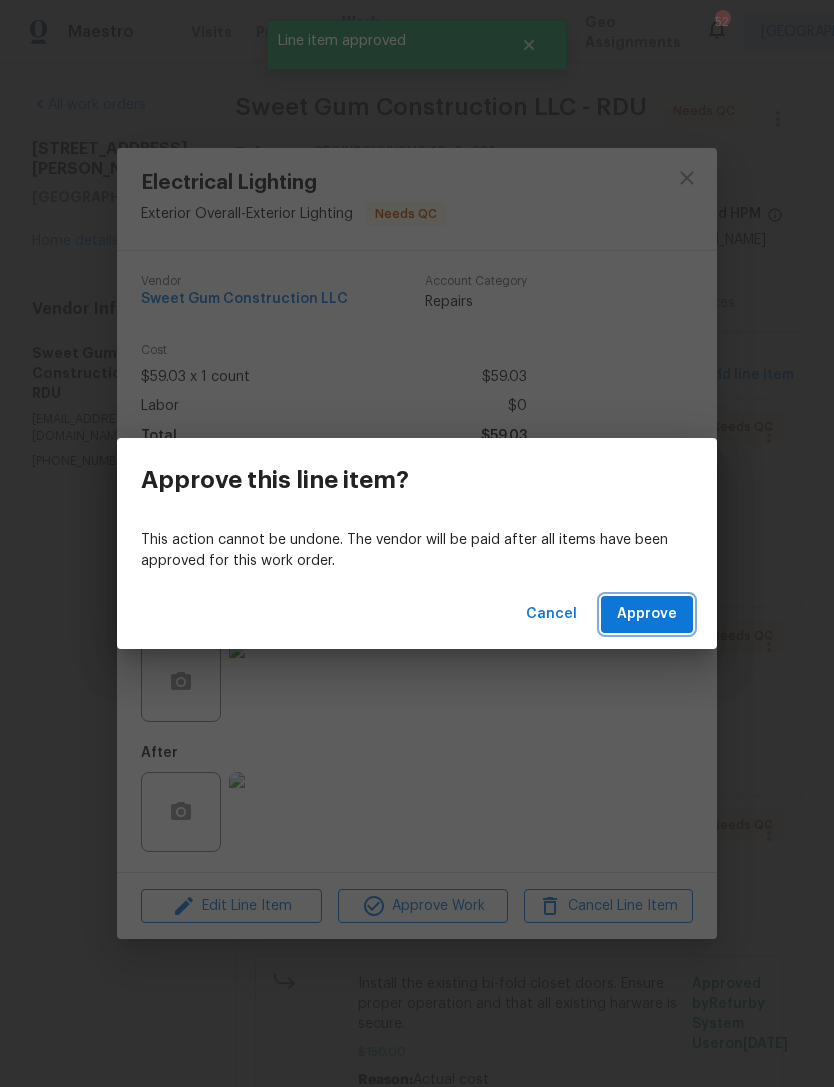 click on "Approve" at bounding box center [647, 614] 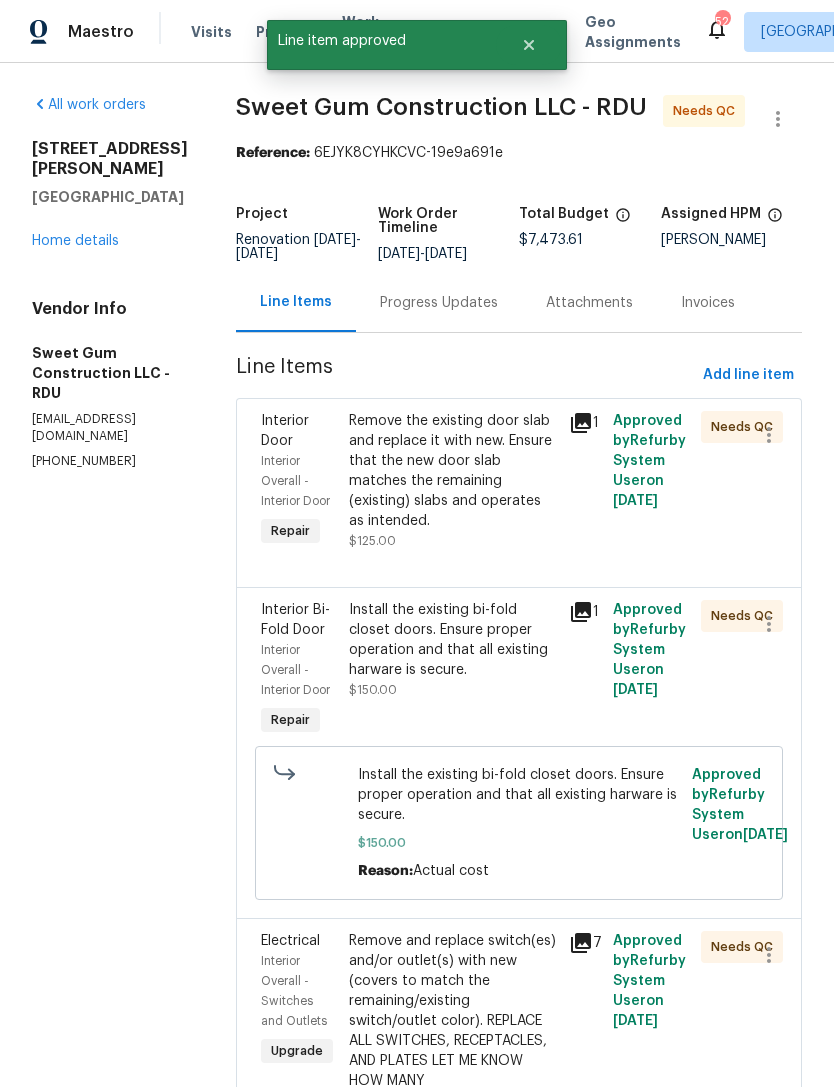 click on "Remove the existing door slab and replace it with new. Ensure that the new door slab matches the remaining (existing) slabs and operates as intended." at bounding box center (453, 471) 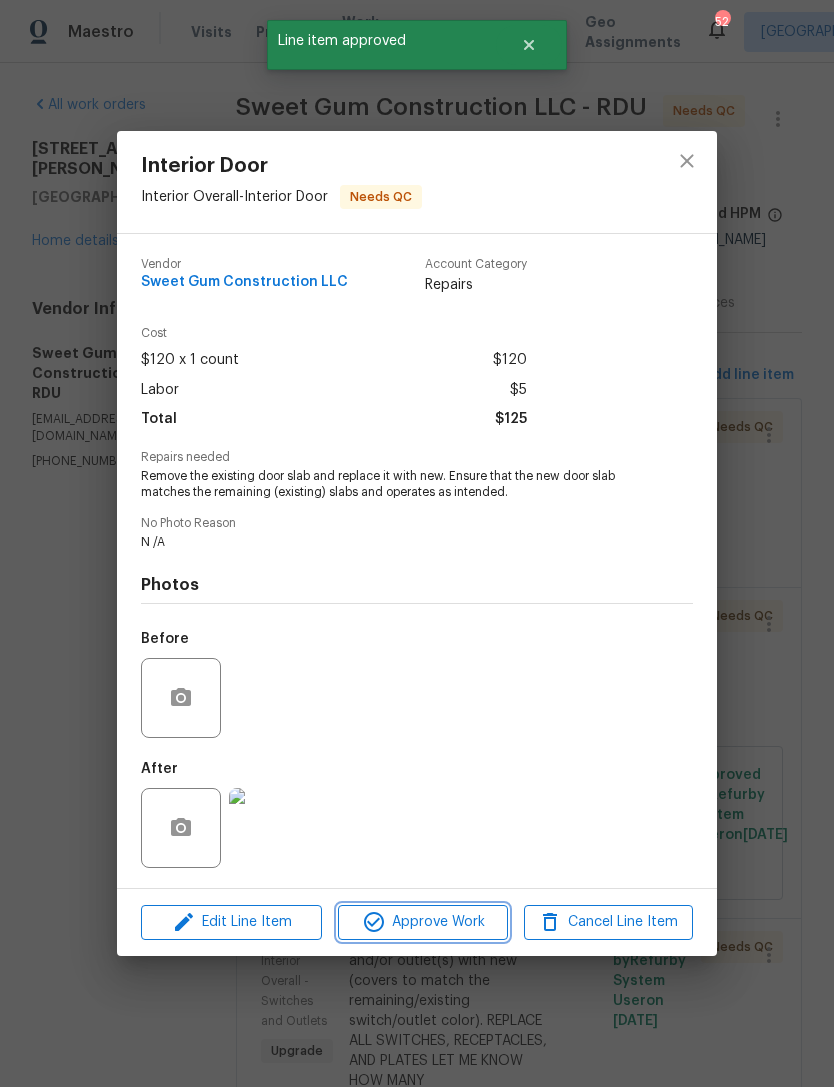 click on "Approve Work" at bounding box center (422, 922) 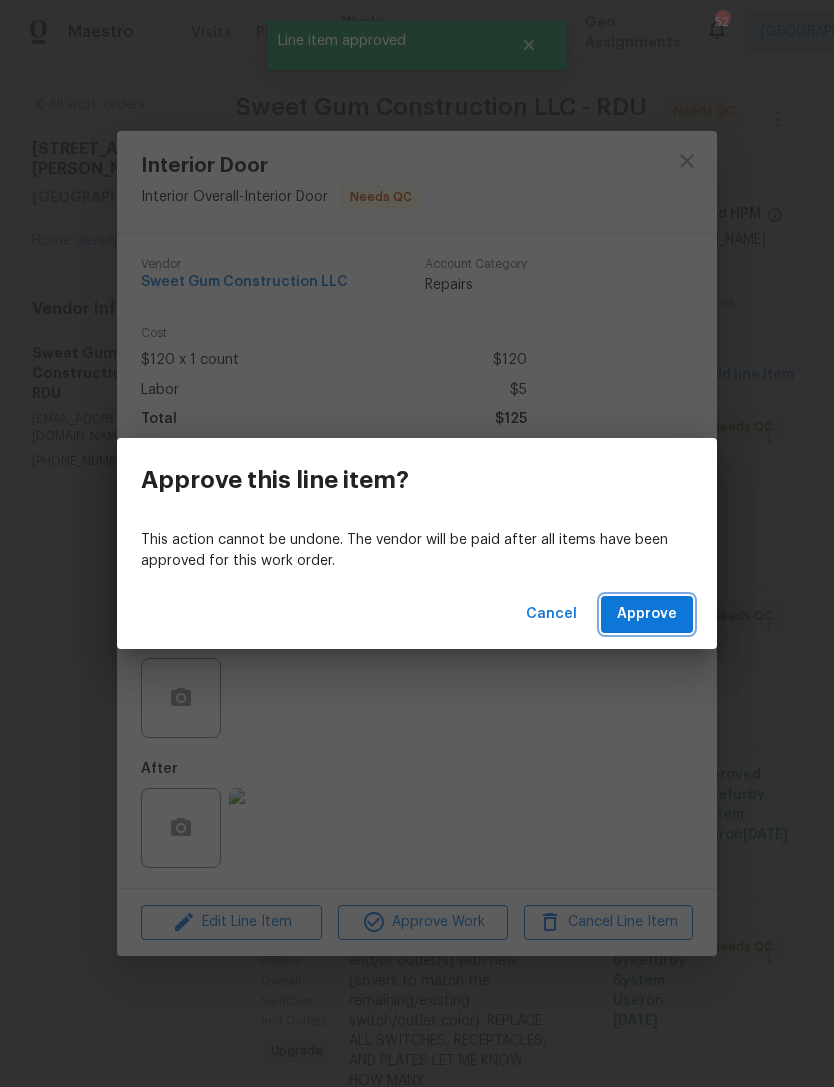 click on "Approve" at bounding box center (647, 614) 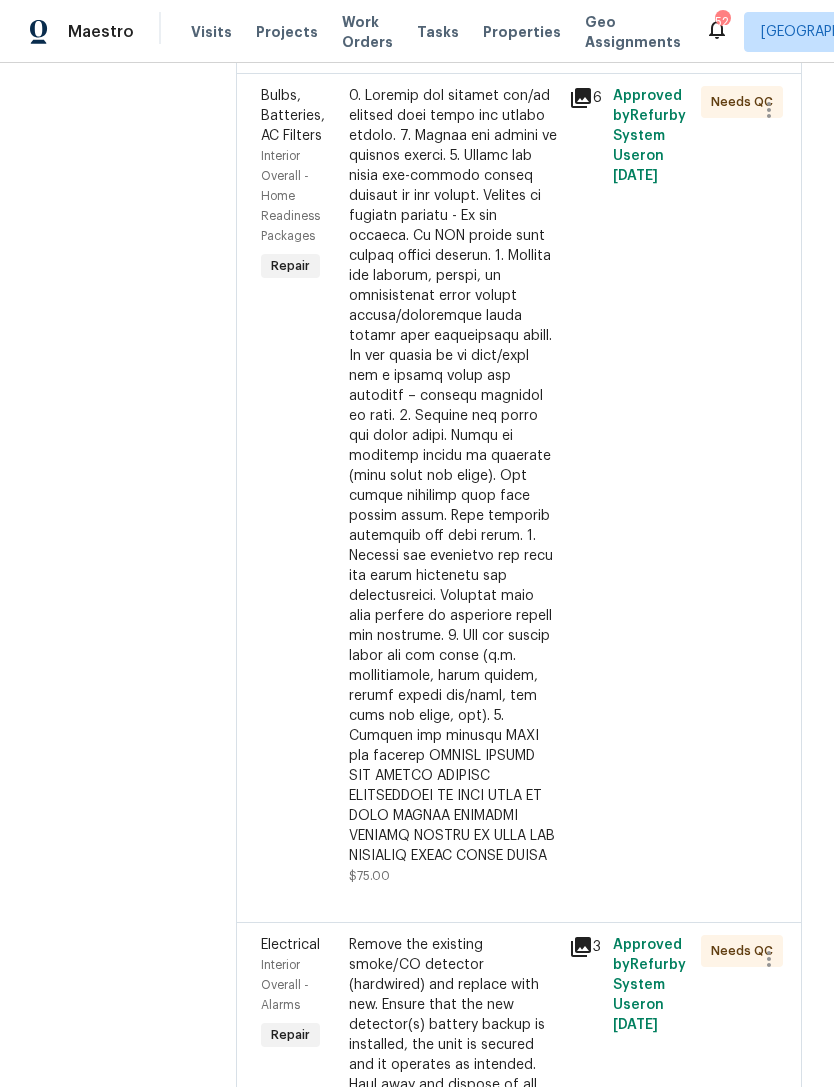scroll, scrollTop: 7569, scrollLeft: 0, axis: vertical 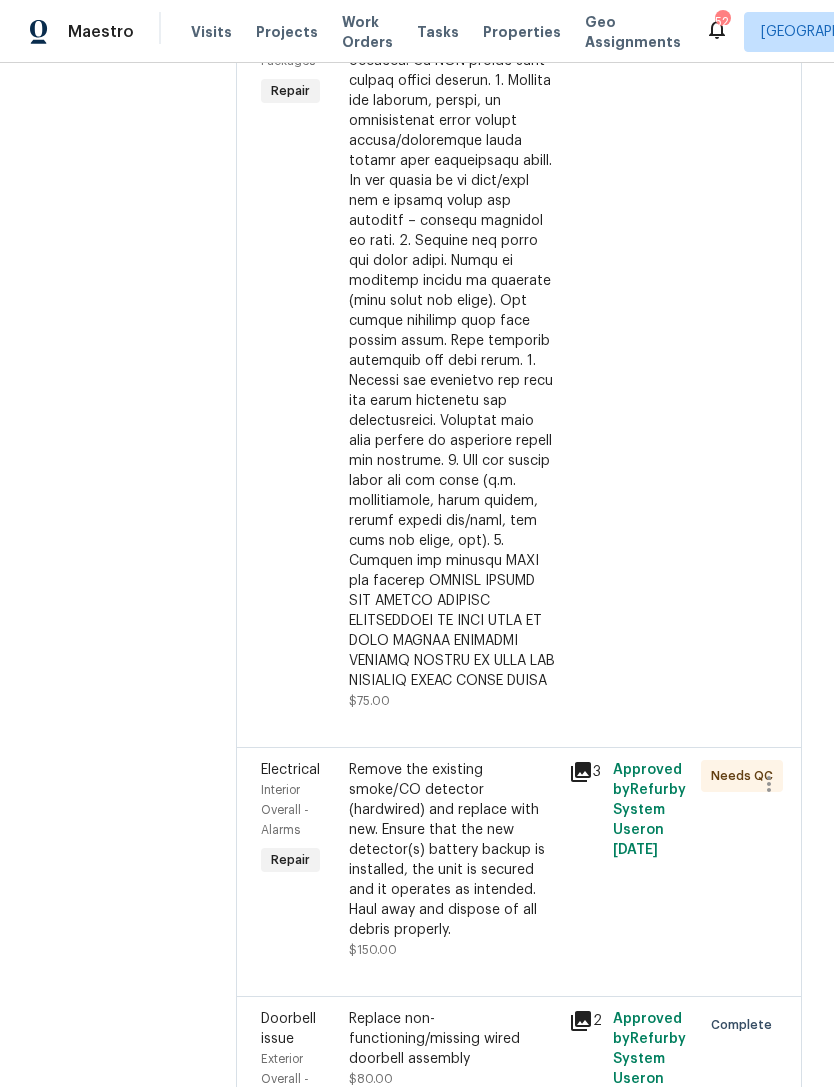 click at bounding box center (453, 301) 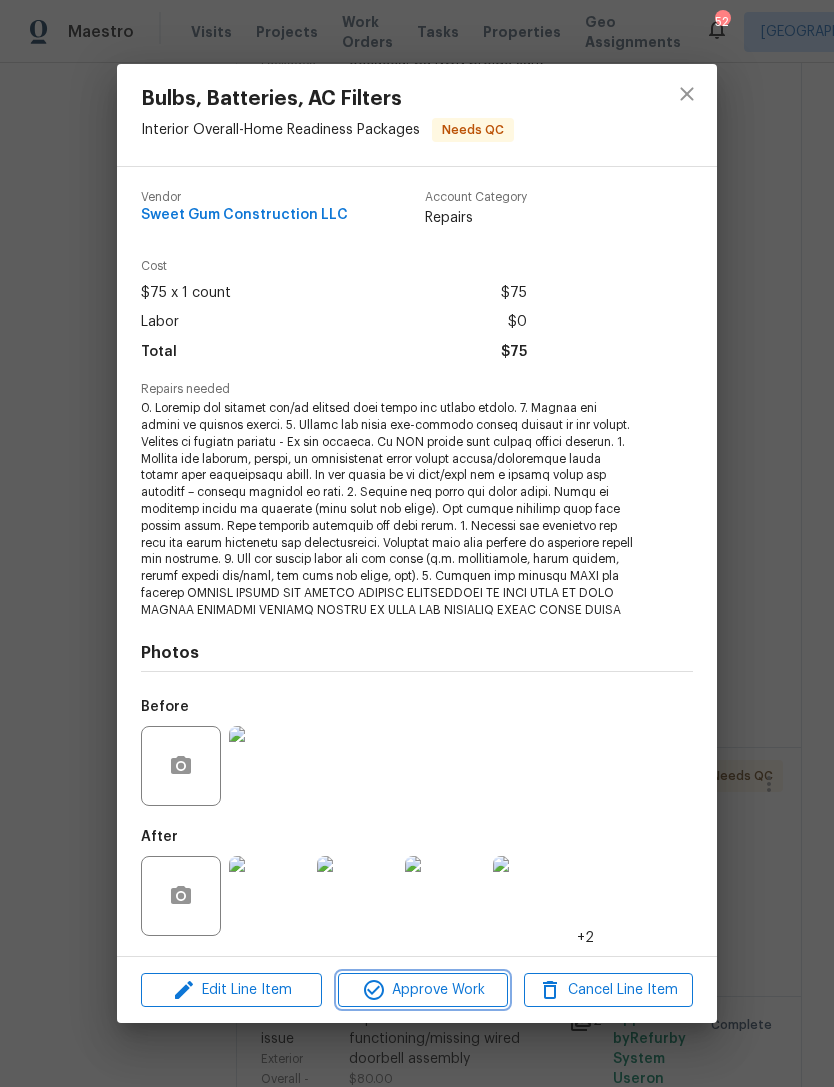 click on "Approve Work" at bounding box center (422, 990) 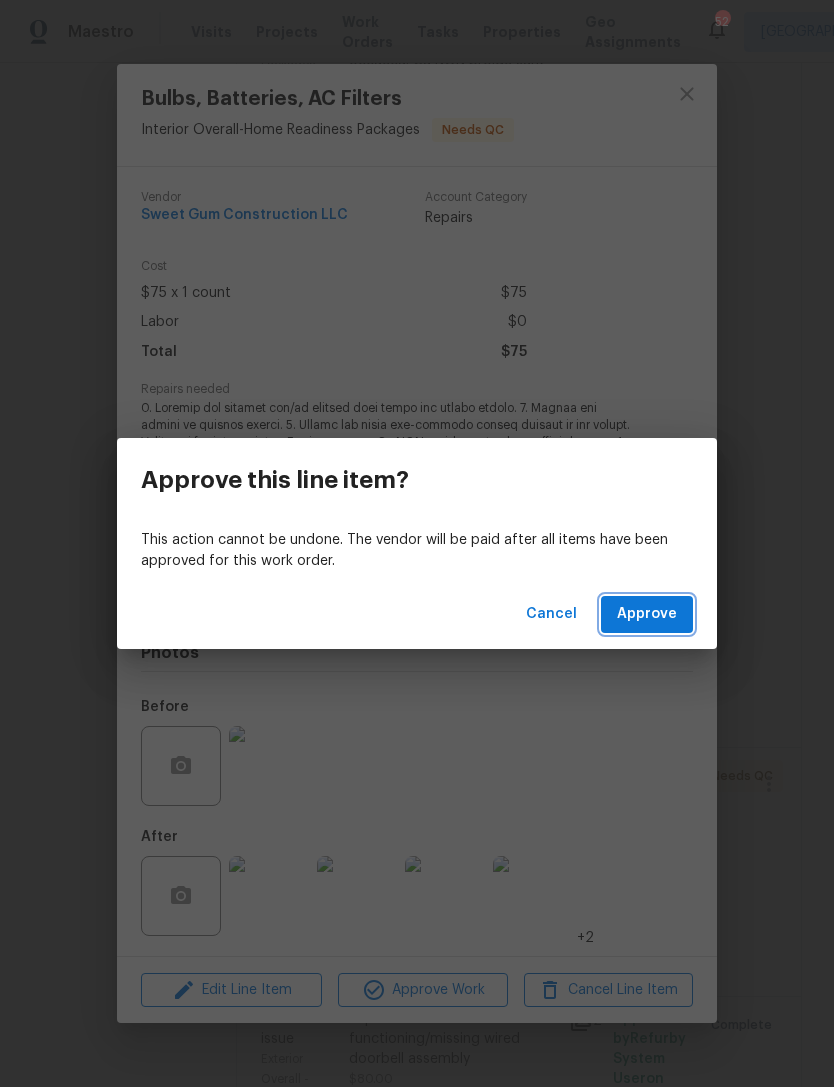 click on "Approve" at bounding box center [647, 614] 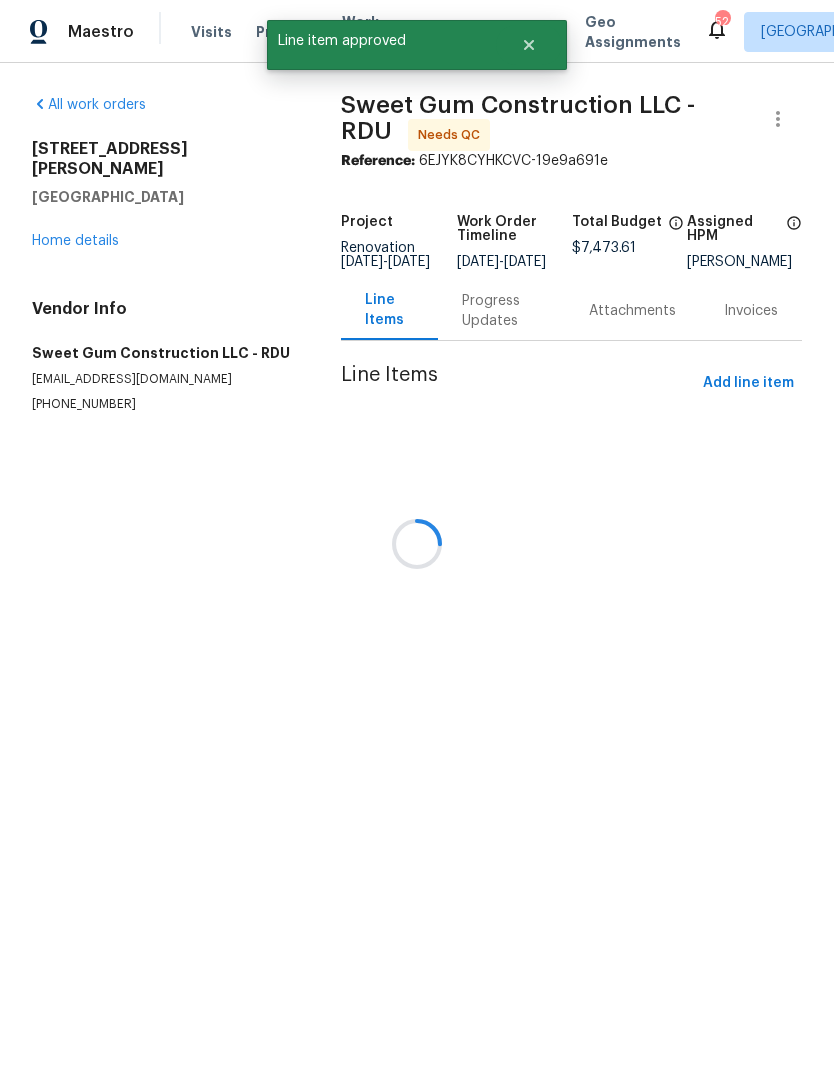 scroll, scrollTop: 0, scrollLeft: 0, axis: both 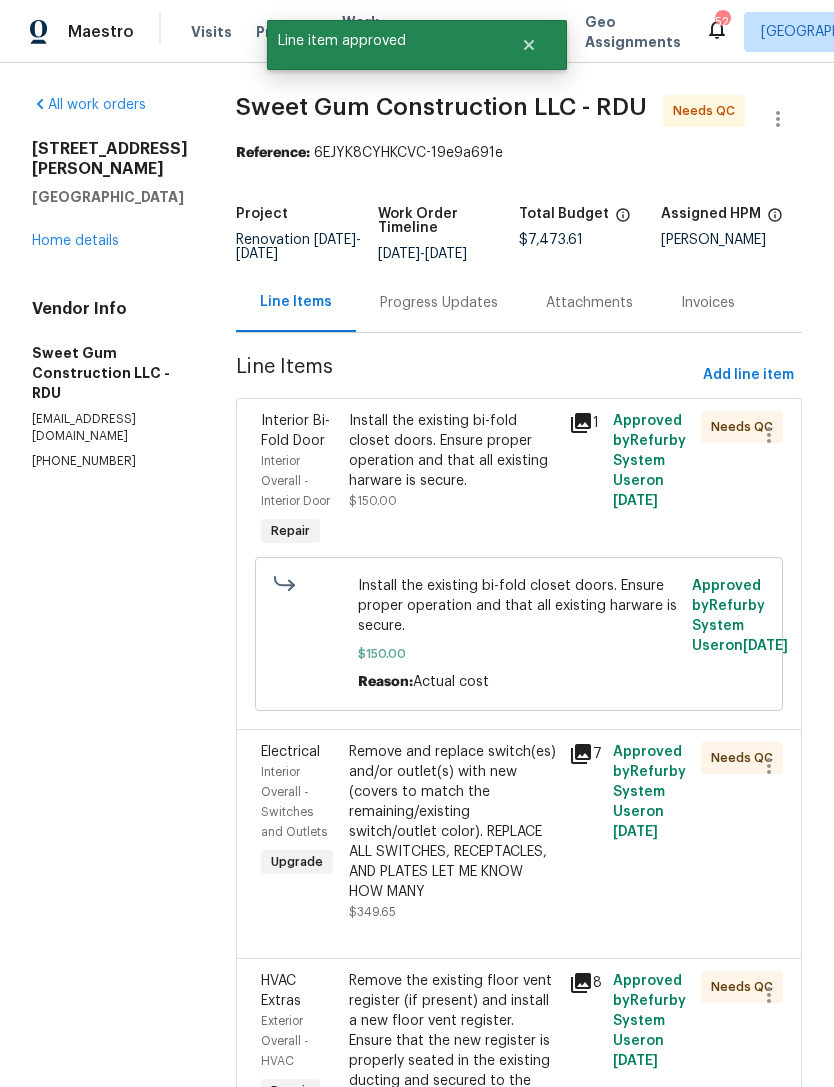 click on "Install the existing bi-fold closet doors. Ensure proper operation and that all existing harware is secure." at bounding box center [453, 451] 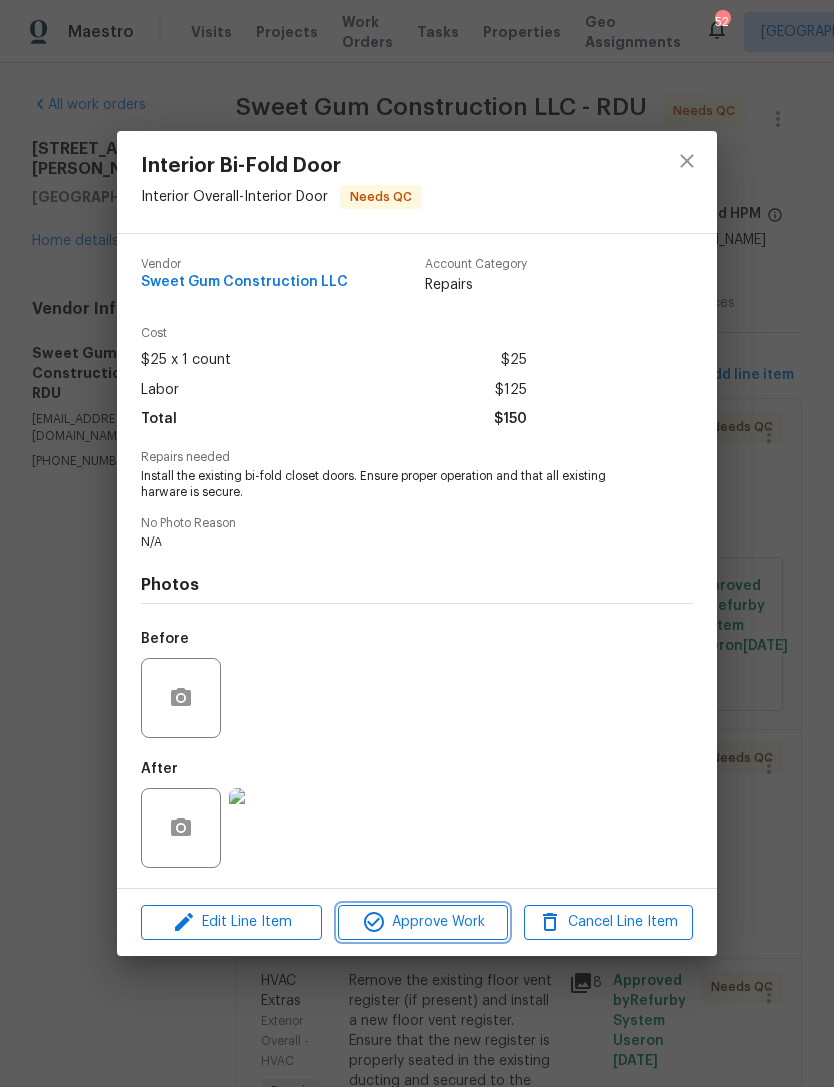 click on "Approve Work" at bounding box center [422, 922] 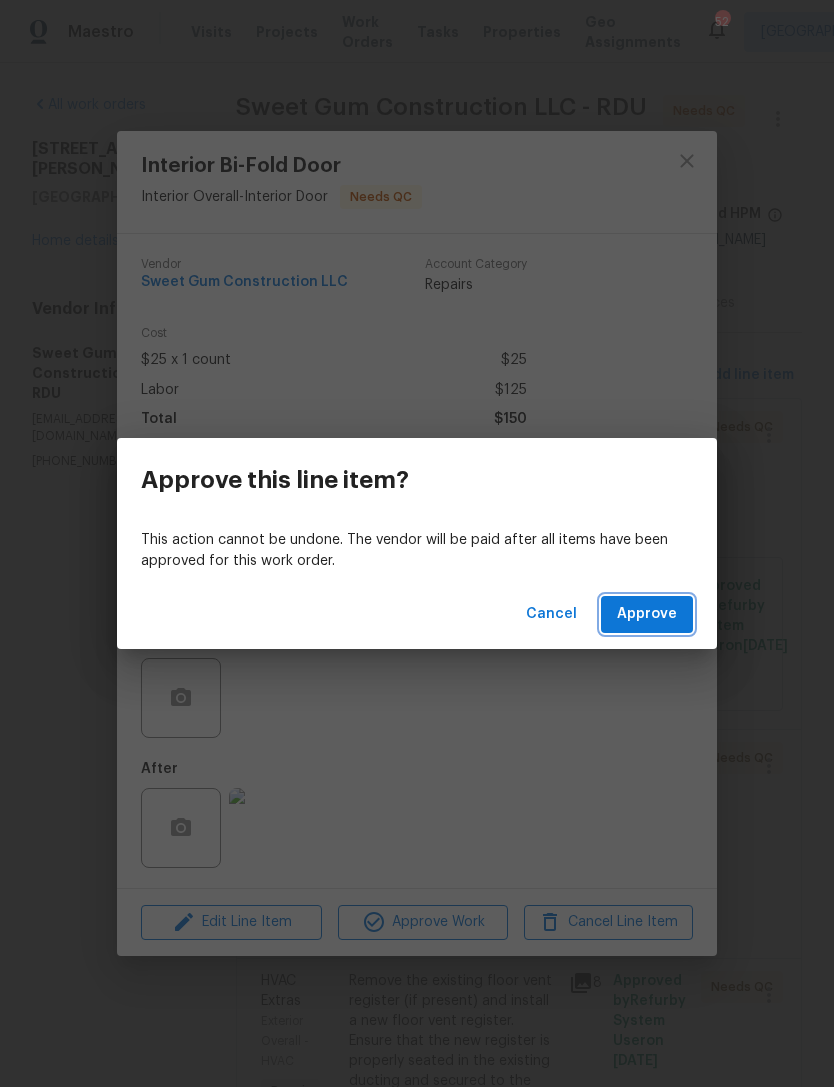 click on "Approve" at bounding box center (647, 614) 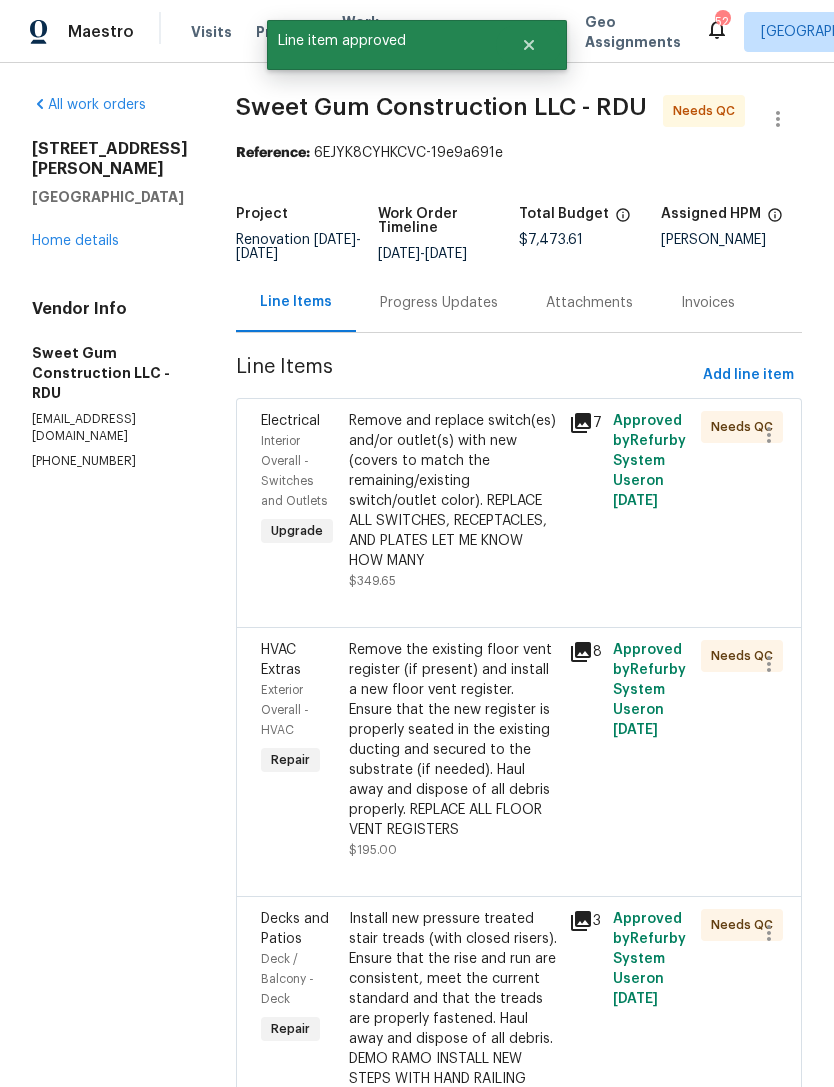 click on "Remove and replace switch(es) and/or outlet(s) with new (covers to match the remaining/existing switch/outlet color).
REPLACE ALL SWITCHES, RECEPTACLES, AND PLATES
LET ME KNOW HOW MANY" at bounding box center (453, 491) 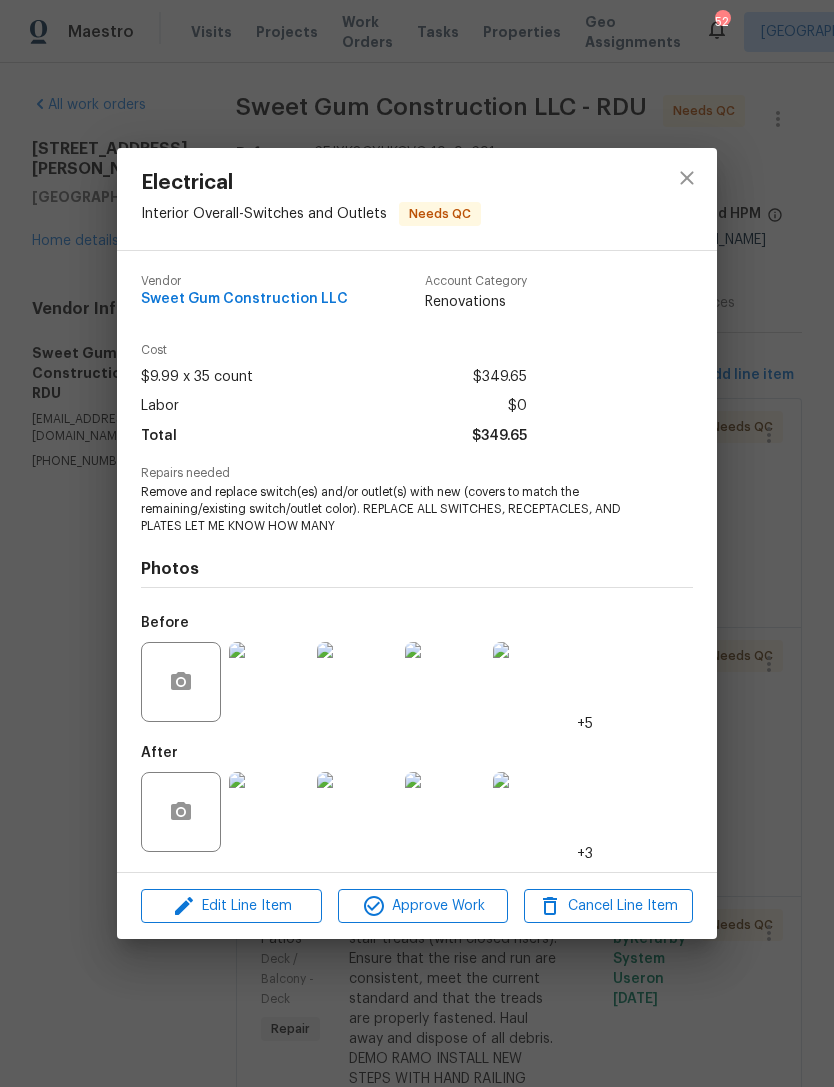 click at bounding box center (269, 812) 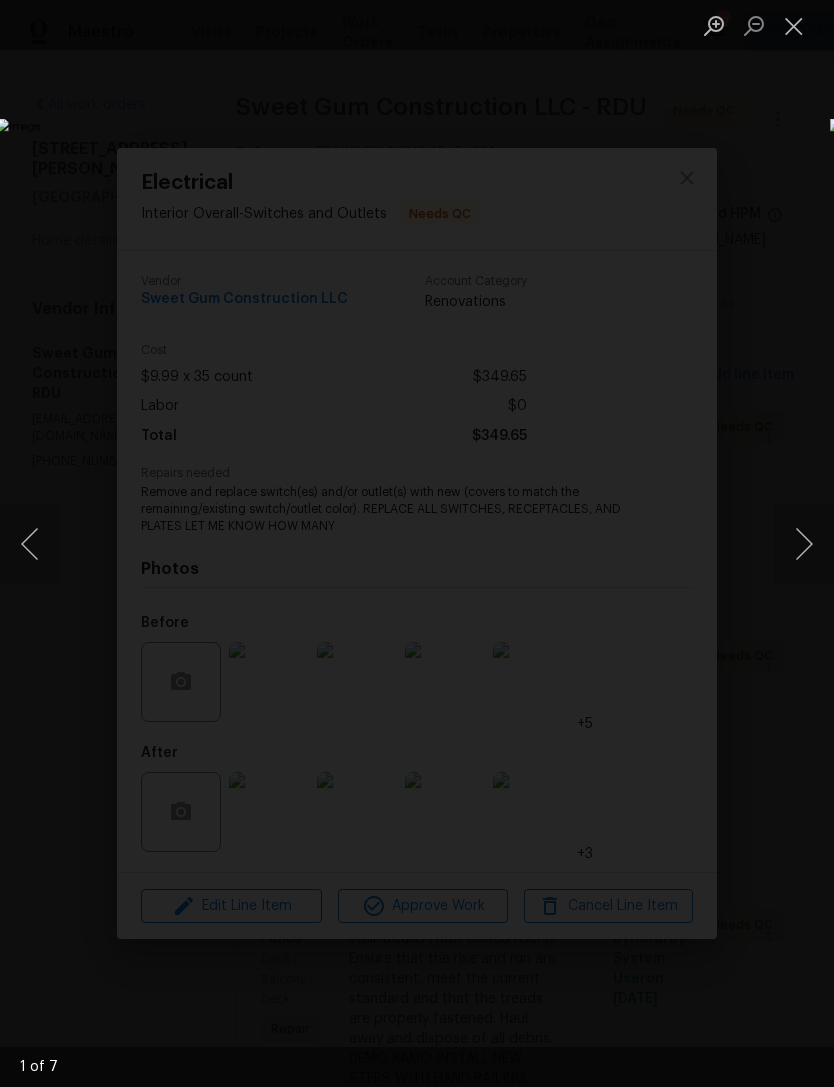 click at bounding box center [804, 544] 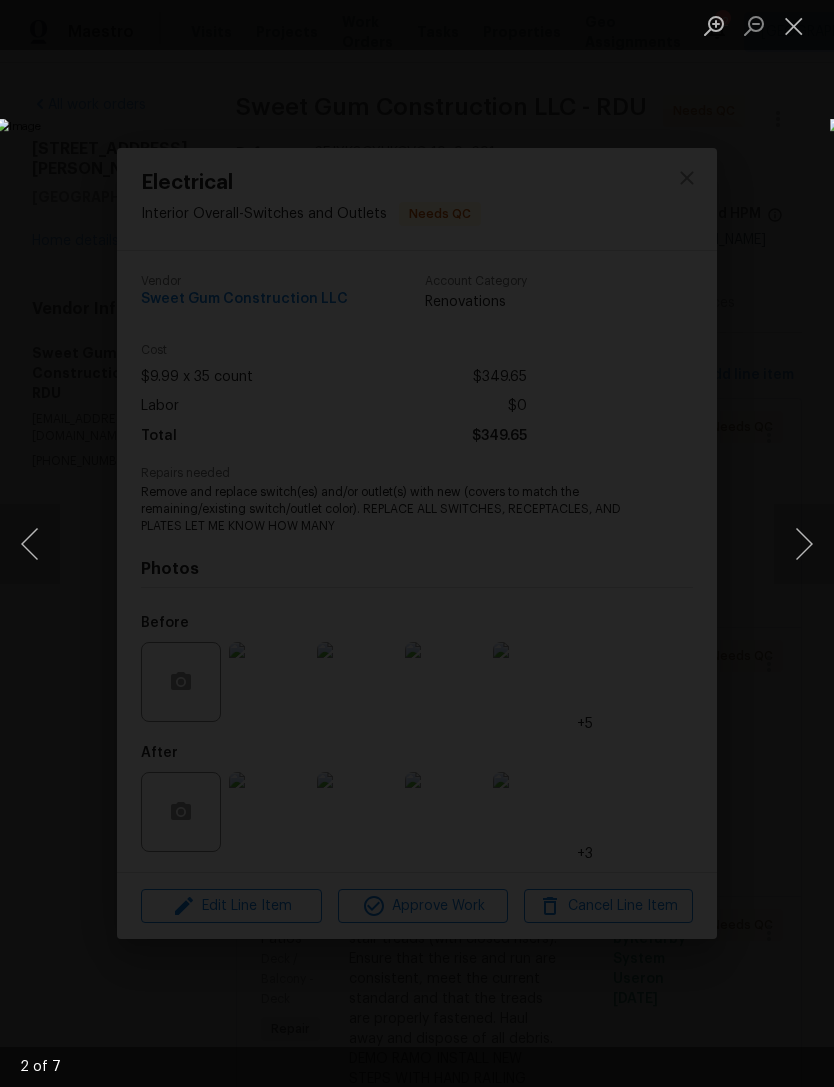 click at bounding box center (804, 544) 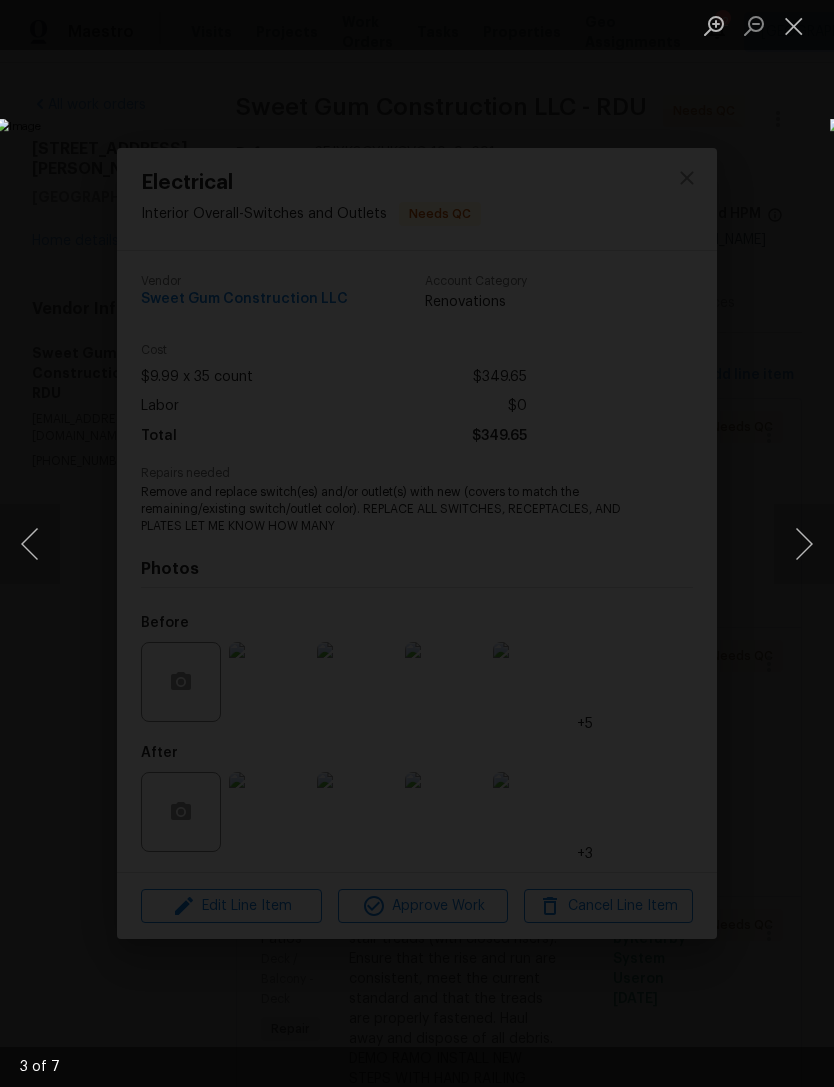 click at bounding box center [794, 25] 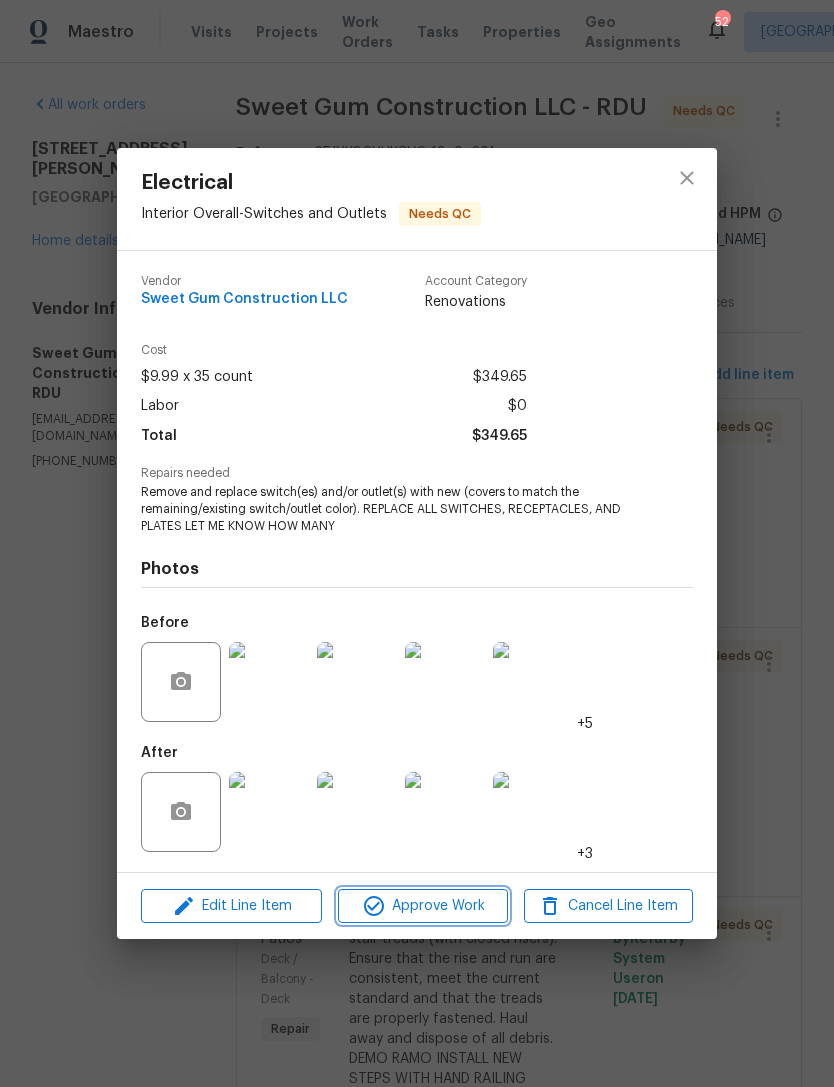 click on "Approve Work" at bounding box center (422, 906) 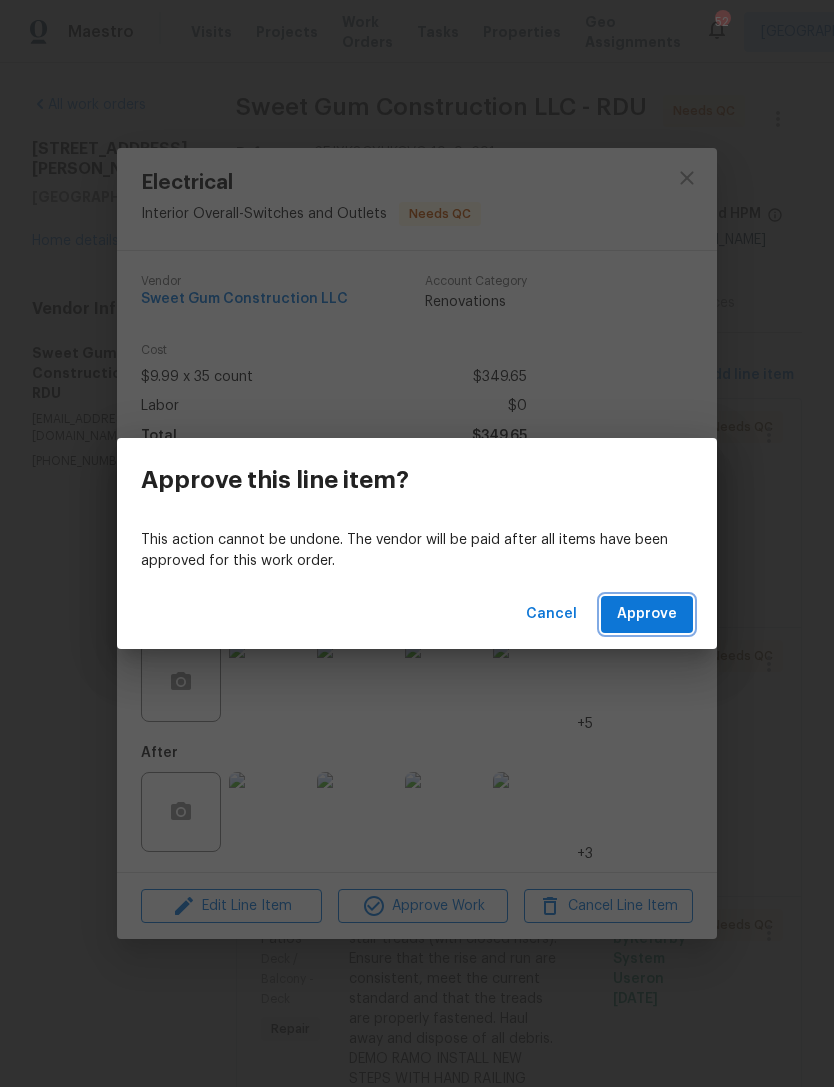 click on "Approve" at bounding box center (647, 614) 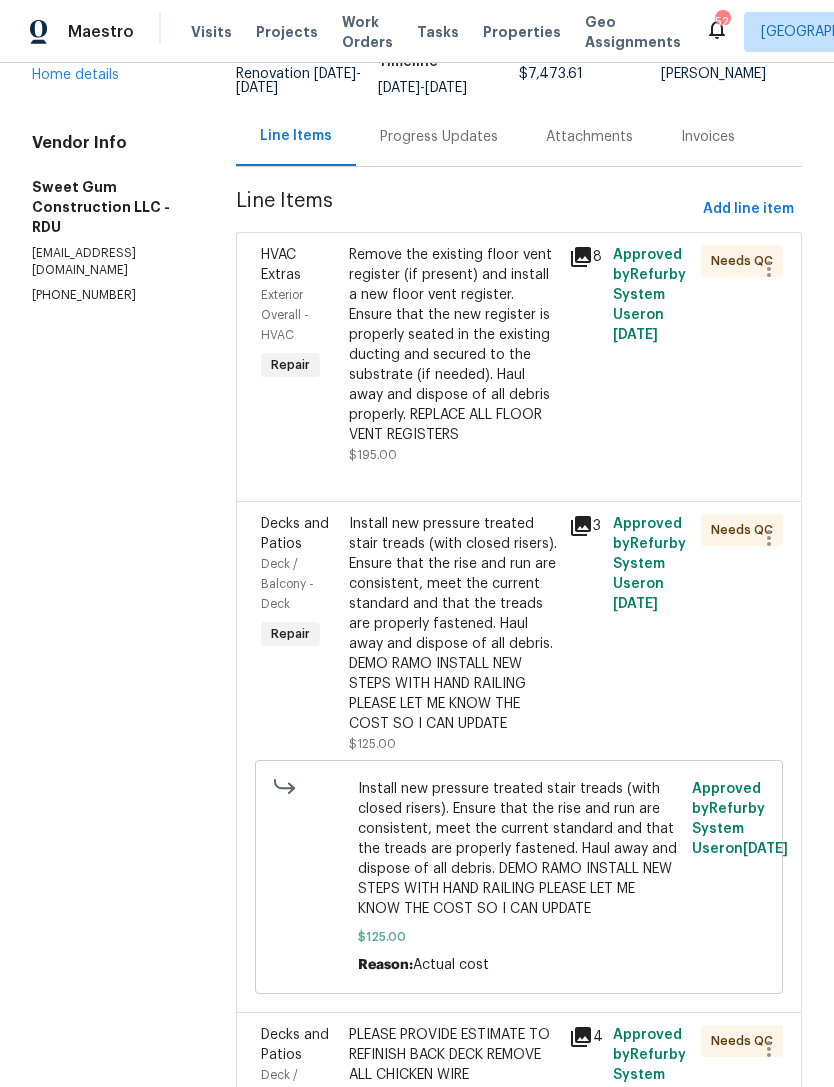 scroll, scrollTop: 168, scrollLeft: 0, axis: vertical 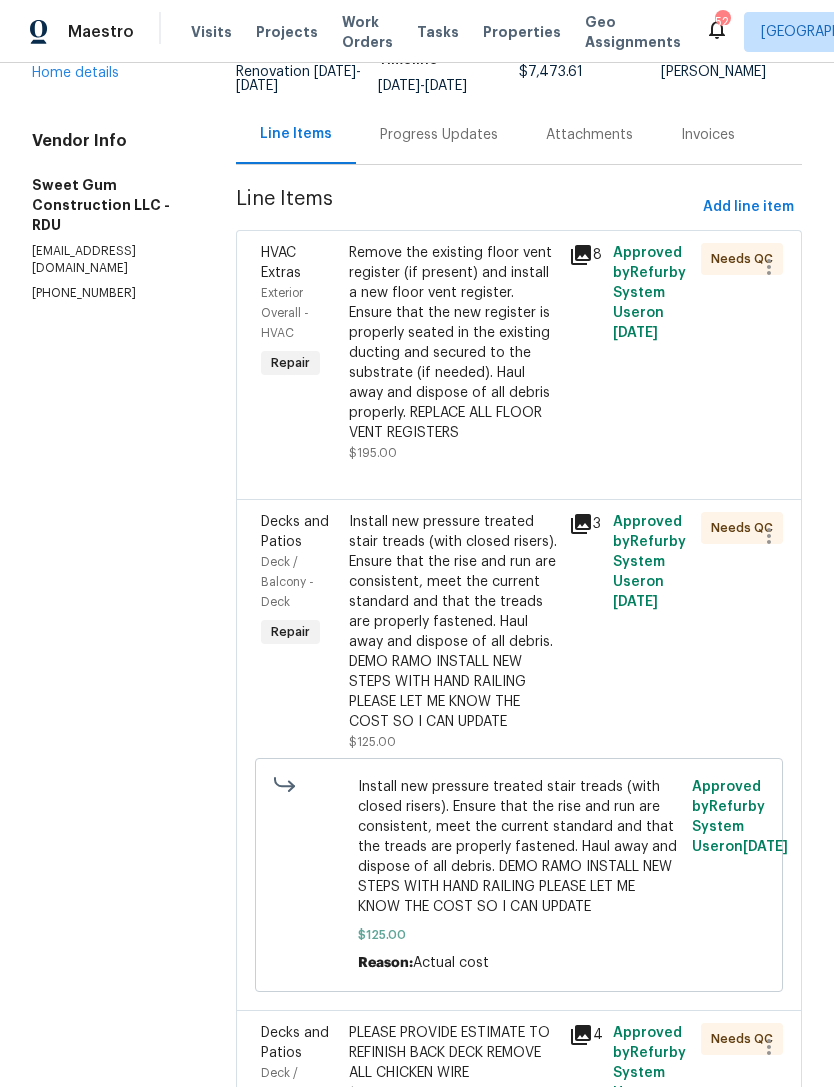 click on "Install new pressure treated stair treads (with closed risers). Ensure that the rise and run are consistent, meet the current standard and that the treads are properly fastened. Haul away and dispose of all debris.
DEMO RAMO INSTALL NEW STEPS WITH HAND RAILING
PLEASE LET ME KNOW THE COST SO I CAN UPDATE" at bounding box center (453, 622) 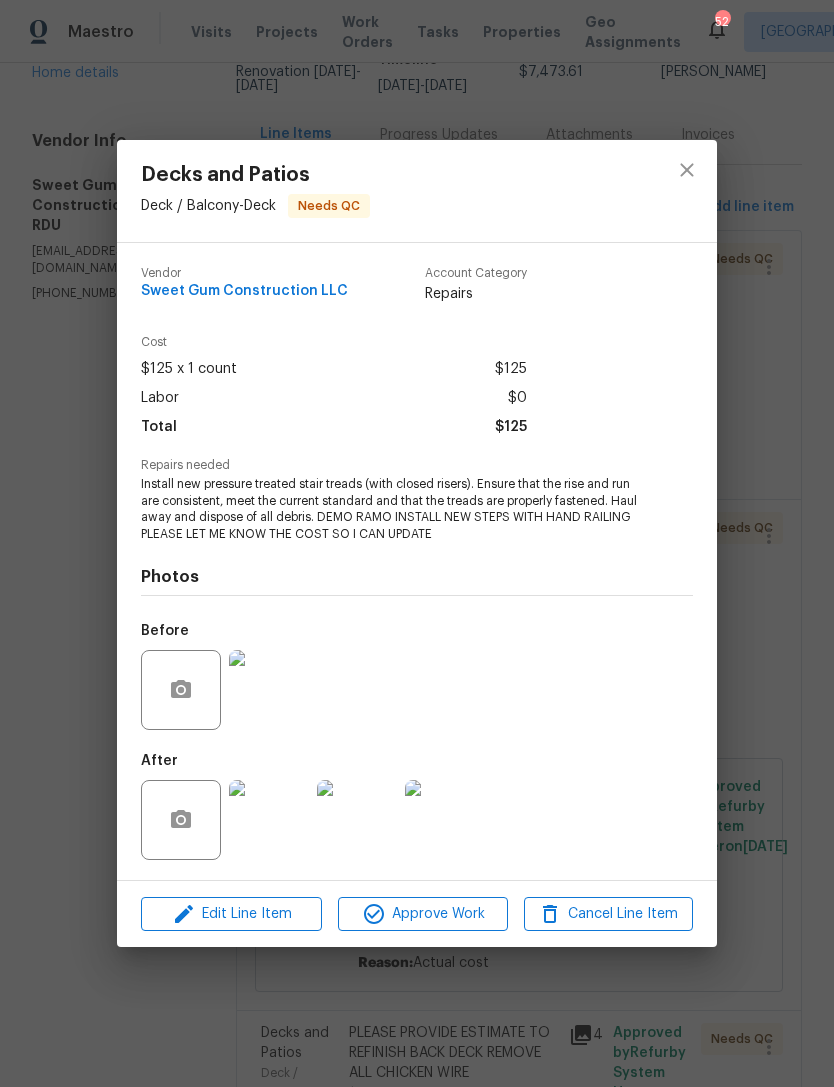 click at bounding box center (269, 690) 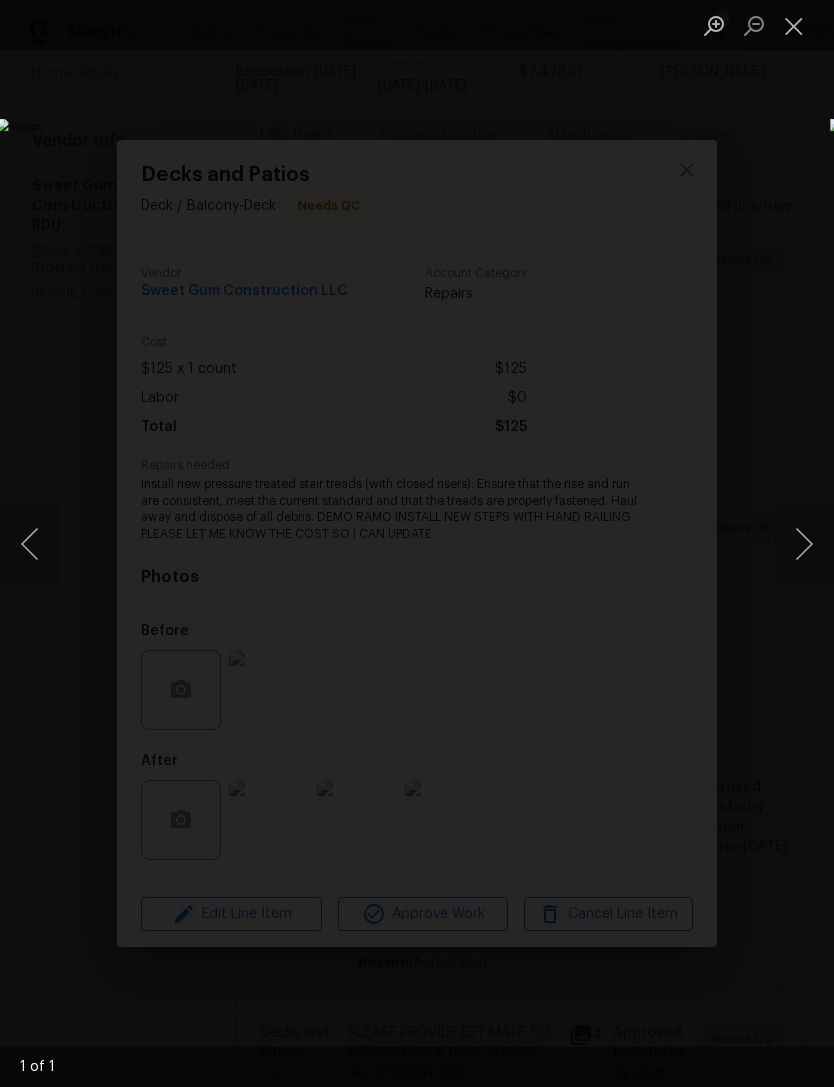 click at bounding box center (804, 544) 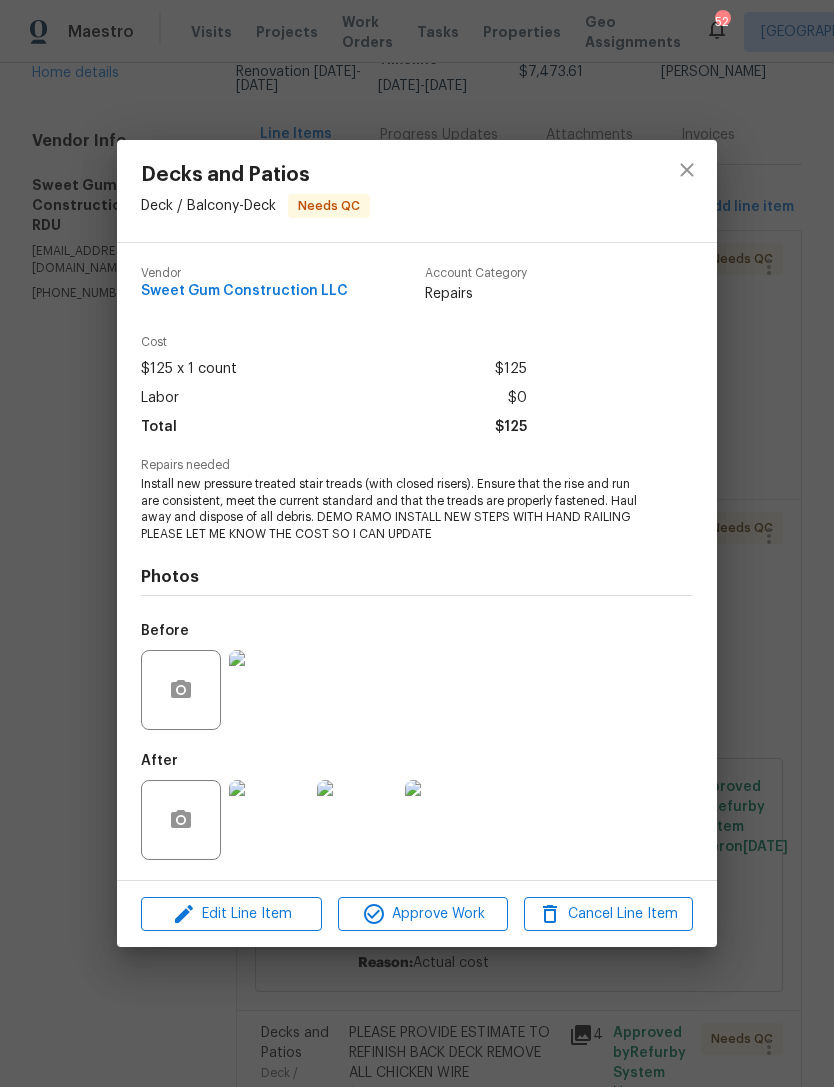 click at bounding box center (357, 820) 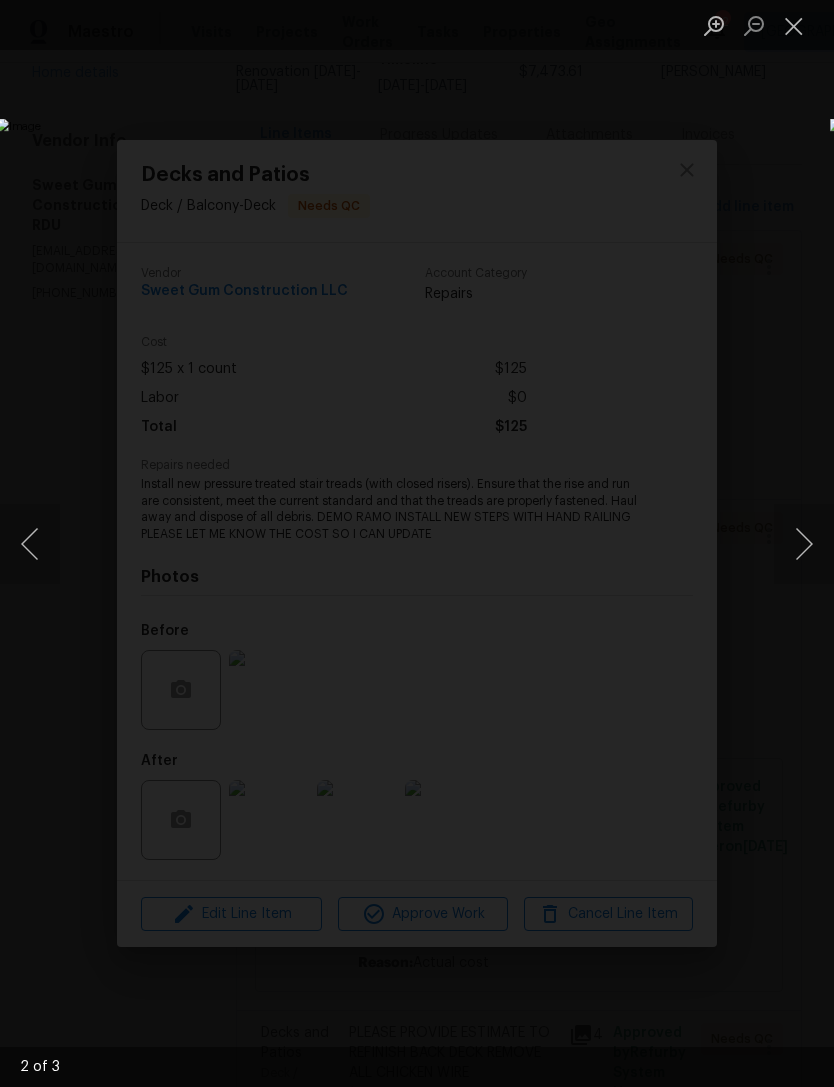click at bounding box center [794, 25] 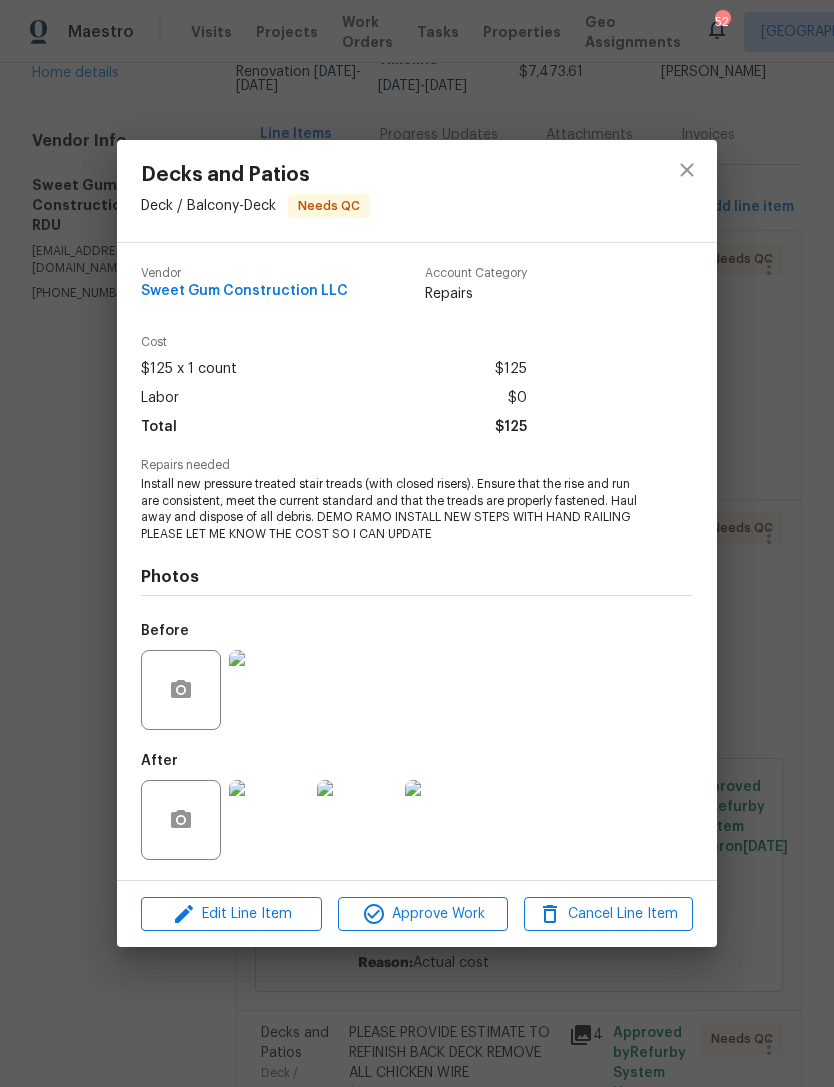 click at bounding box center [445, 820] 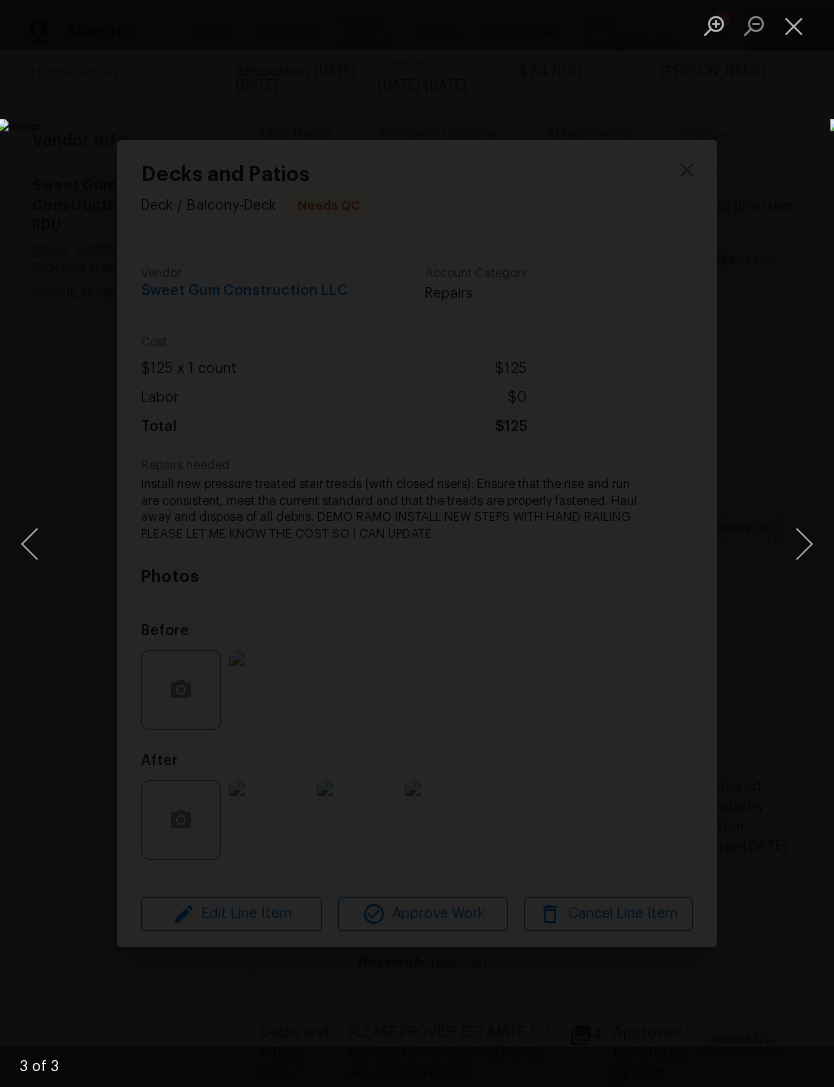 click at bounding box center [794, 25] 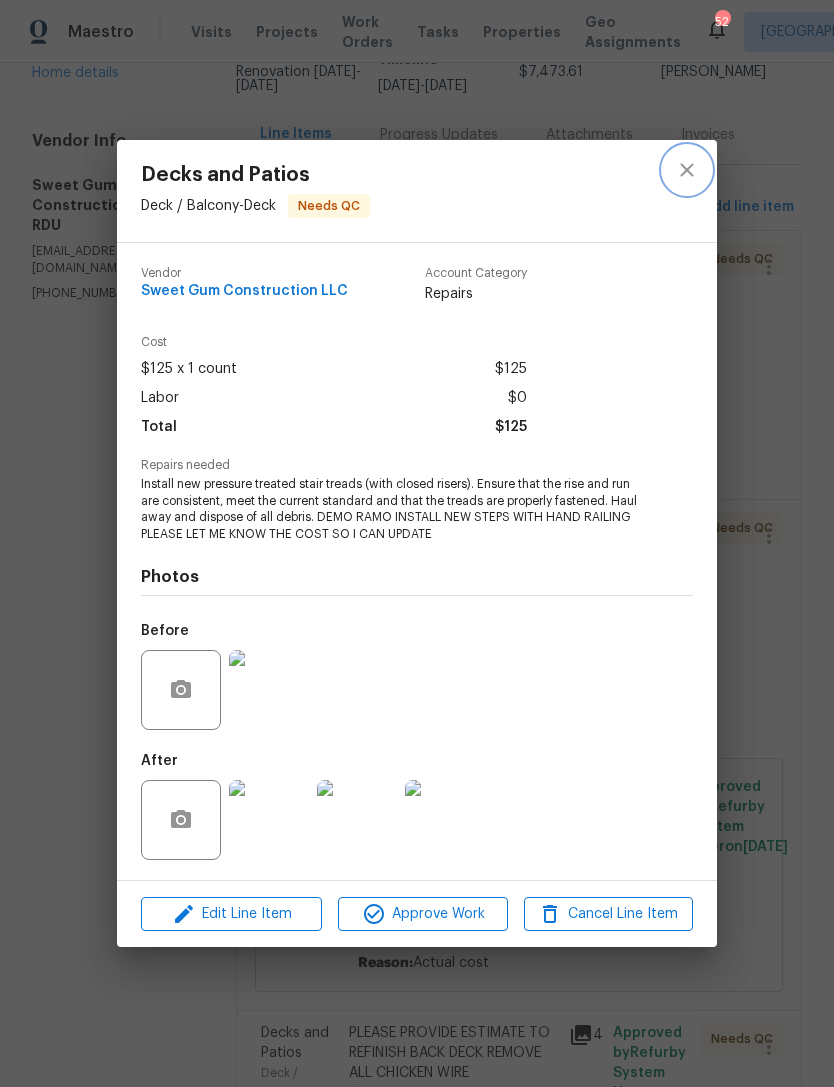 click 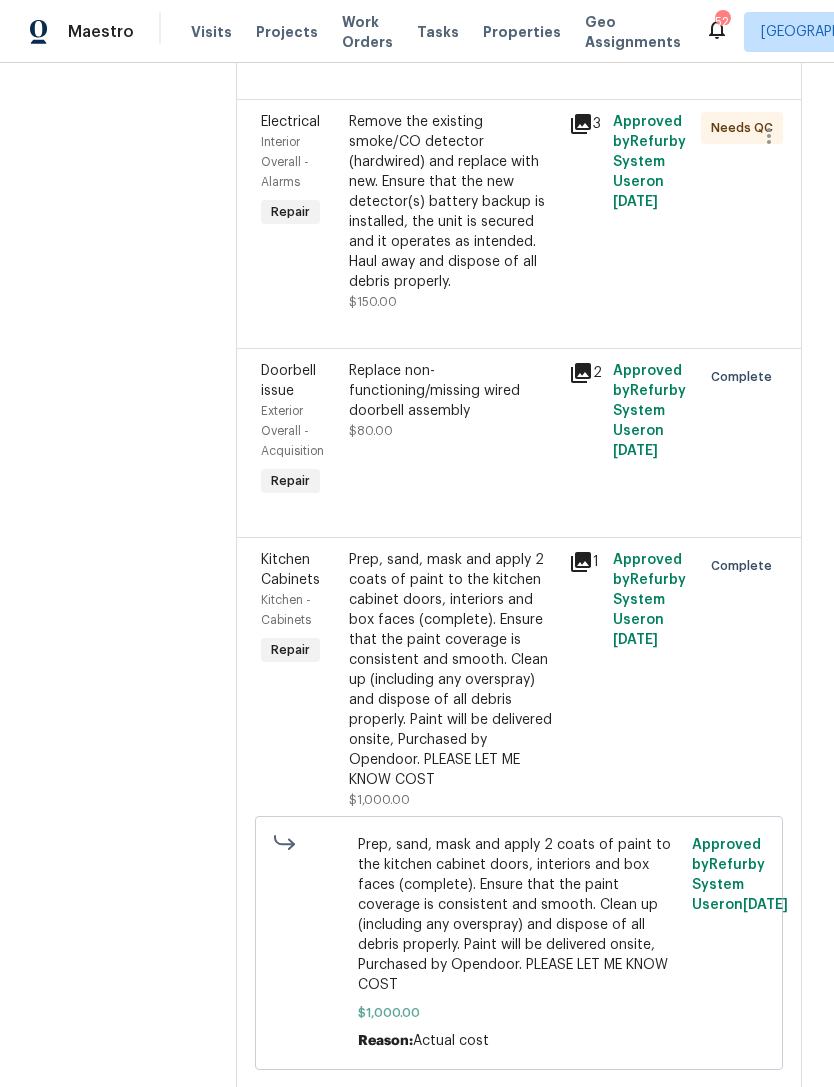scroll, scrollTop: 6834, scrollLeft: 0, axis: vertical 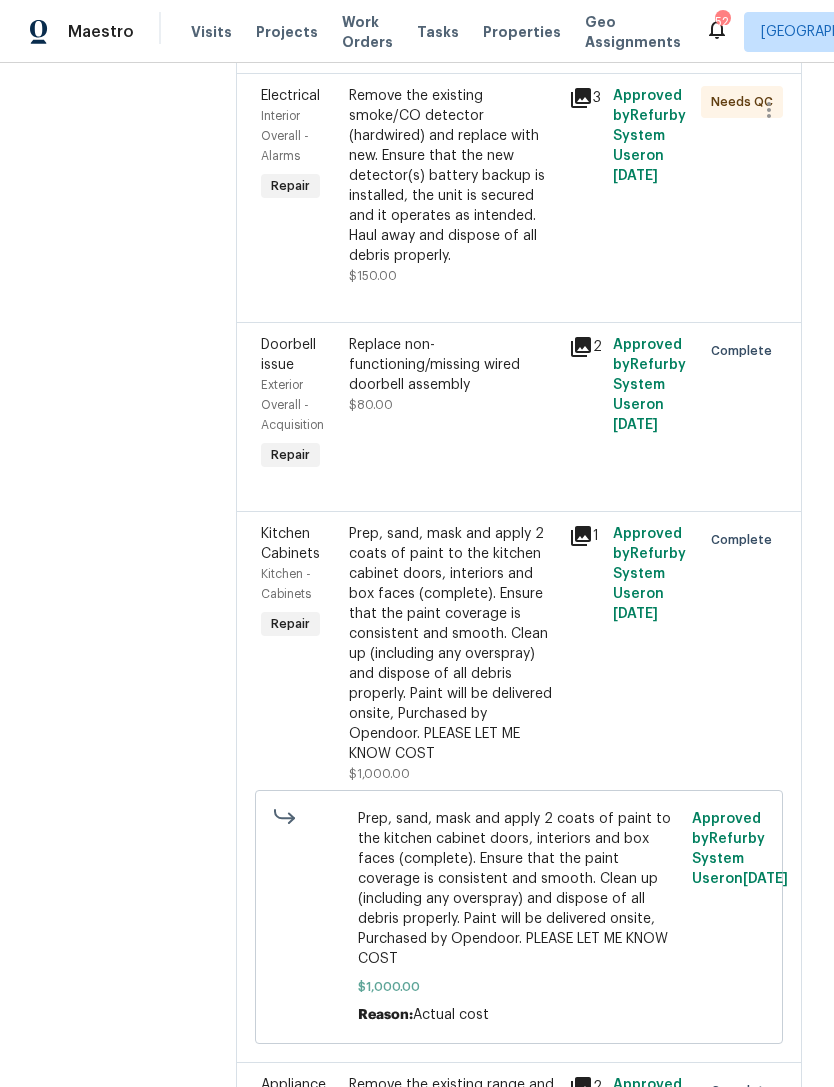 click on "Remove the existing smoke/CO detector (hardwired) and replace with new. Ensure that the new detector(s) battery backup is installed, the unit is secured and it operates as intended. Haul away and dispose of all debris properly." at bounding box center (453, 176) 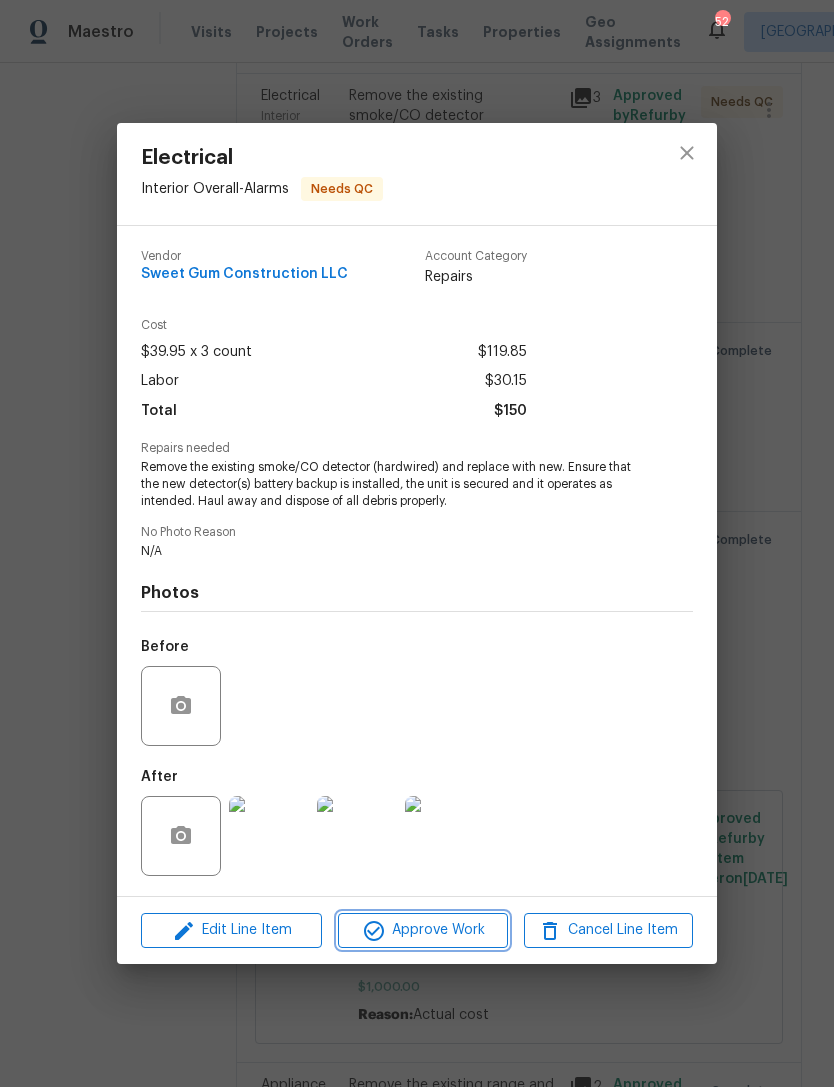 click on "Approve Work" at bounding box center (422, 930) 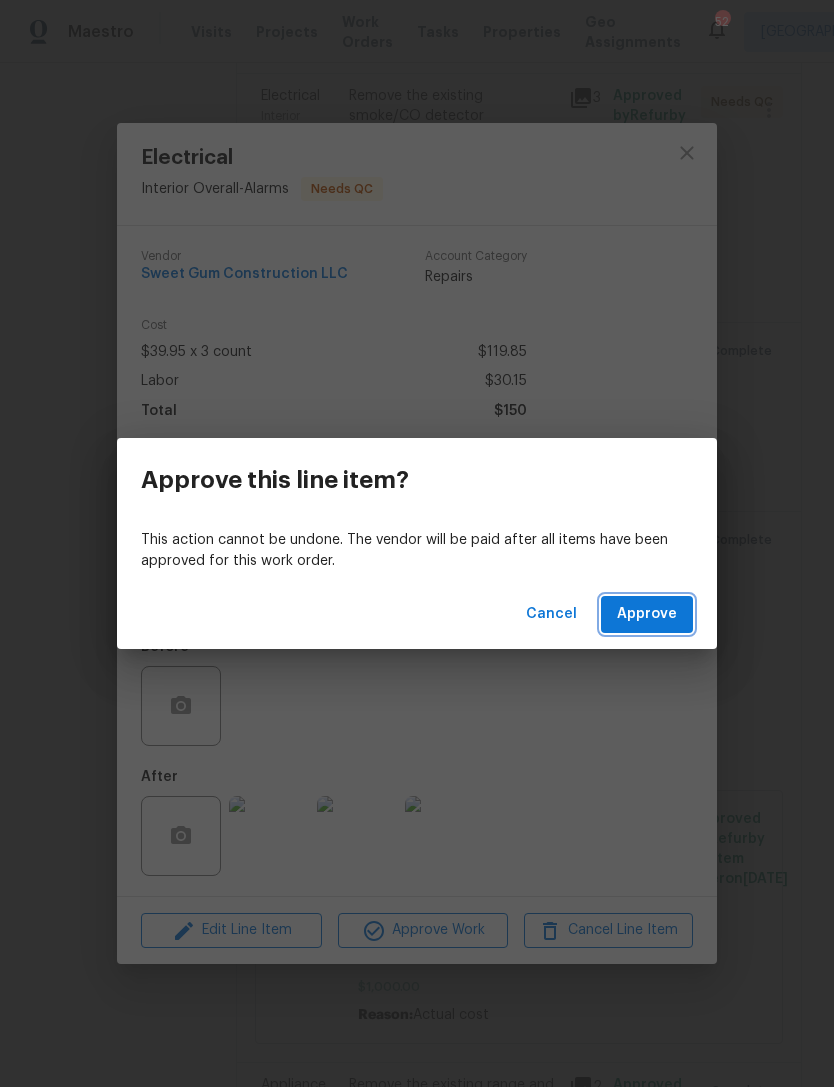 click on "Approve" at bounding box center (647, 614) 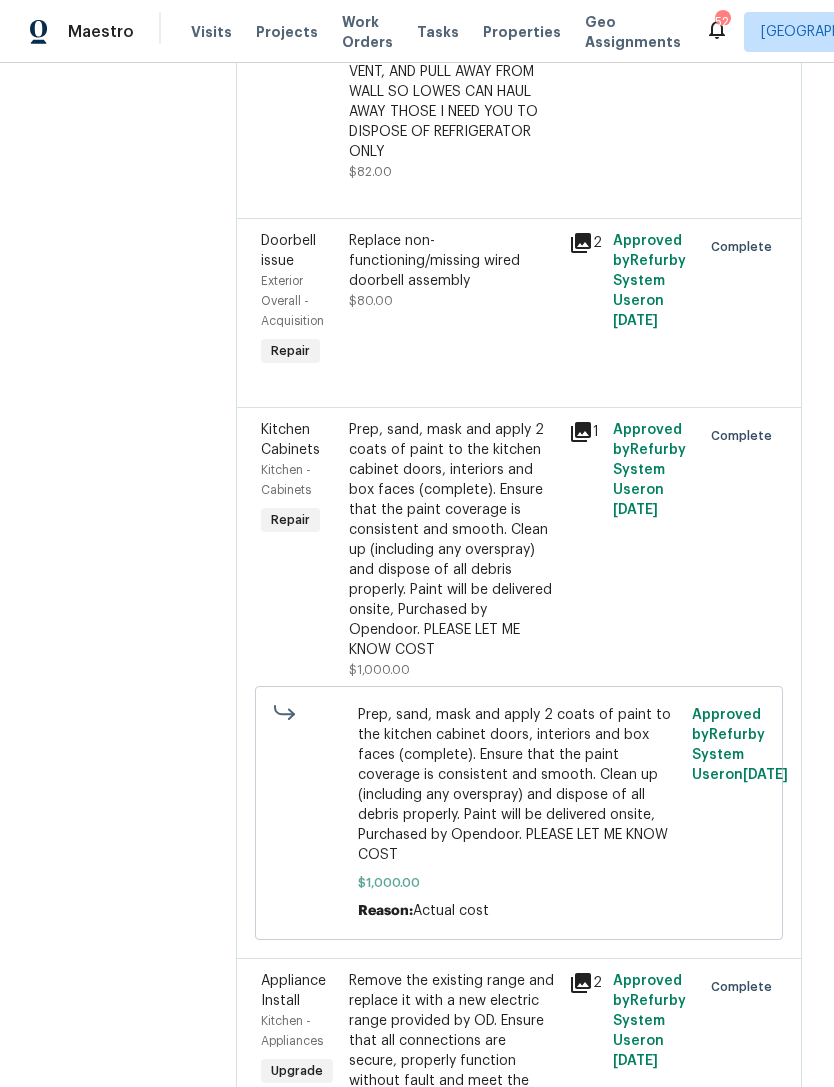 scroll, scrollTop: 6690, scrollLeft: 0, axis: vertical 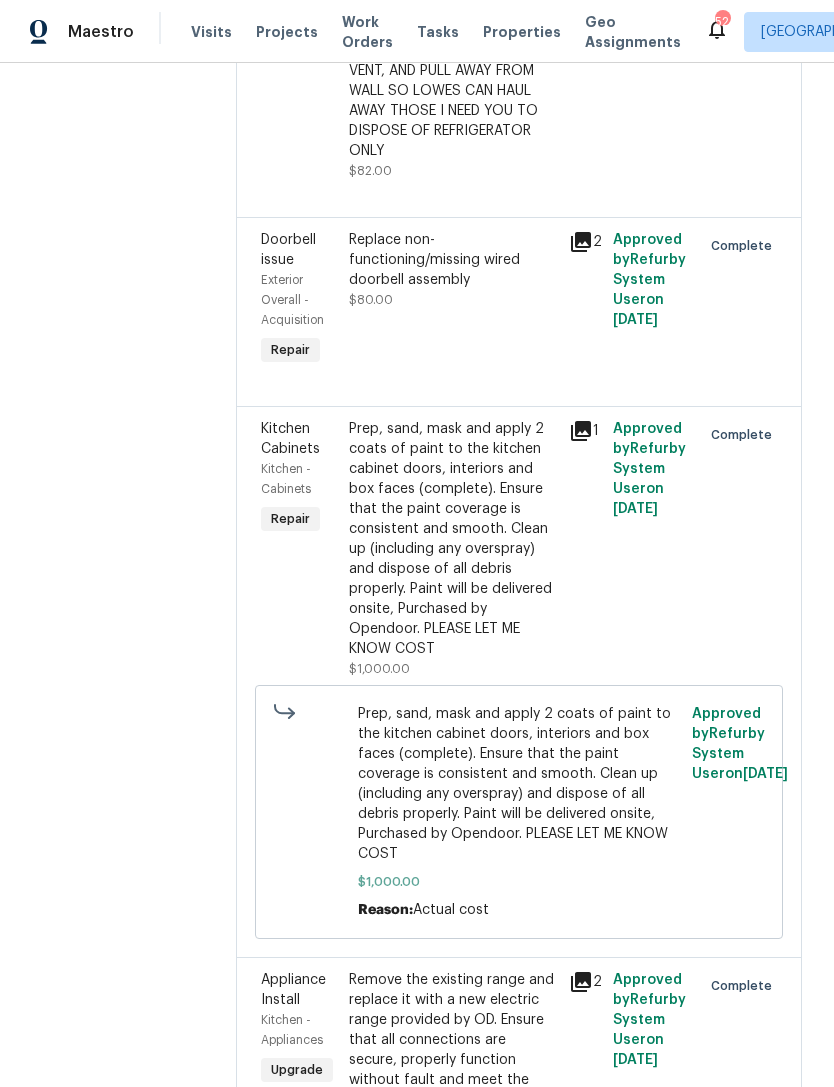 click on "Remove the existing refrigerator from the dwelling and donate or dispose of it properly.
PLEASE UNPLUG RANGE, DISHWASHER, HOOD VENT, AND PULL AWAY FROM WALL SO LOWES CAN HAUL AWAY THOSE
I NEED YOU TO DISPOSE OF REFRIGERATOR ONLY" at bounding box center [453, 61] 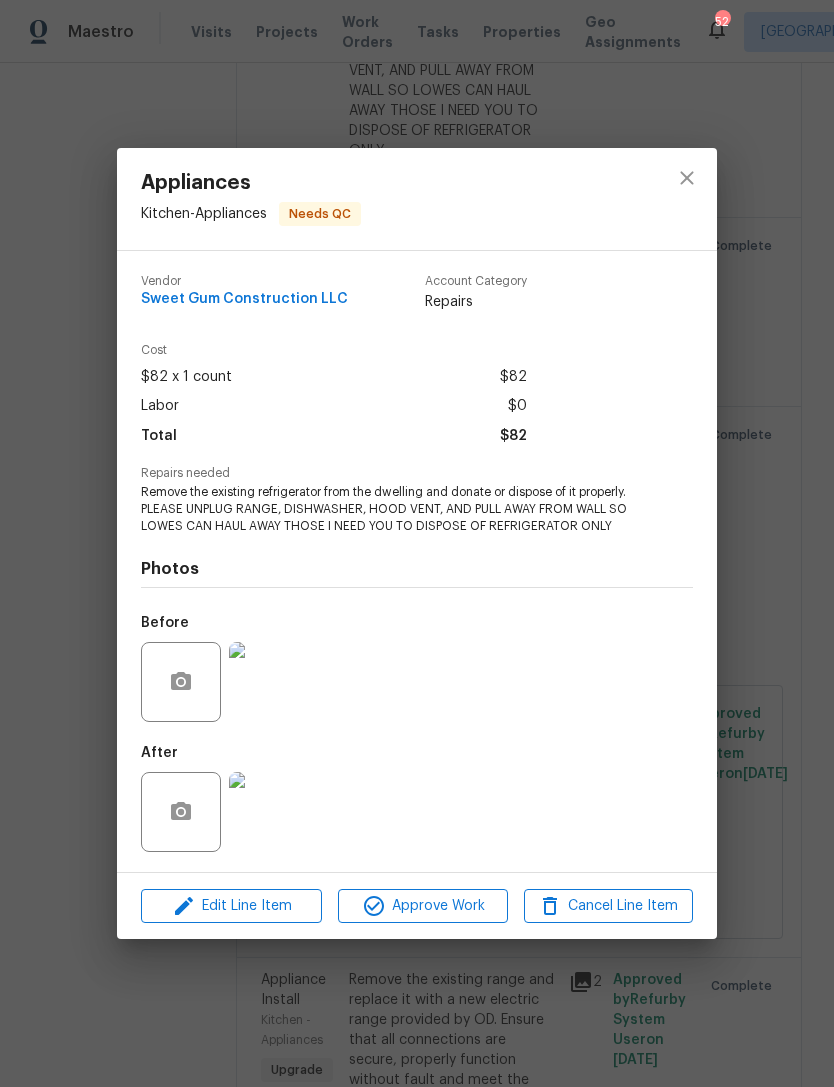 click at bounding box center (269, 812) 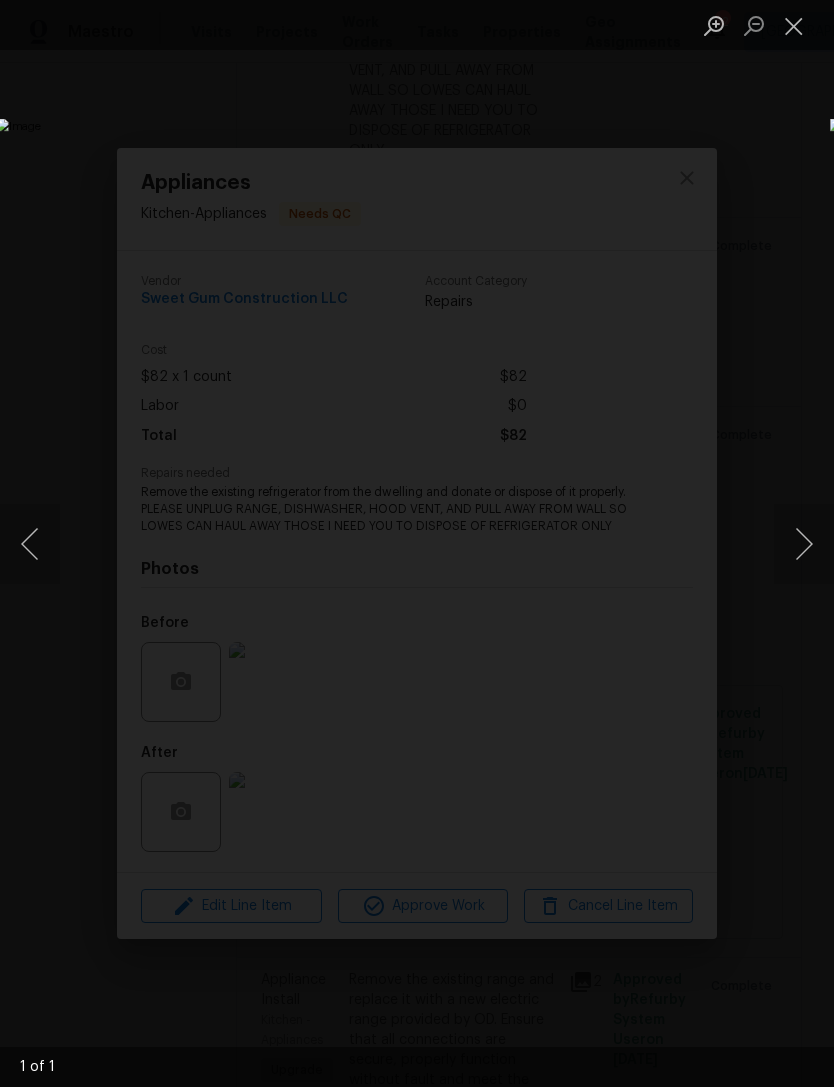 click at bounding box center [794, 25] 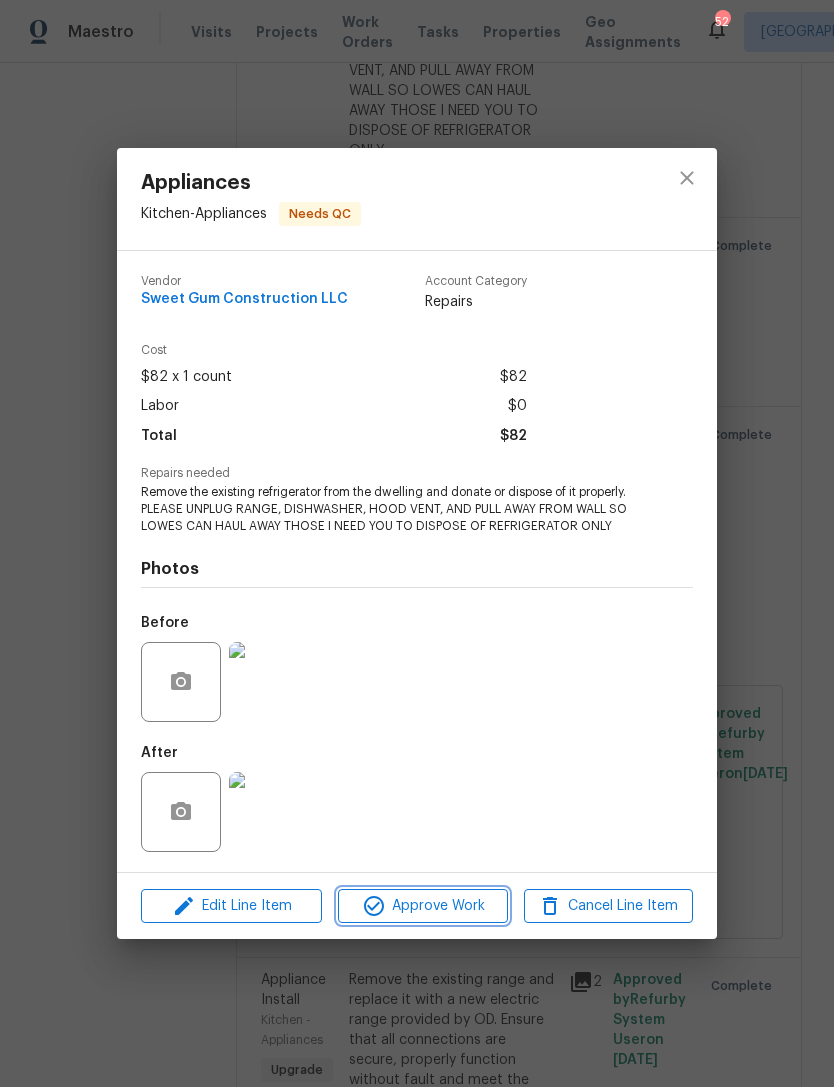 click on "Approve Work" at bounding box center [422, 906] 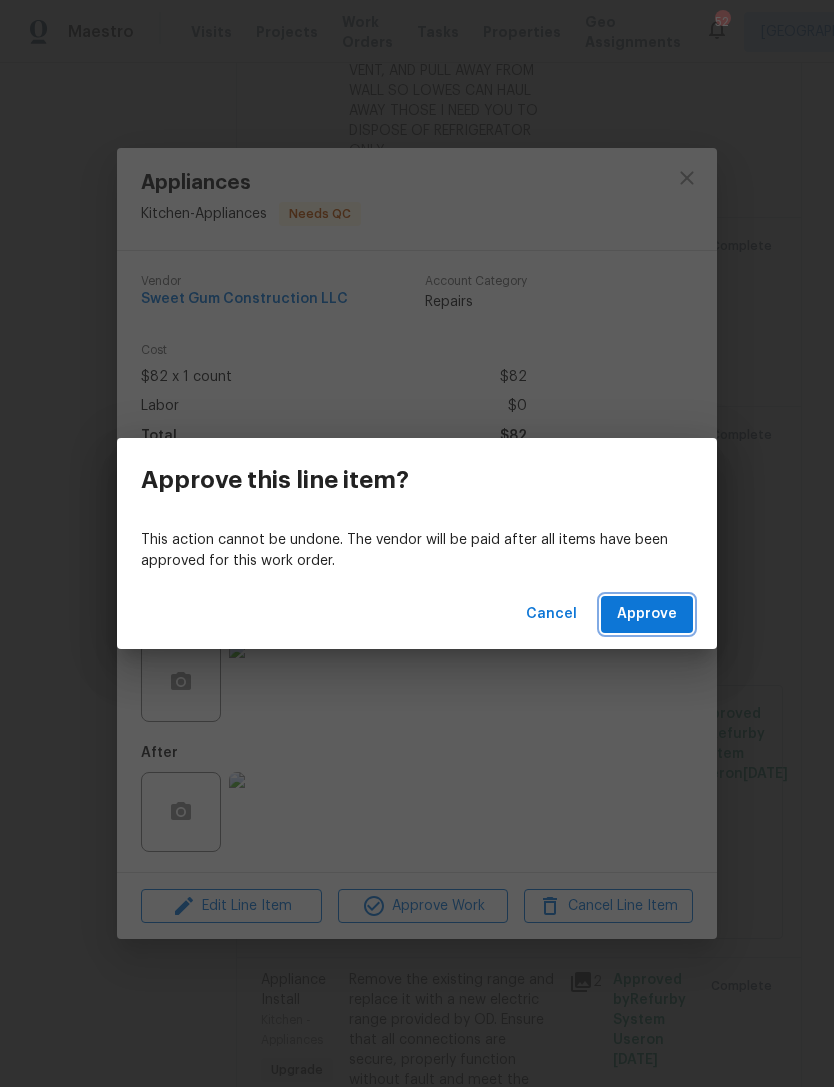 click on "Approve" at bounding box center [647, 614] 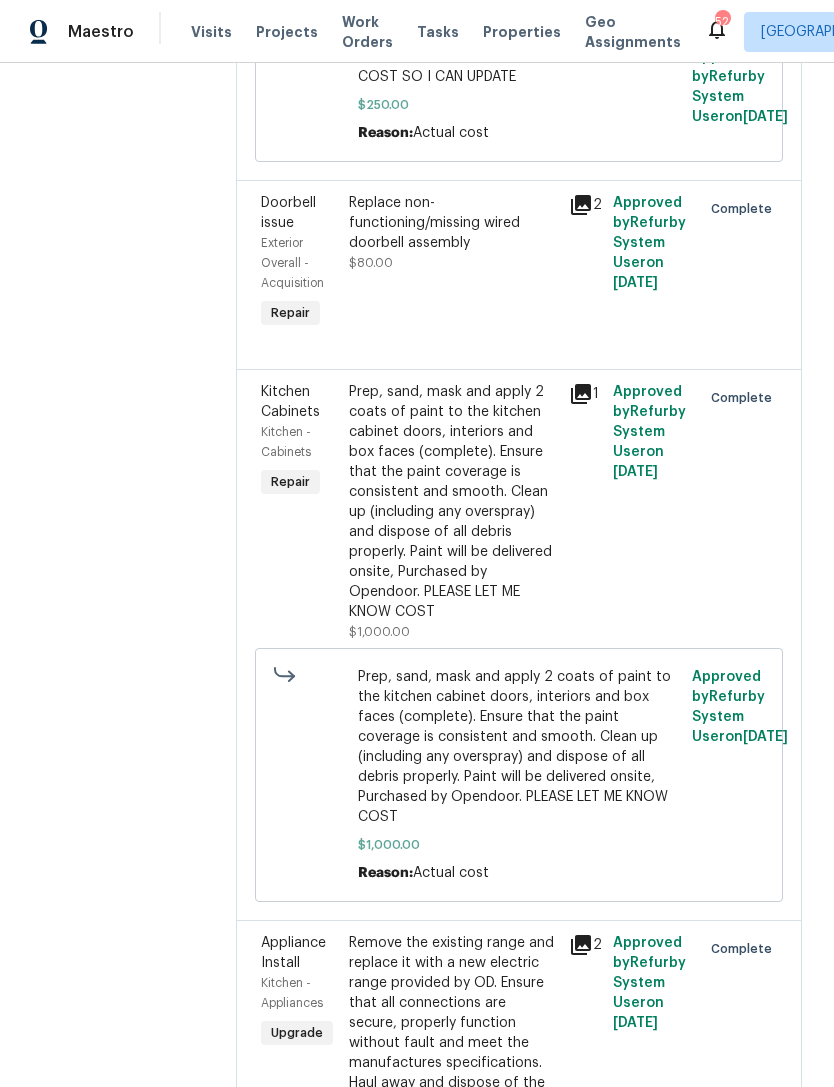 scroll, scrollTop: 6457, scrollLeft: 0, axis: vertical 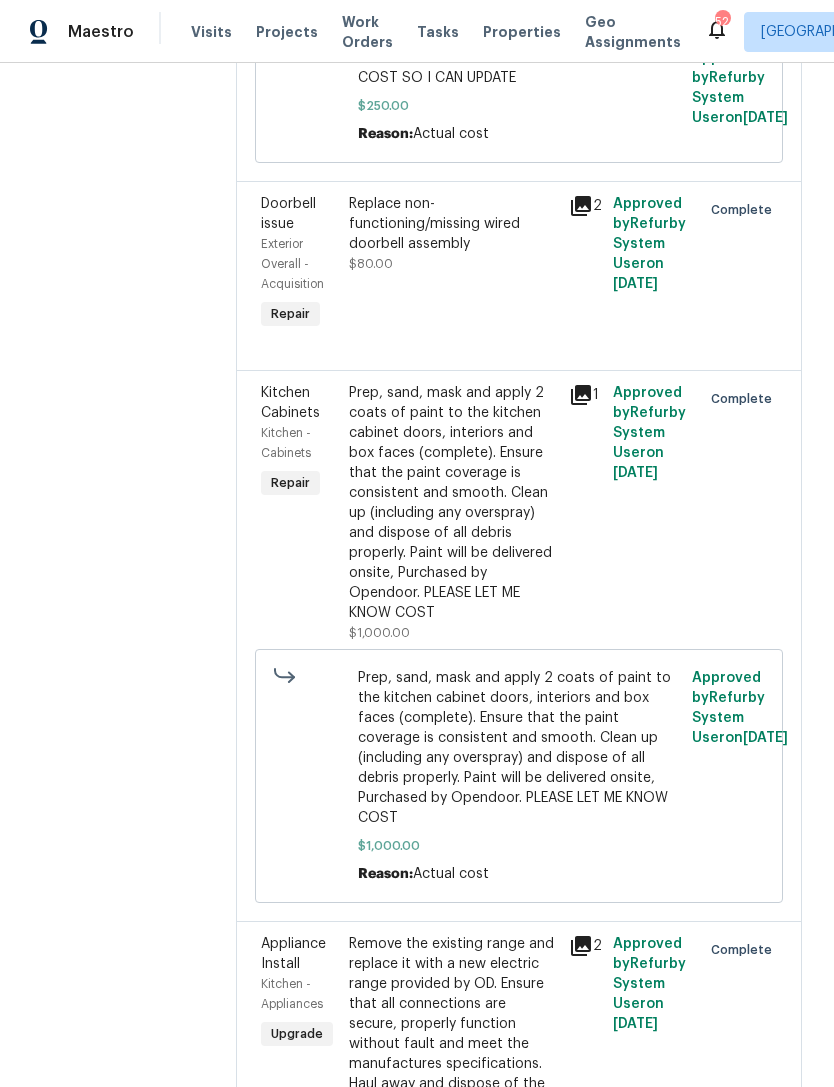 click on "STAIN FRONT PORCH
PLEASE LET ME KNOW COST SO I CAN UPDATE $250.00" at bounding box center (453, -77) 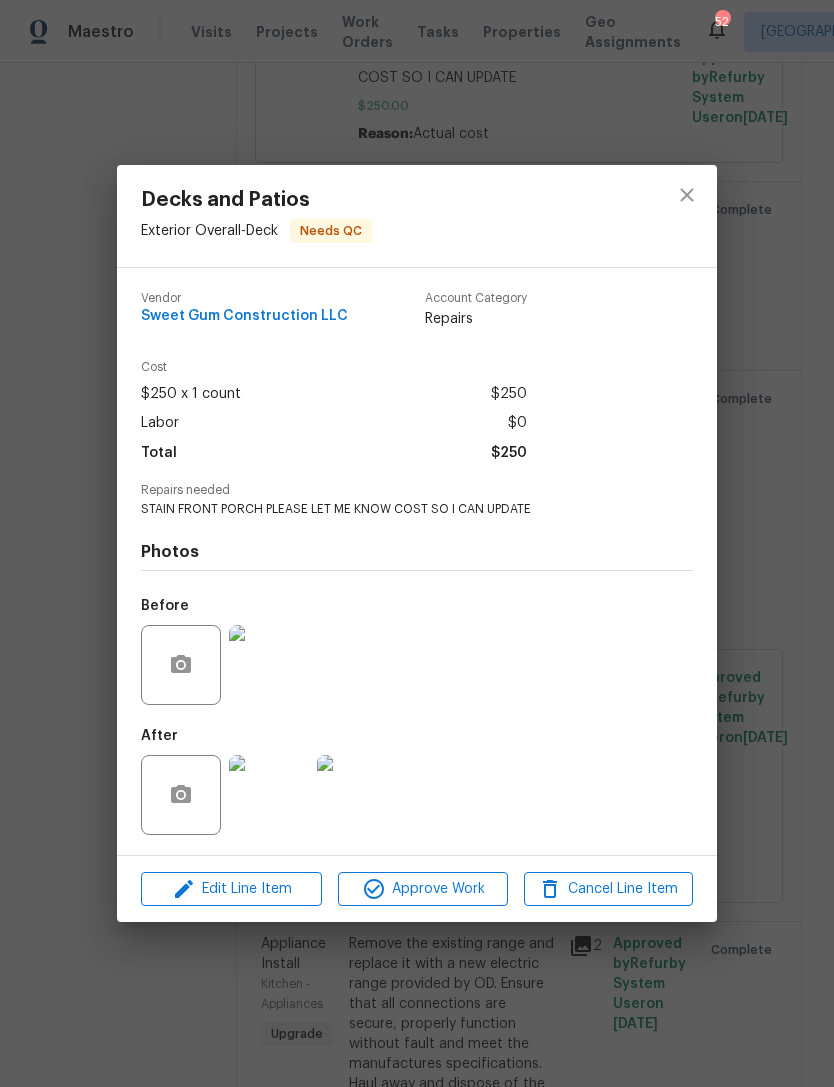 click at bounding box center [269, 665] 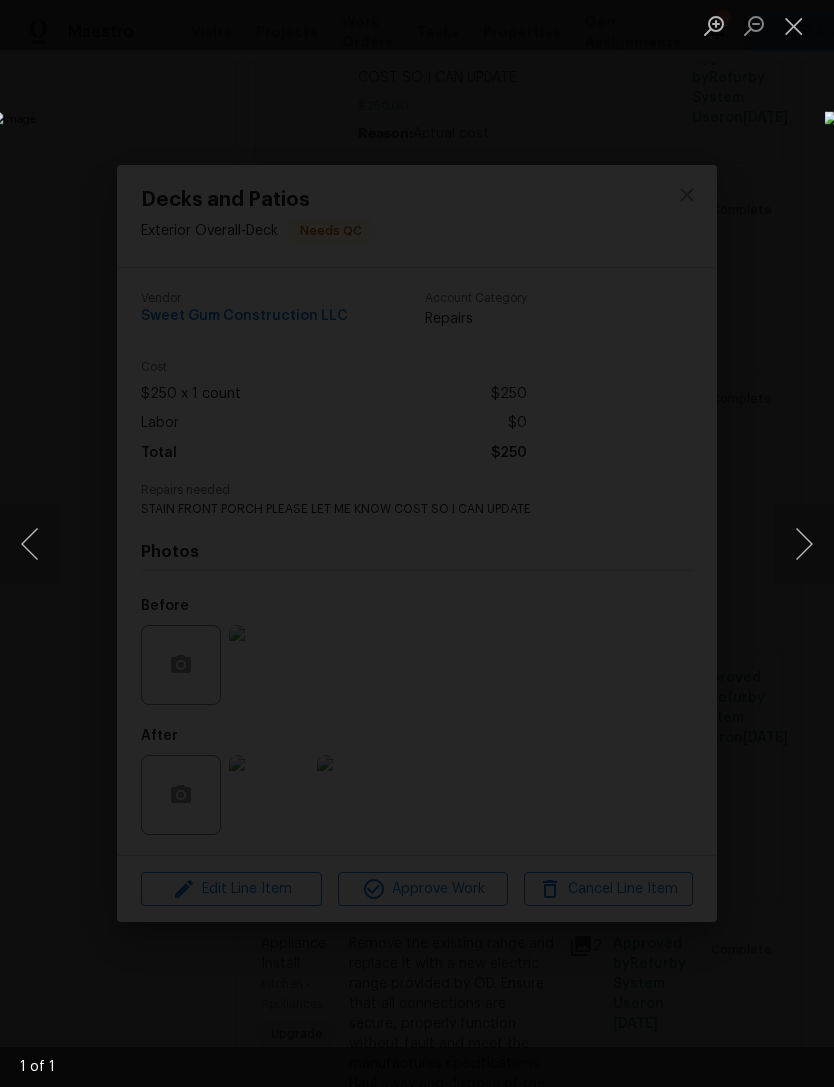 click at bounding box center (804, 544) 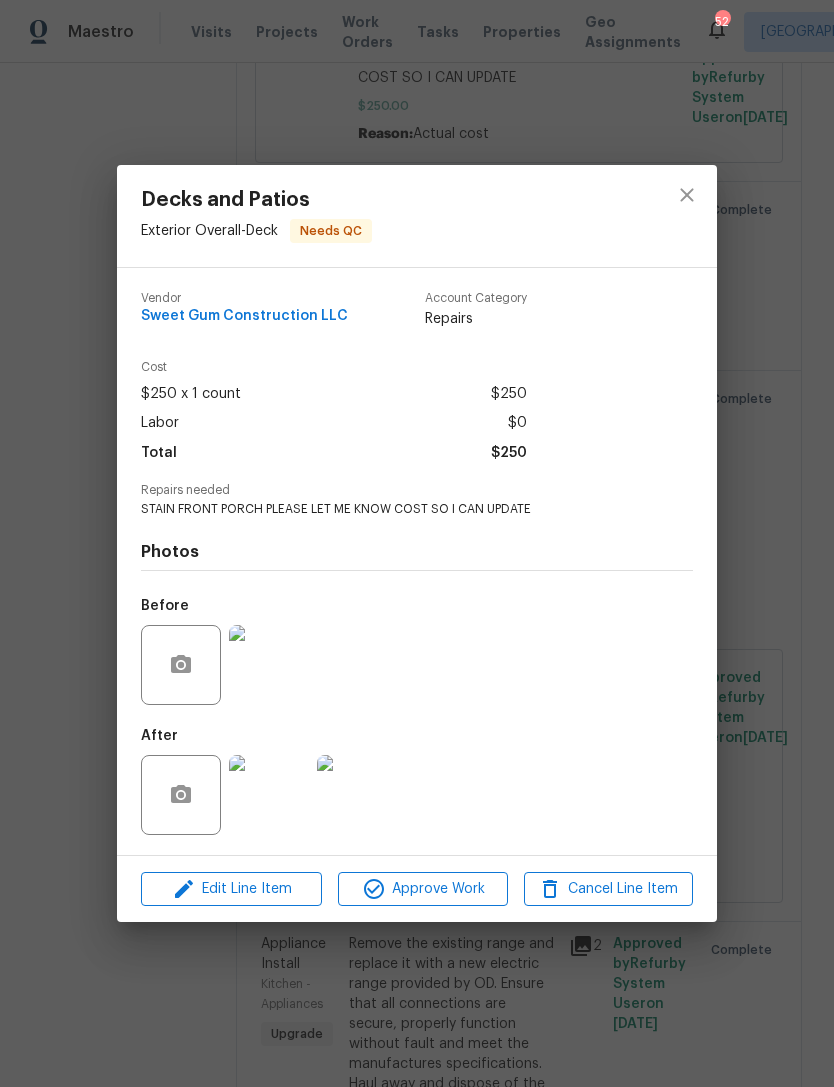 click at bounding box center (269, 795) 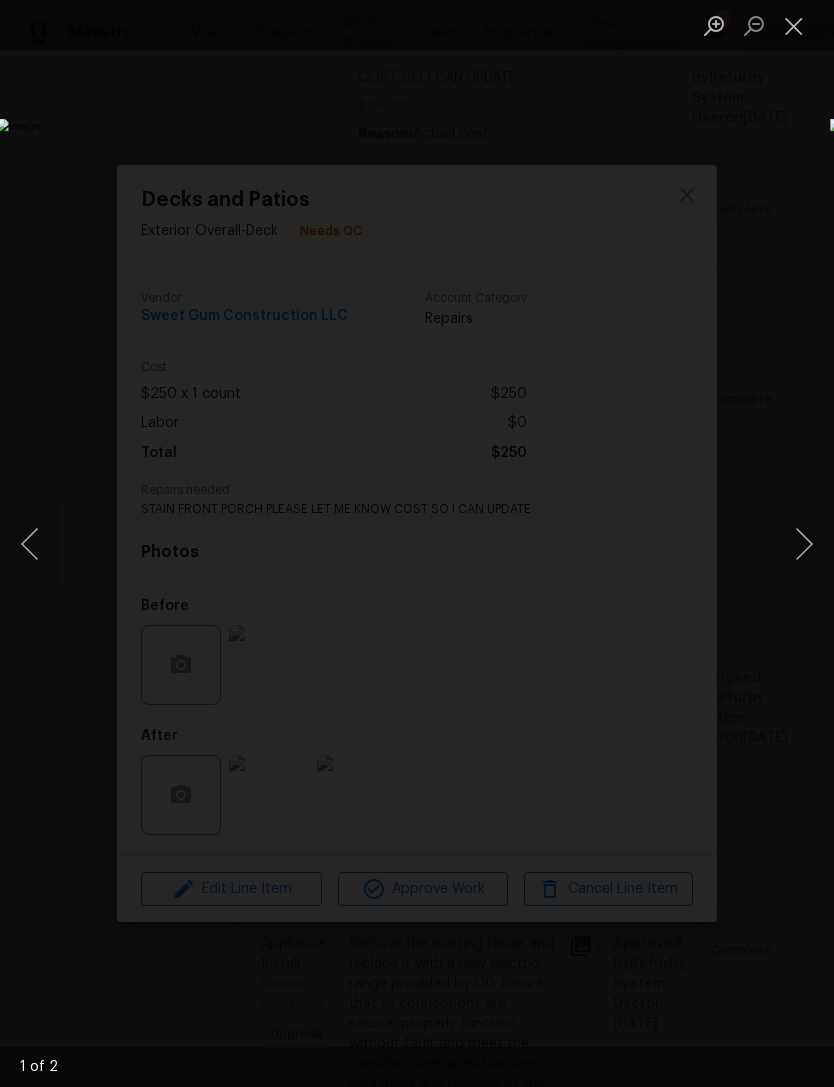 click at bounding box center (794, 25) 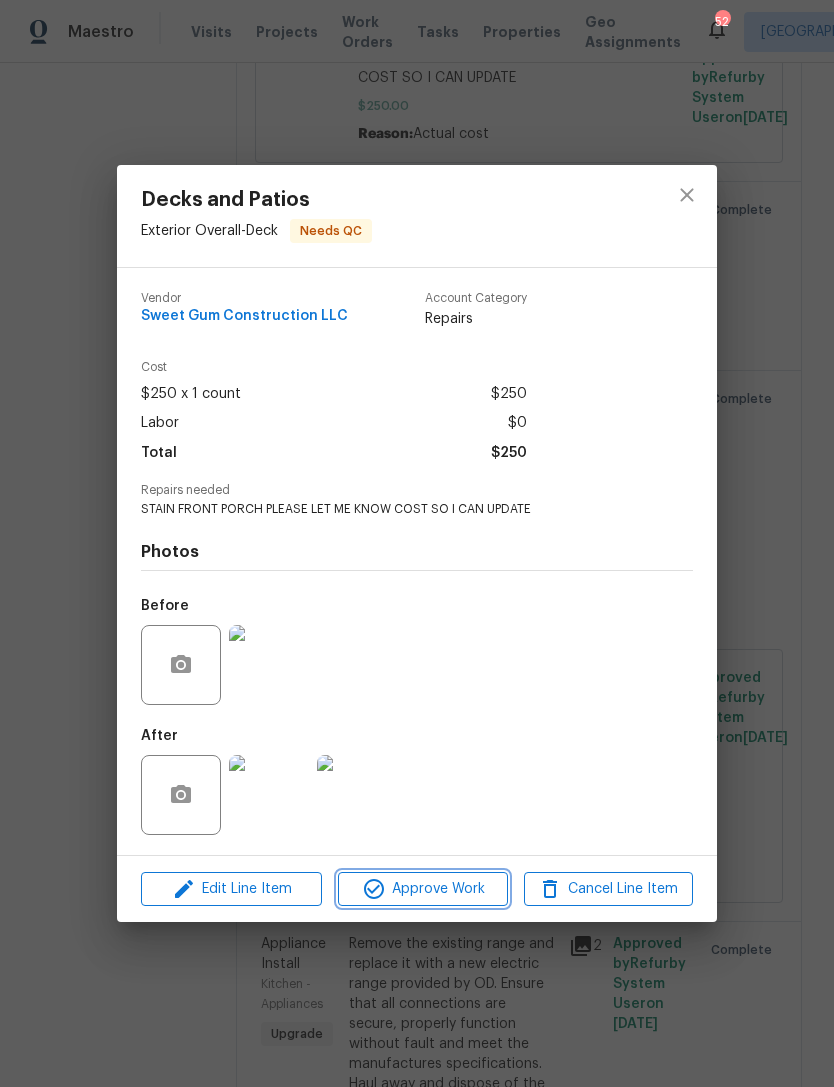 click on "Approve Work" at bounding box center [422, 889] 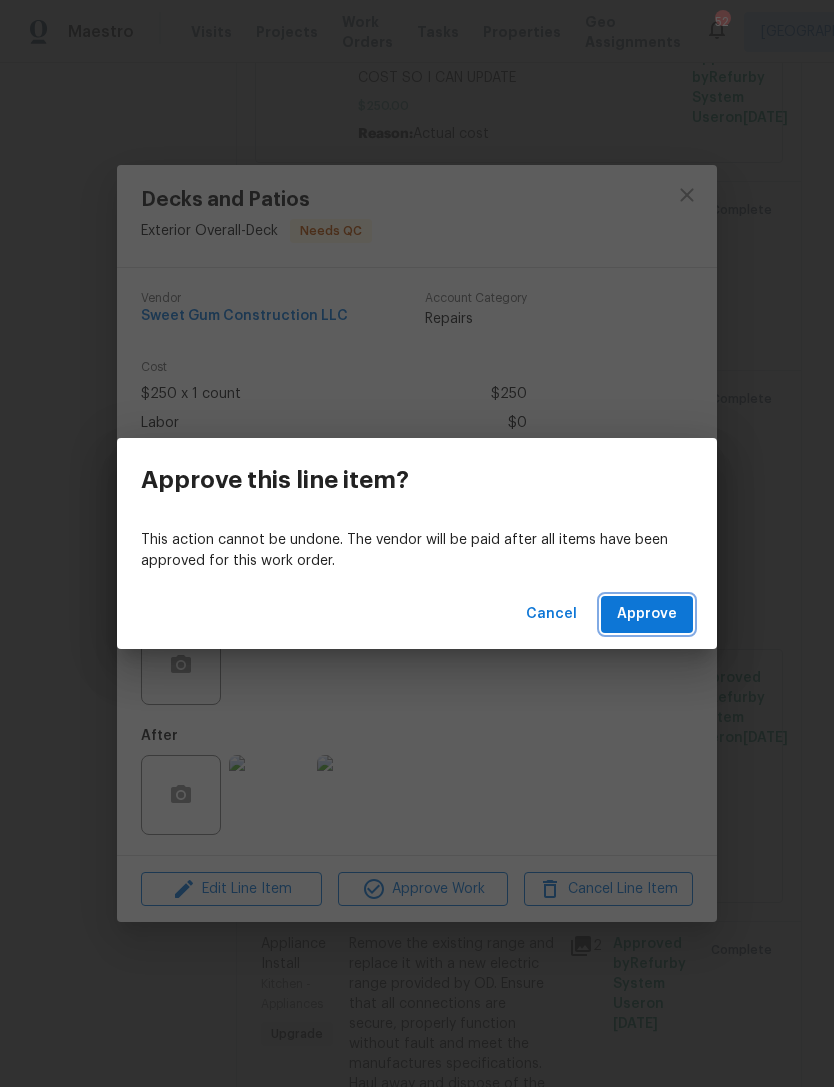 click on "Approve" at bounding box center (647, 614) 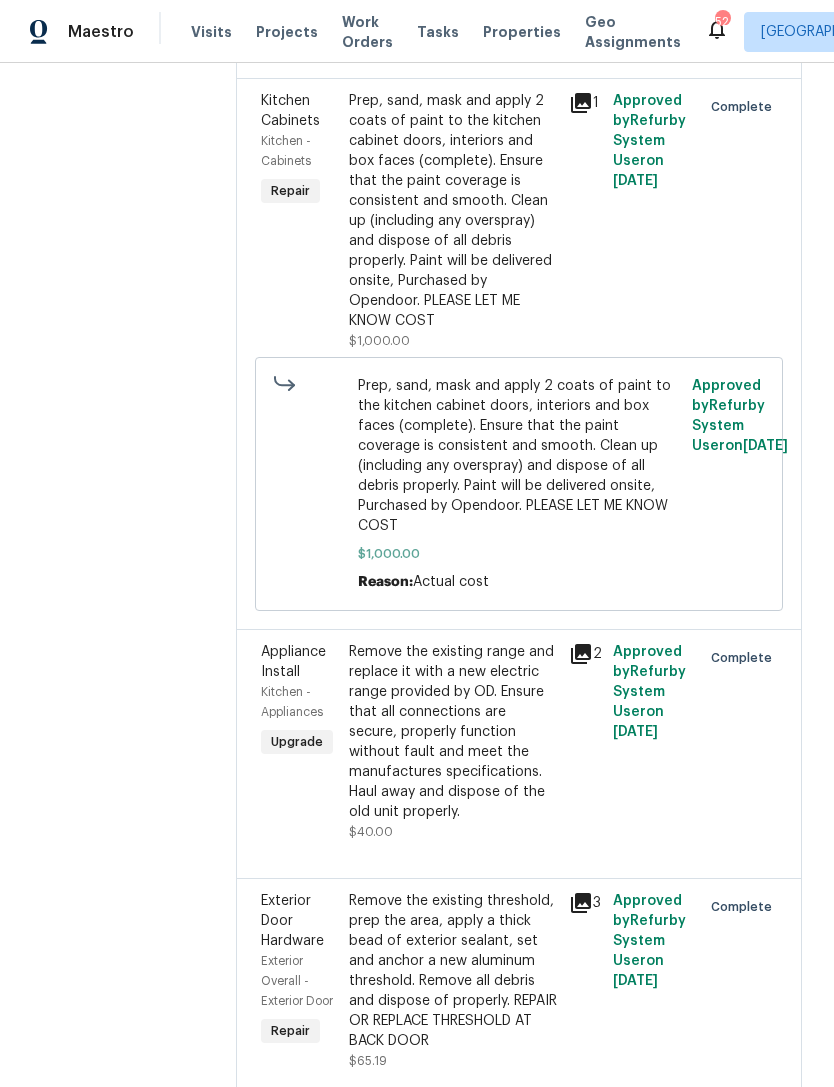 scroll, scrollTop: 6402, scrollLeft: 0, axis: vertical 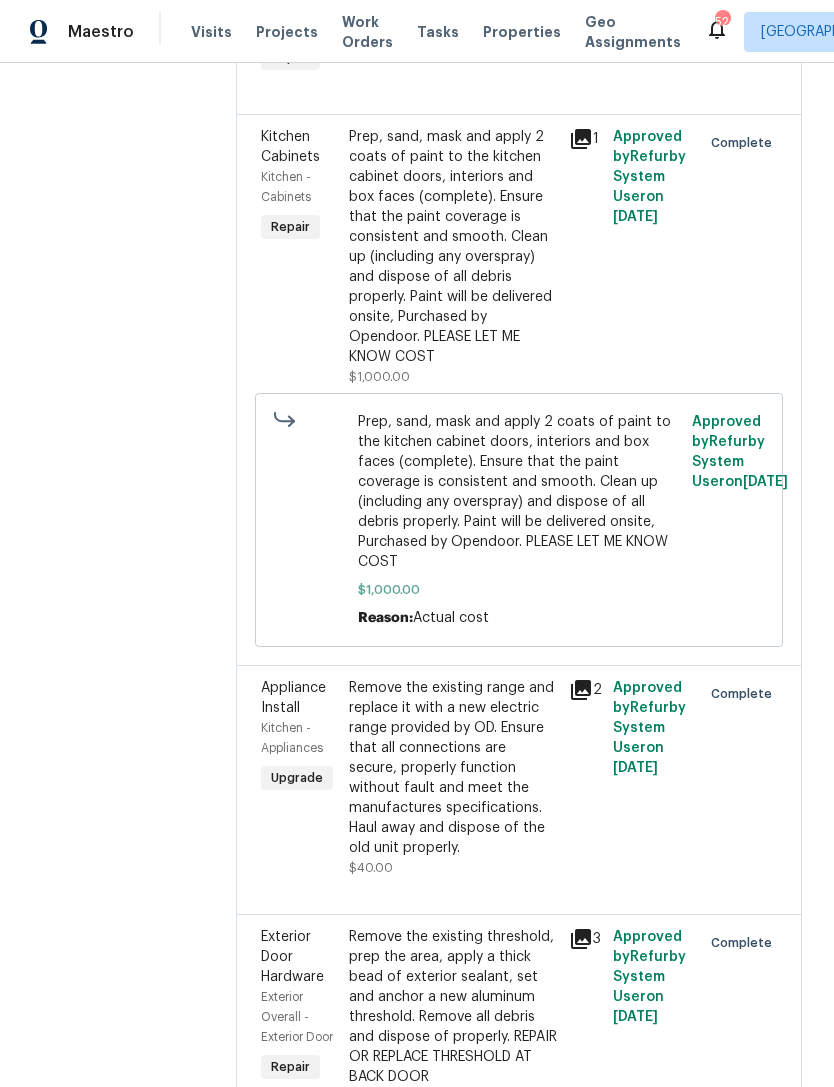 click on "REMOVE SHELVES IN LIVING ROOM, WOOD ON WALL IN LIVING ROOM AND OTHER ITEMS SHOWN IN PHOTOS, PATCH AND REPAIR DRYWALL.
PLEASE LET ME KNOW COST ." at bounding box center [453, -191] 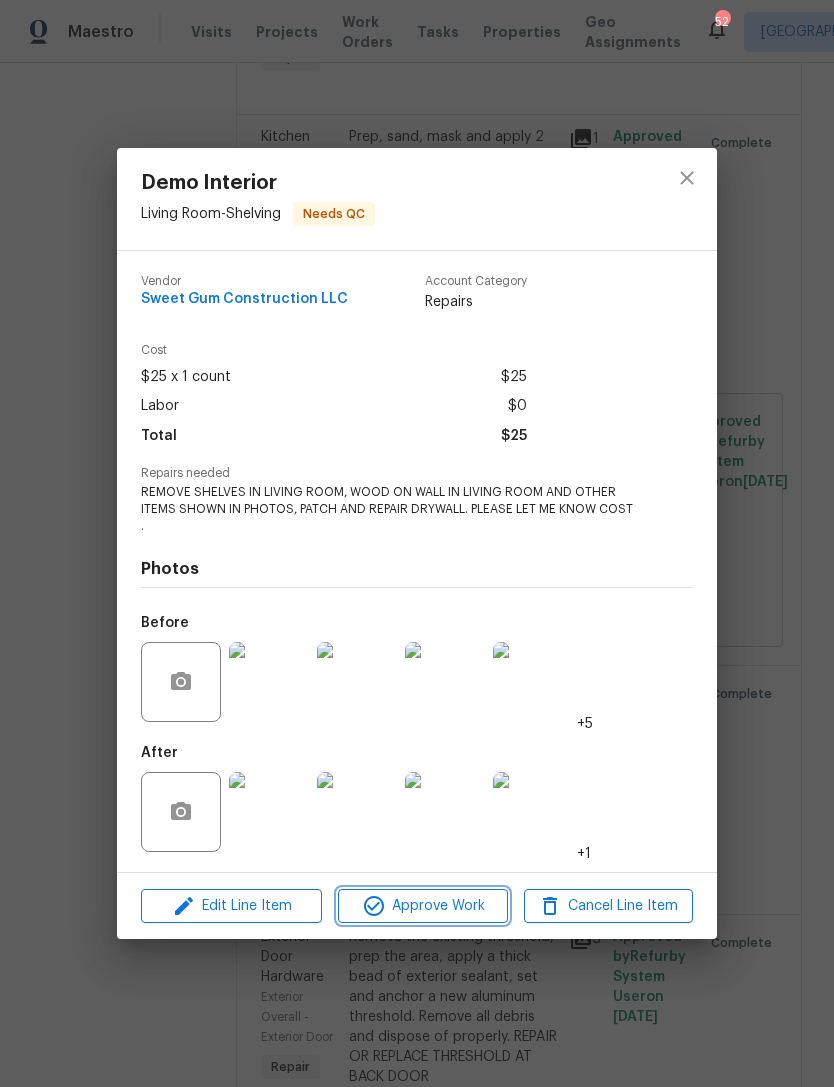 click on "Approve Work" at bounding box center (422, 906) 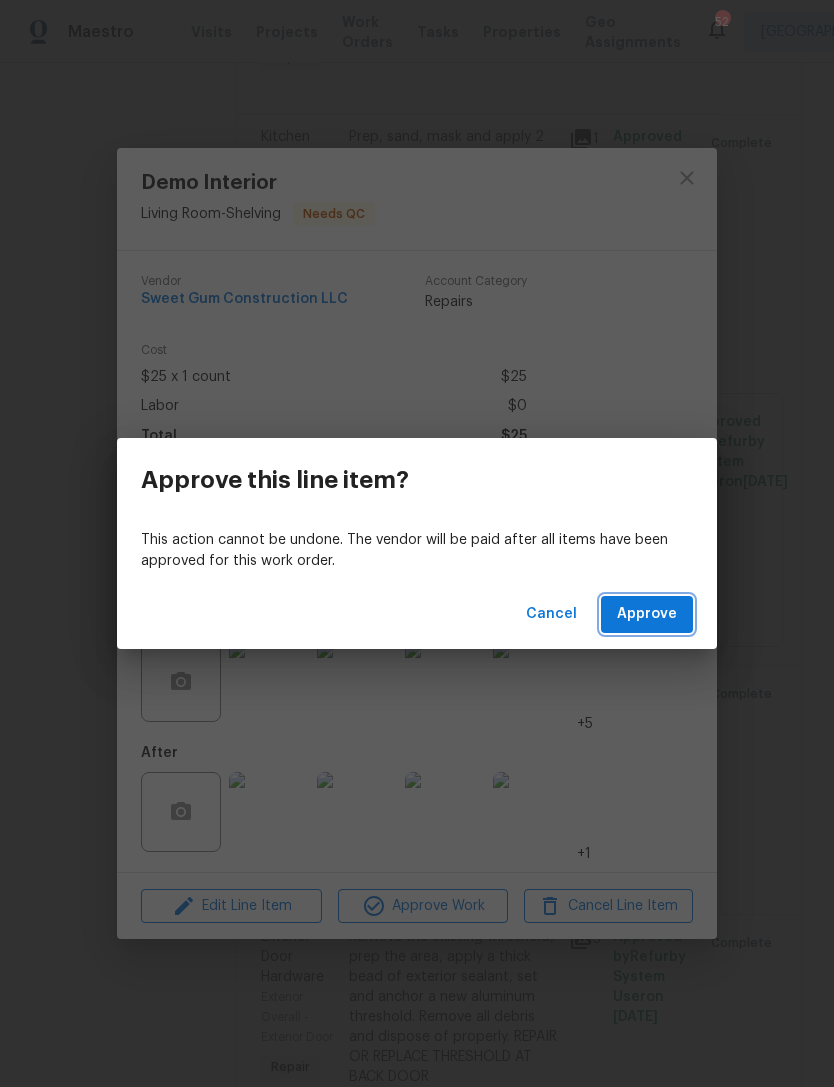 click on "Approve" at bounding box center [647, 614] 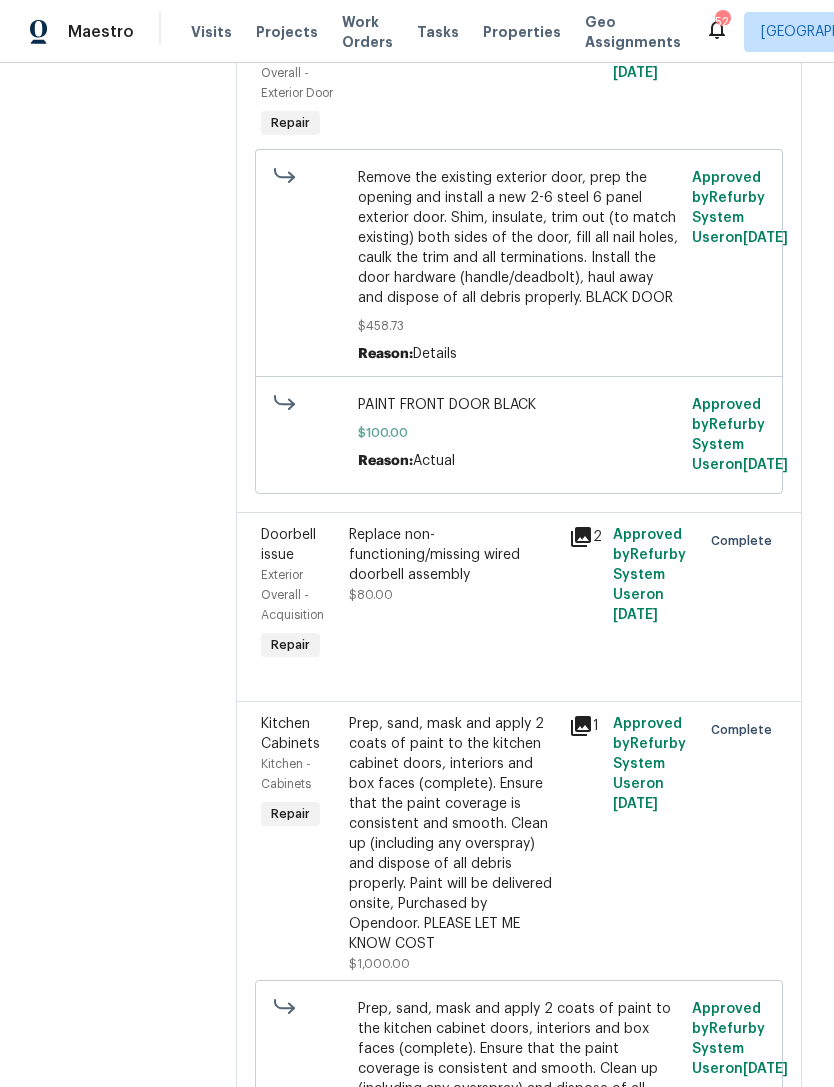 scroll, scrollTop: 5626, scrollLeft: 0, axis: vertical 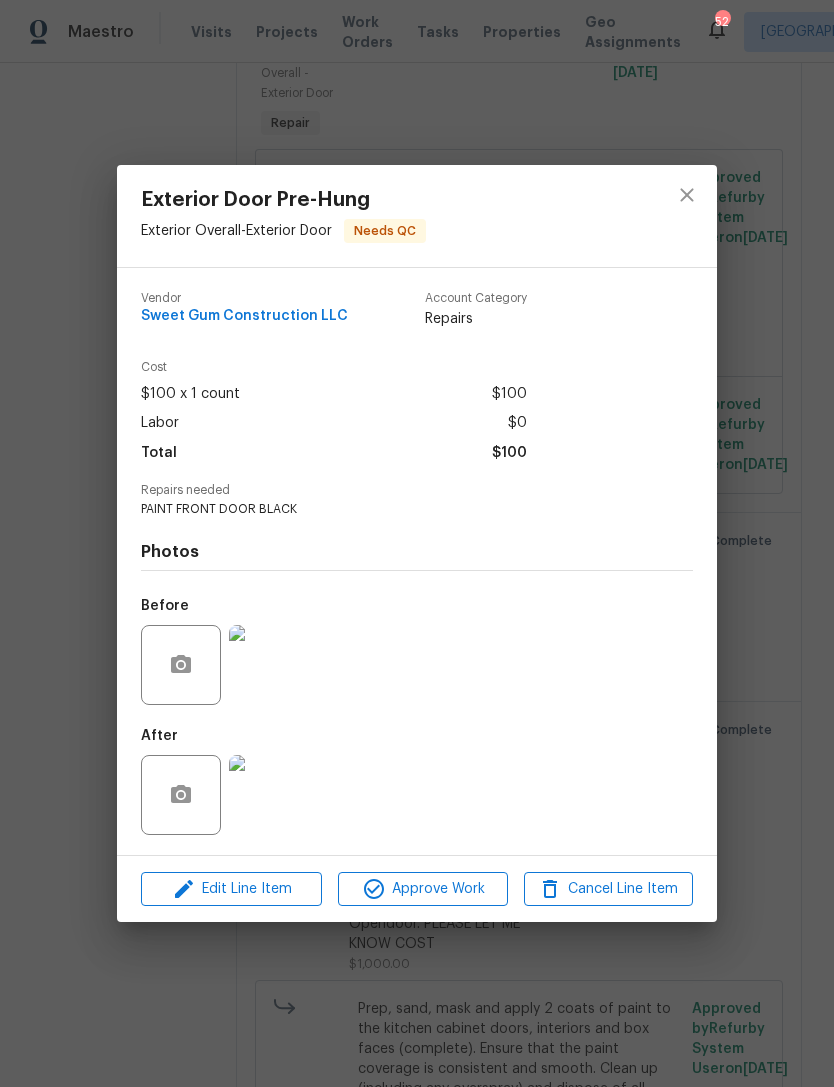 click at bounding box center [269, 665] 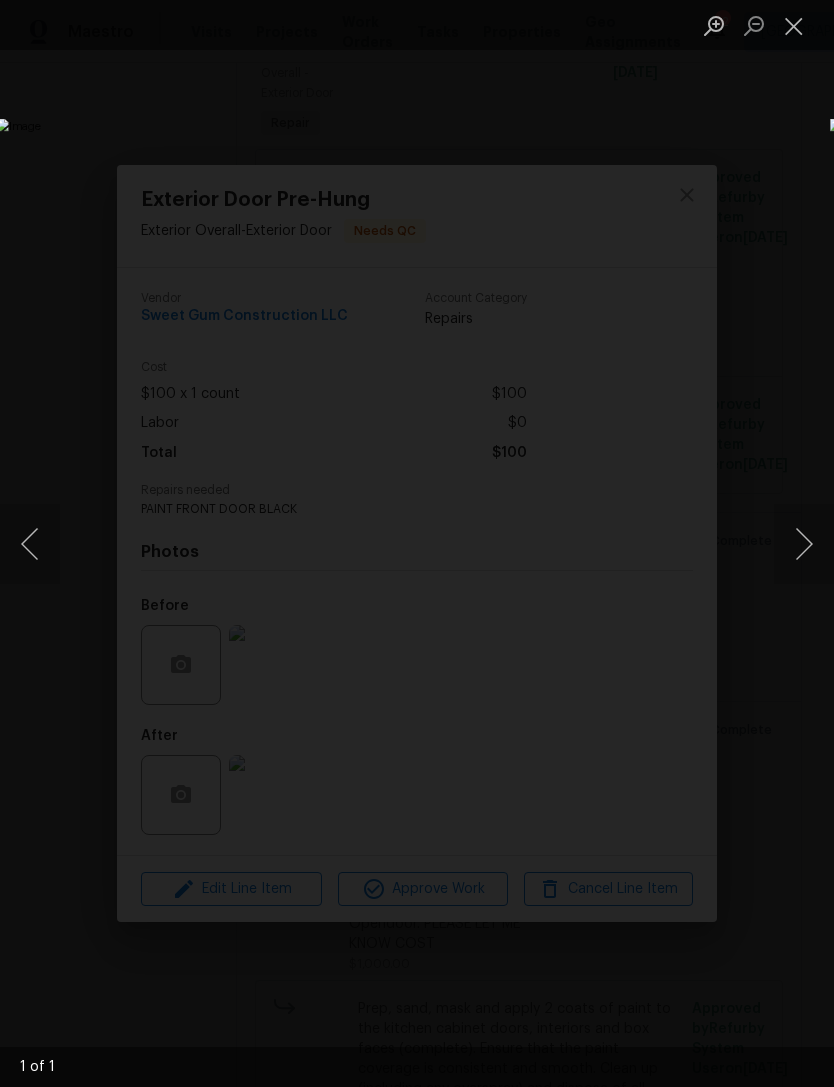 click at bounding box center (804, 544) 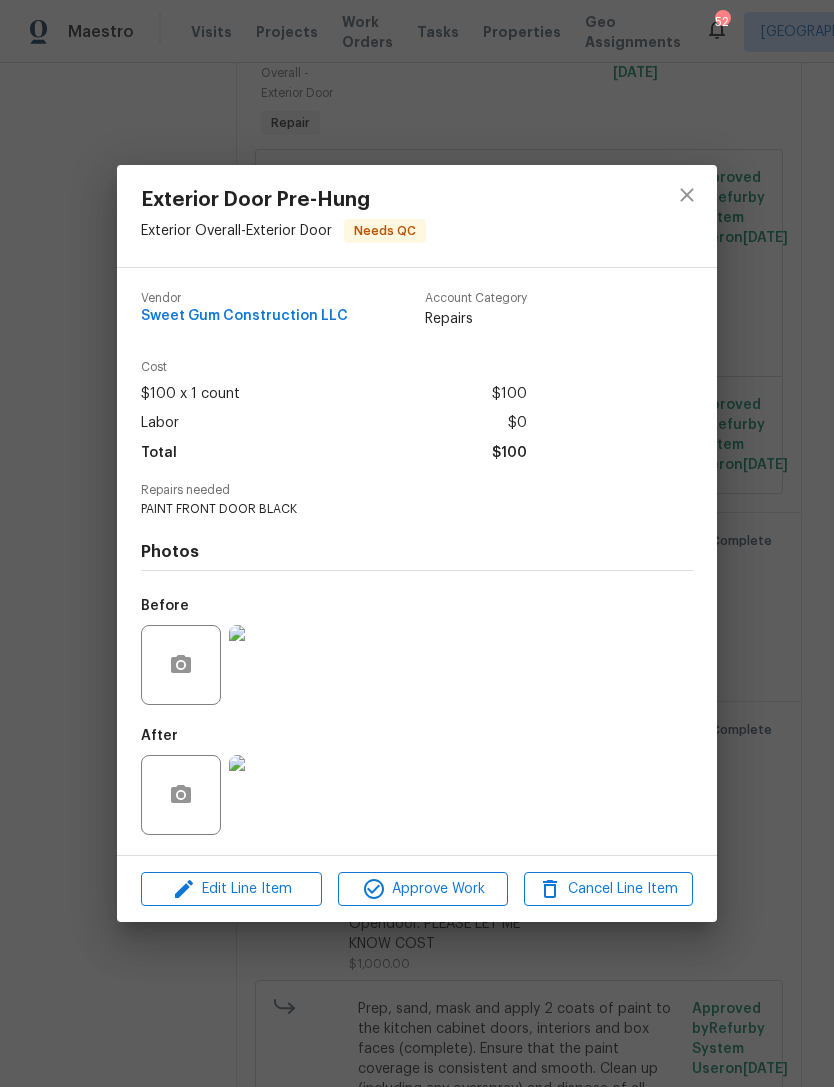 click at bounding box center (269, 795) 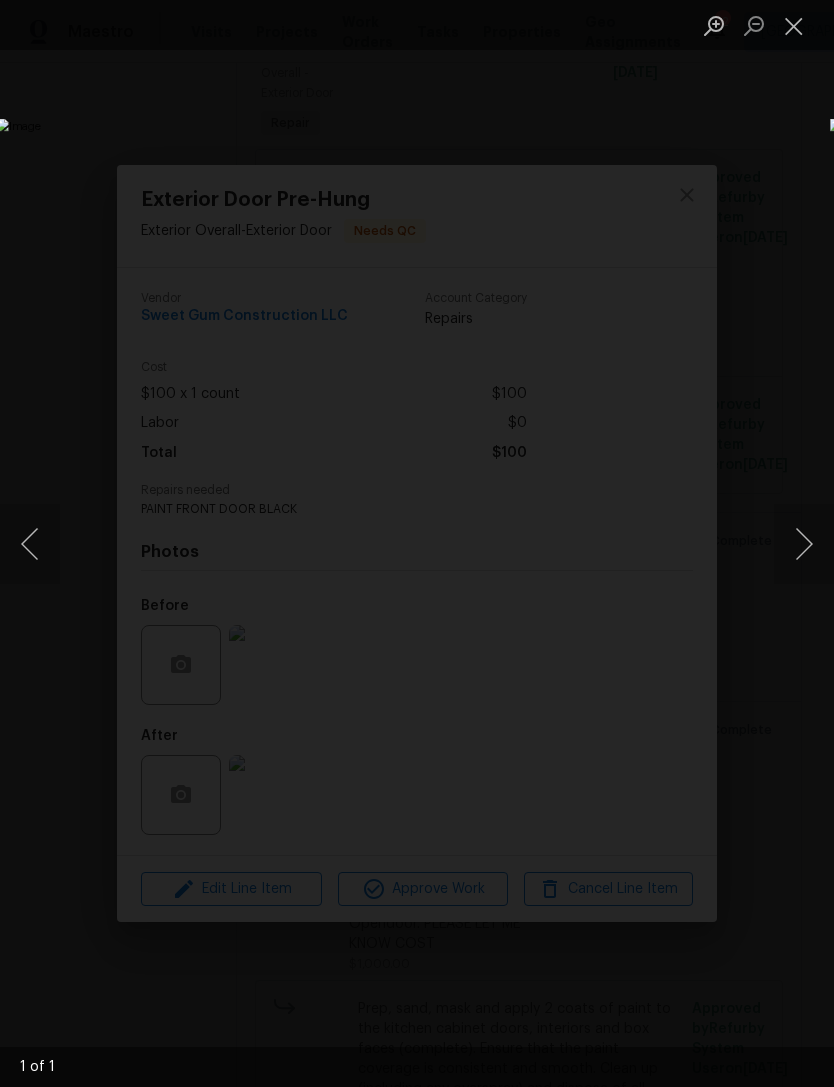 click at bounding box center [794, 25] 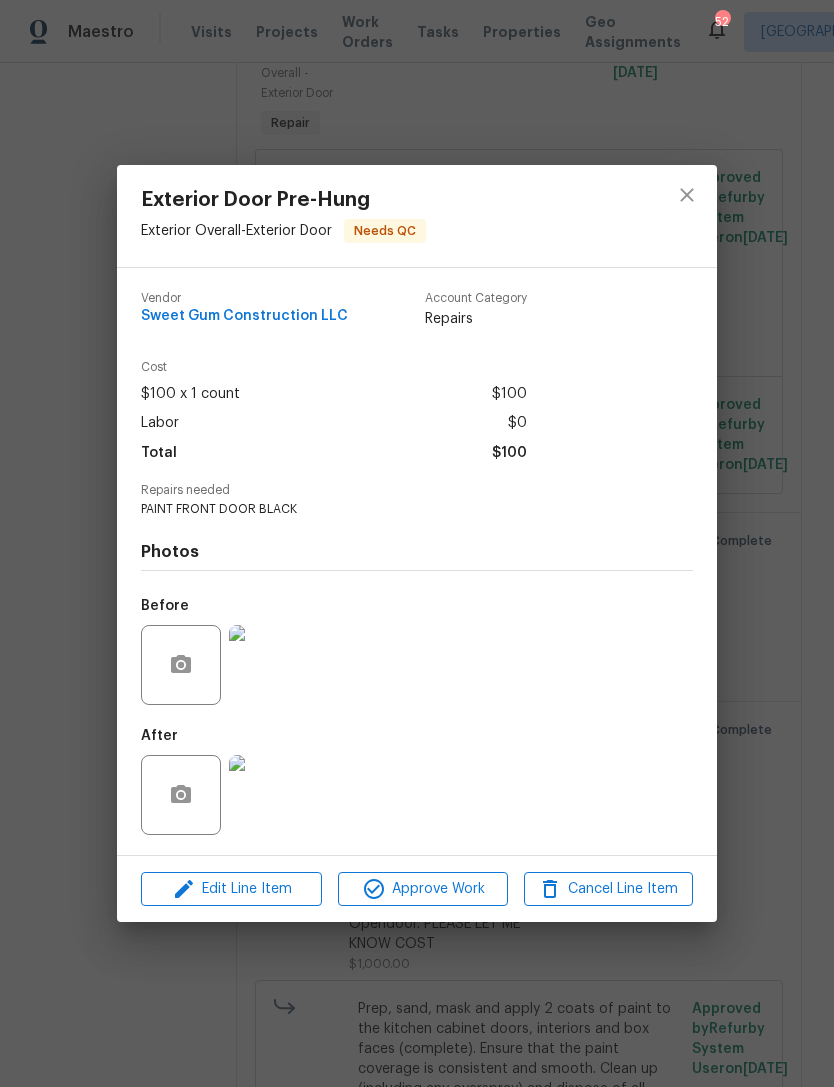 click at bounding box center (794, 25) 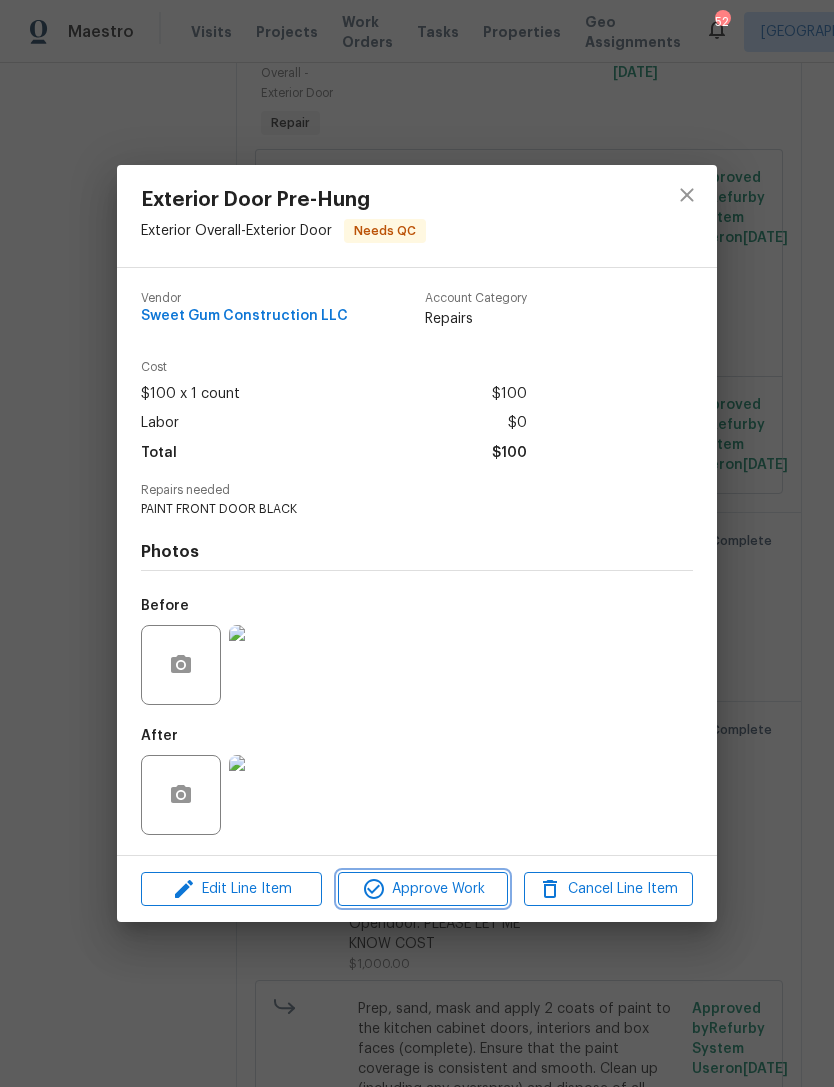 click on "Approve Work" at bounding box center (422, 889) 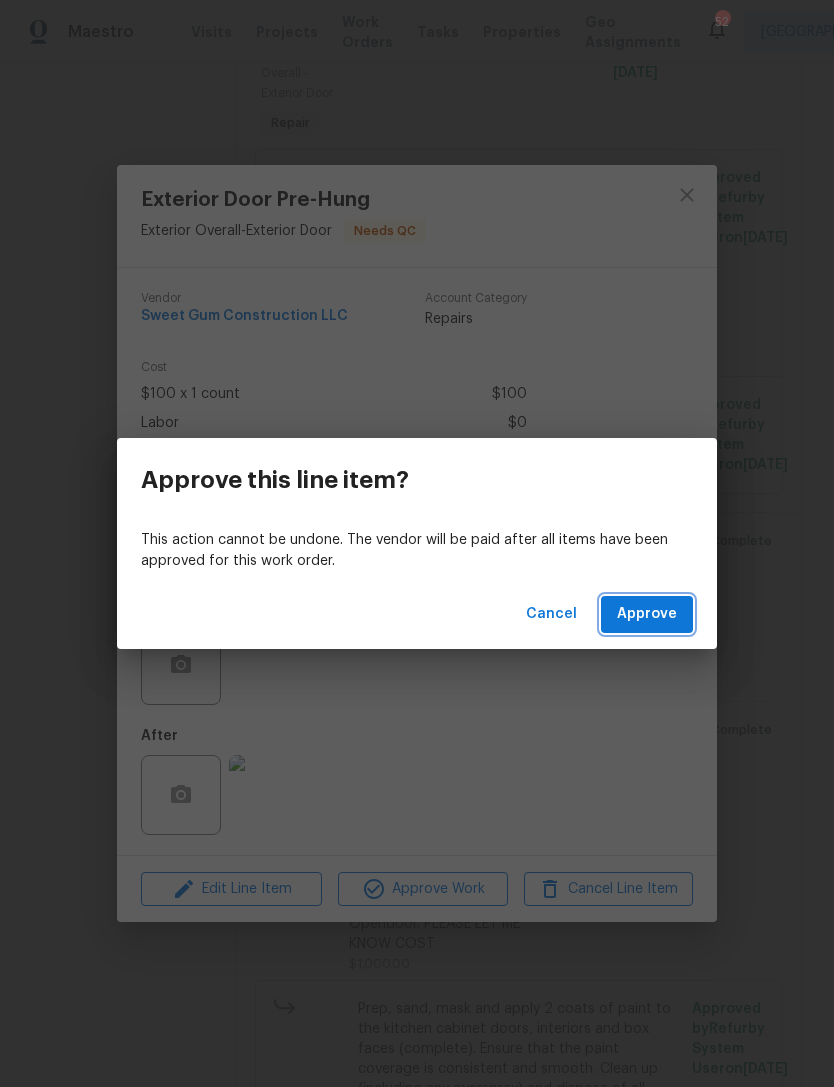 click on "Approve" at bounding box center [647, 614] 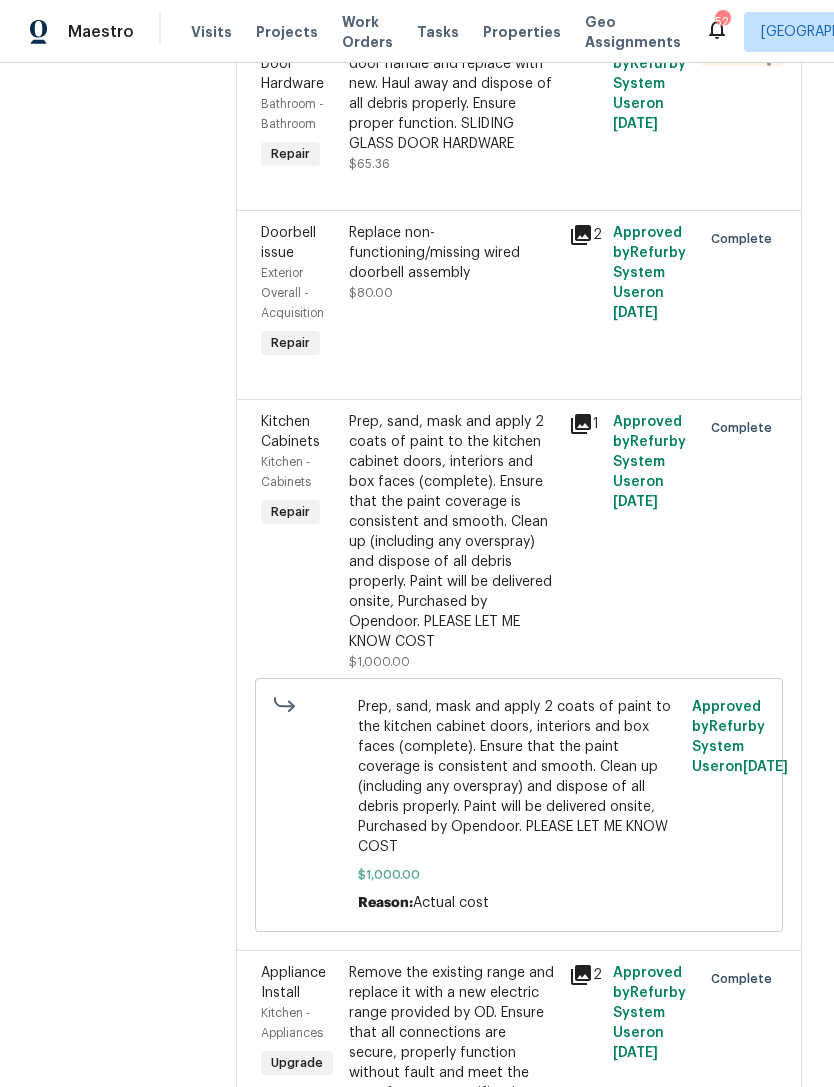 scroll, scrollTop: 5378, scrollLeft: 0, axis: vertical 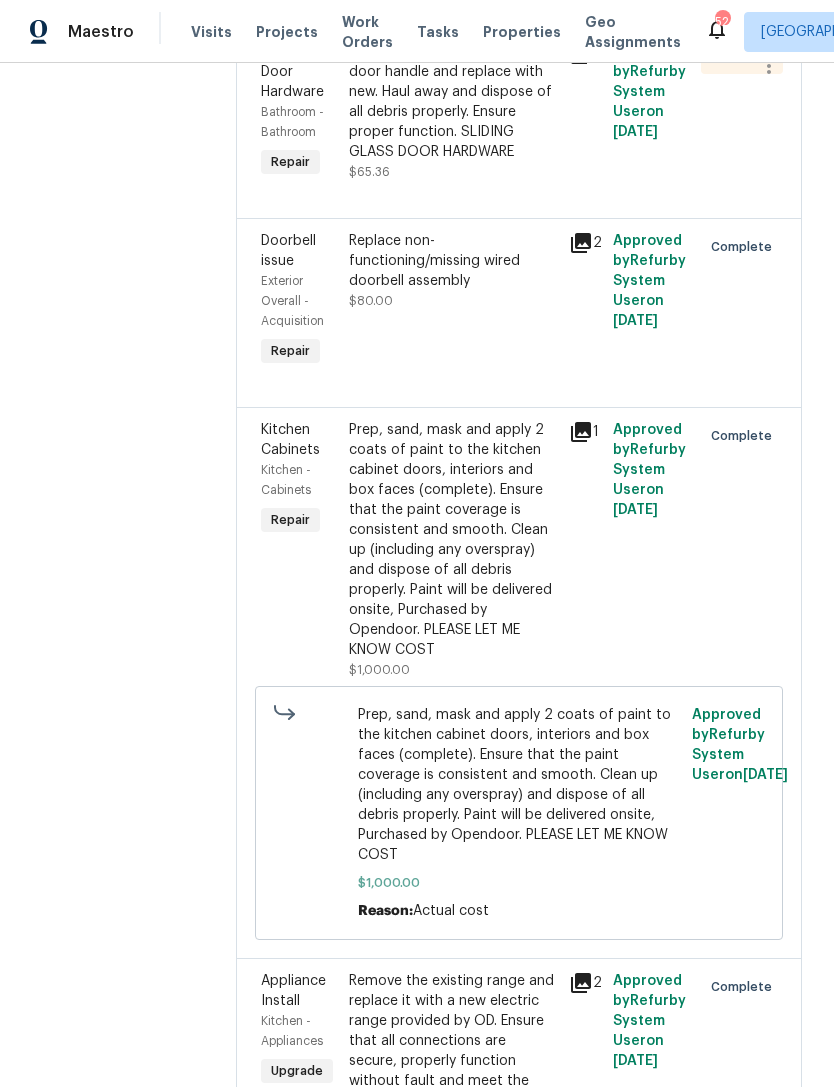 click on "Remove the exisiting exterior door handle and replace with new. Haul away and dispose of all debris properly. Ensure proper function.
SLIDING GLASS DOOR HARDWARE" at bounding box center (453, 102) 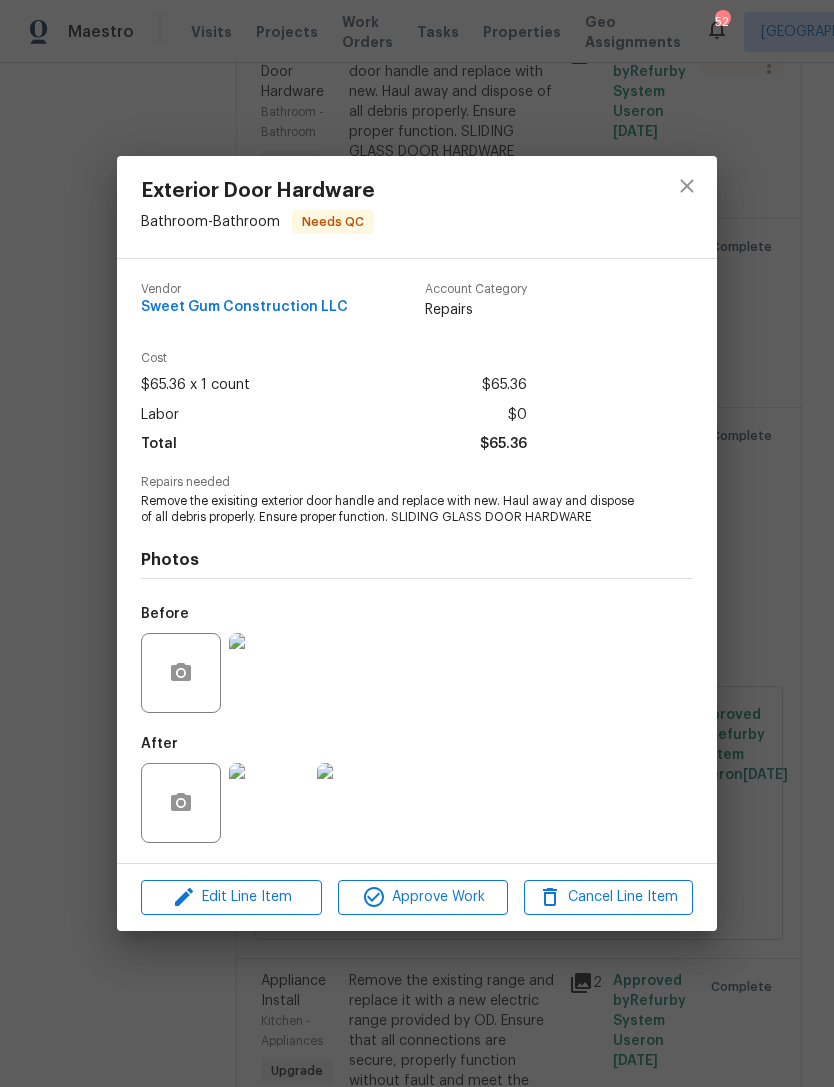 click at bounding box center [269, 803] 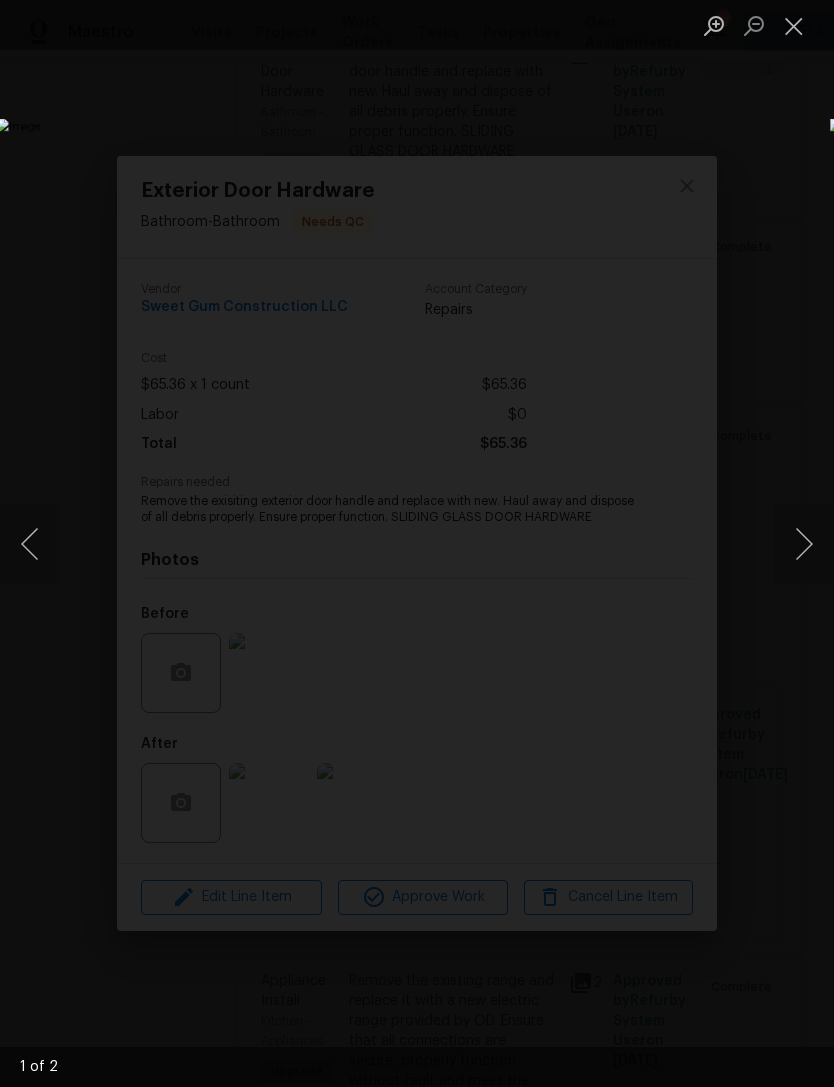 click at bounding box center [804, 544] 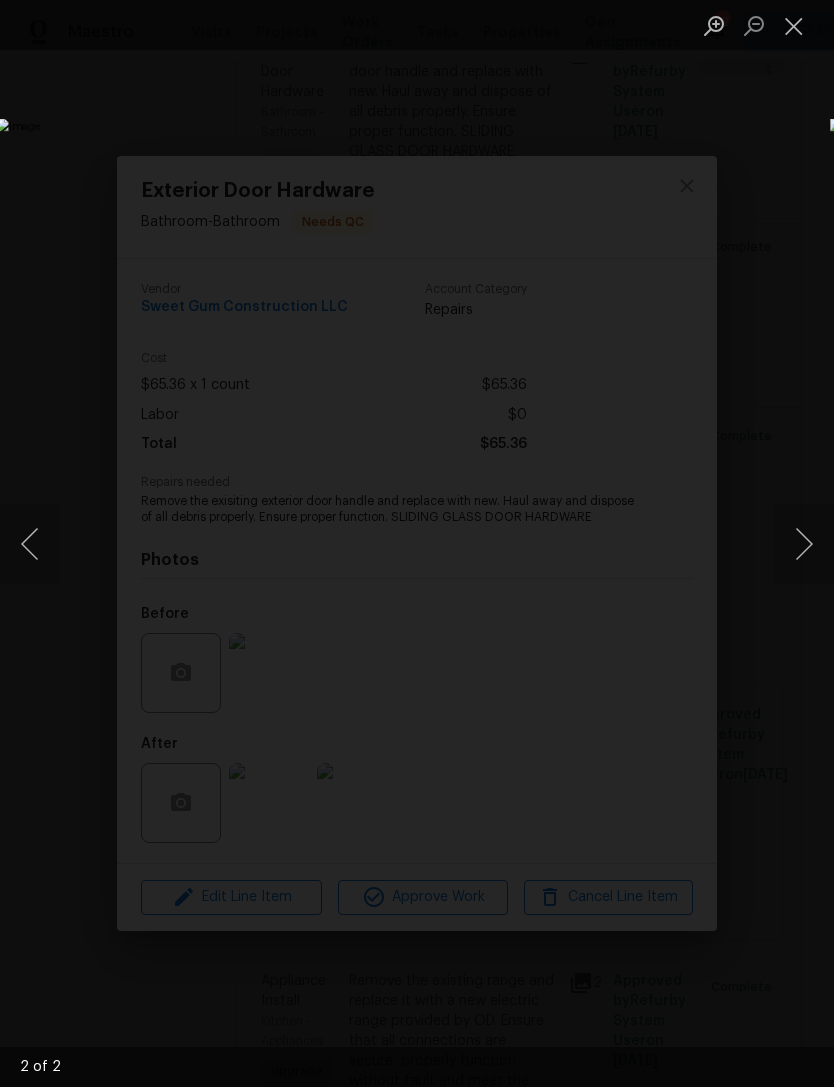 click at bounding box center (804, 544) 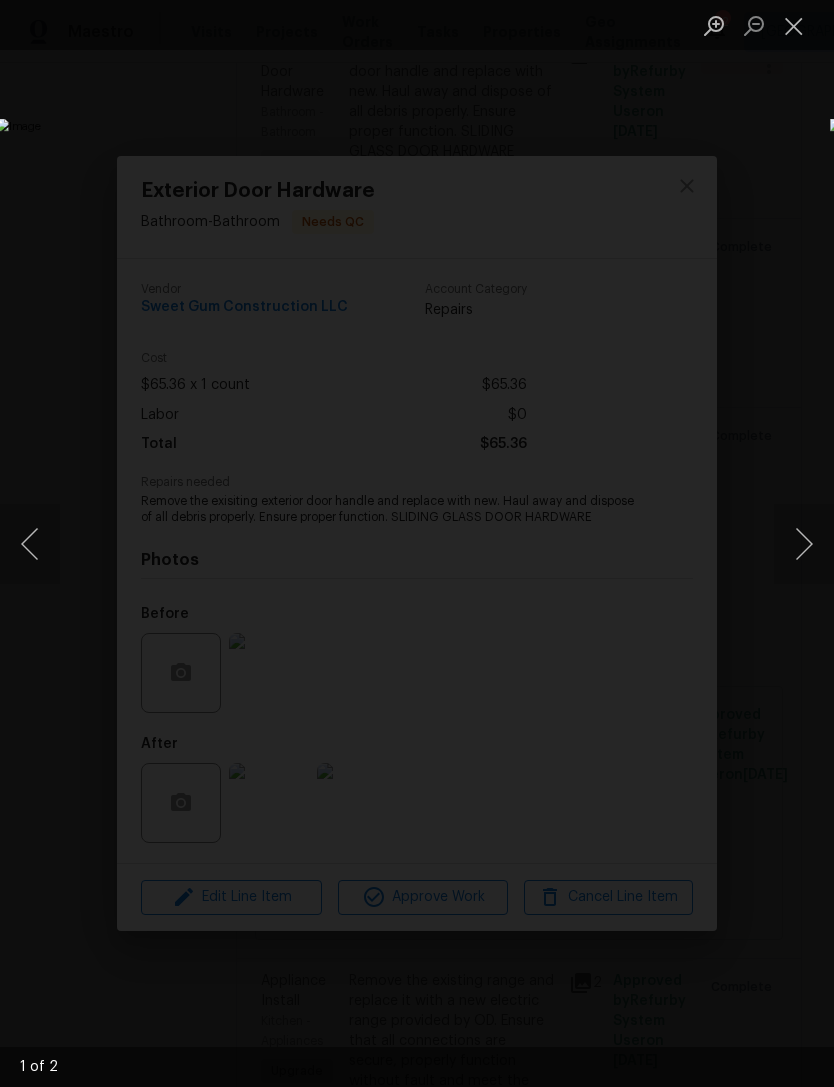 click at bounding box center [804, 544] 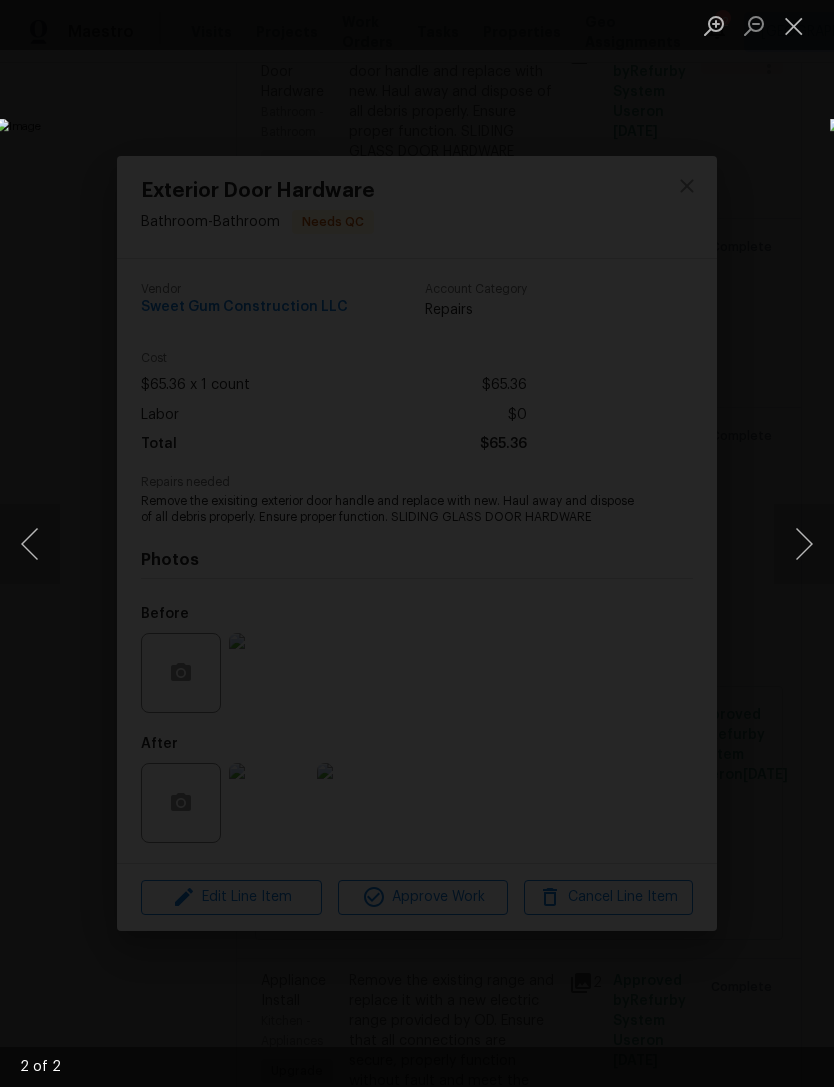 click at bounding box center (804, 544) 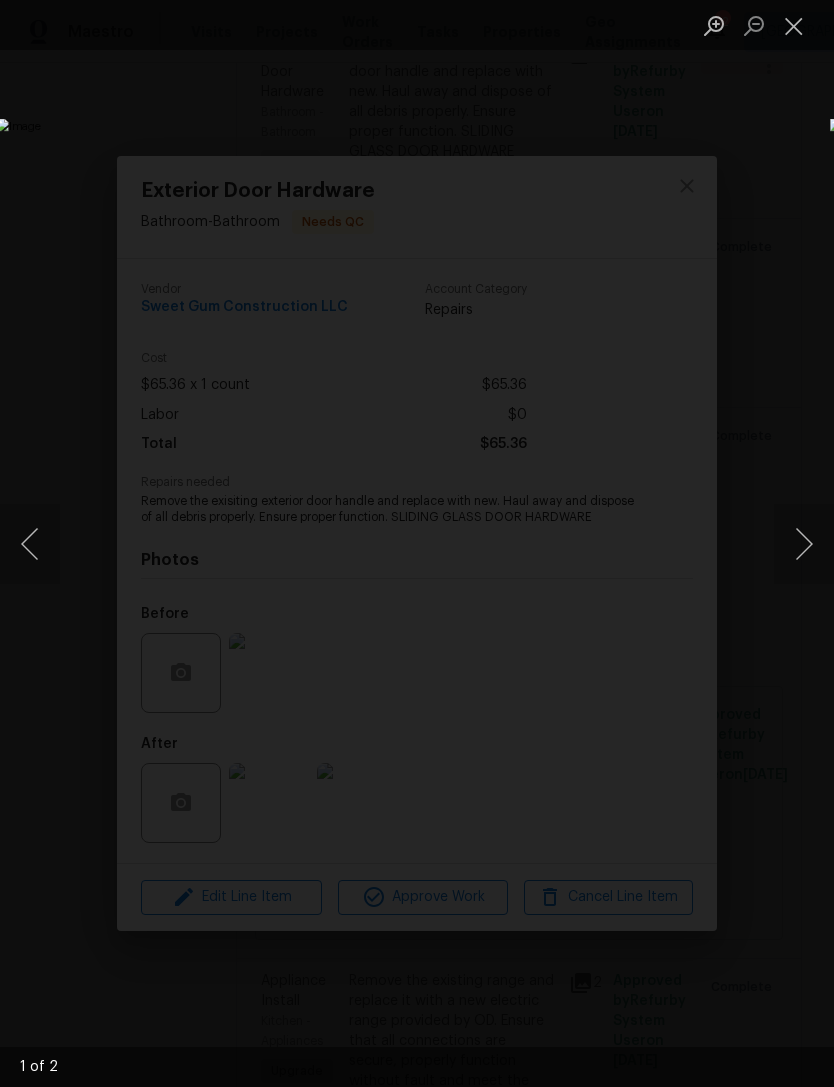 click at bounding box center (804, 544) 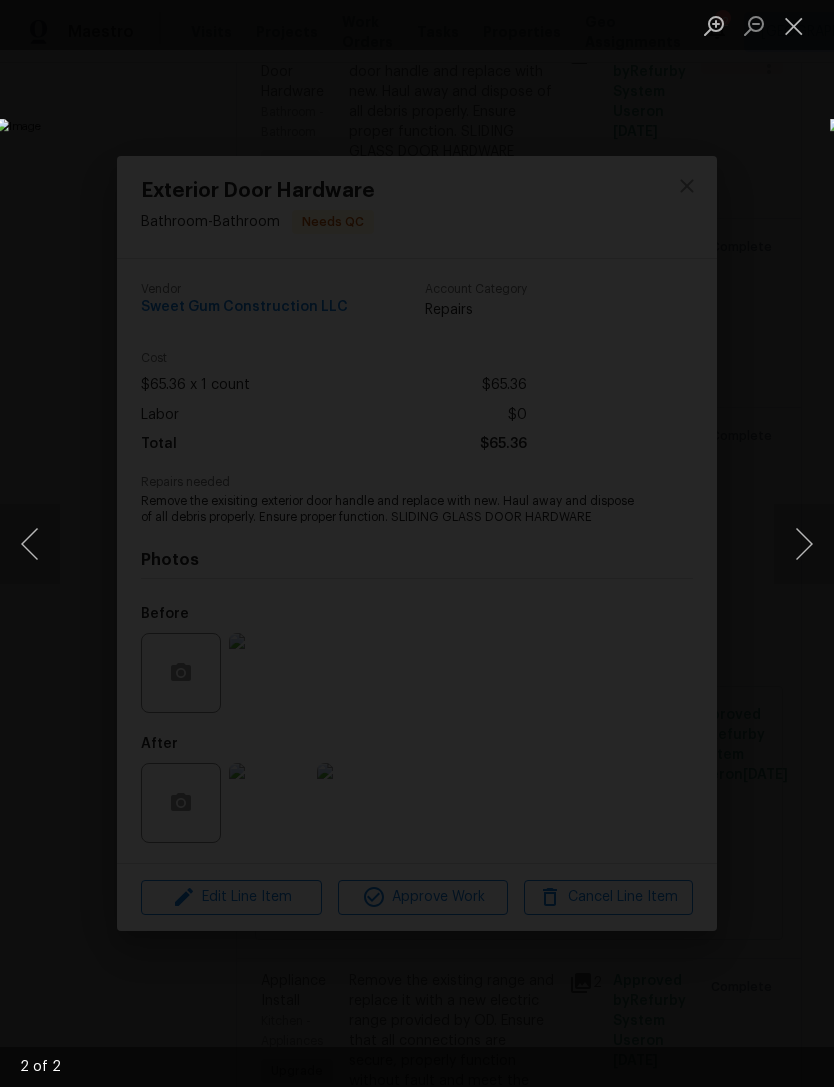 click at bounding box center [804, 544] 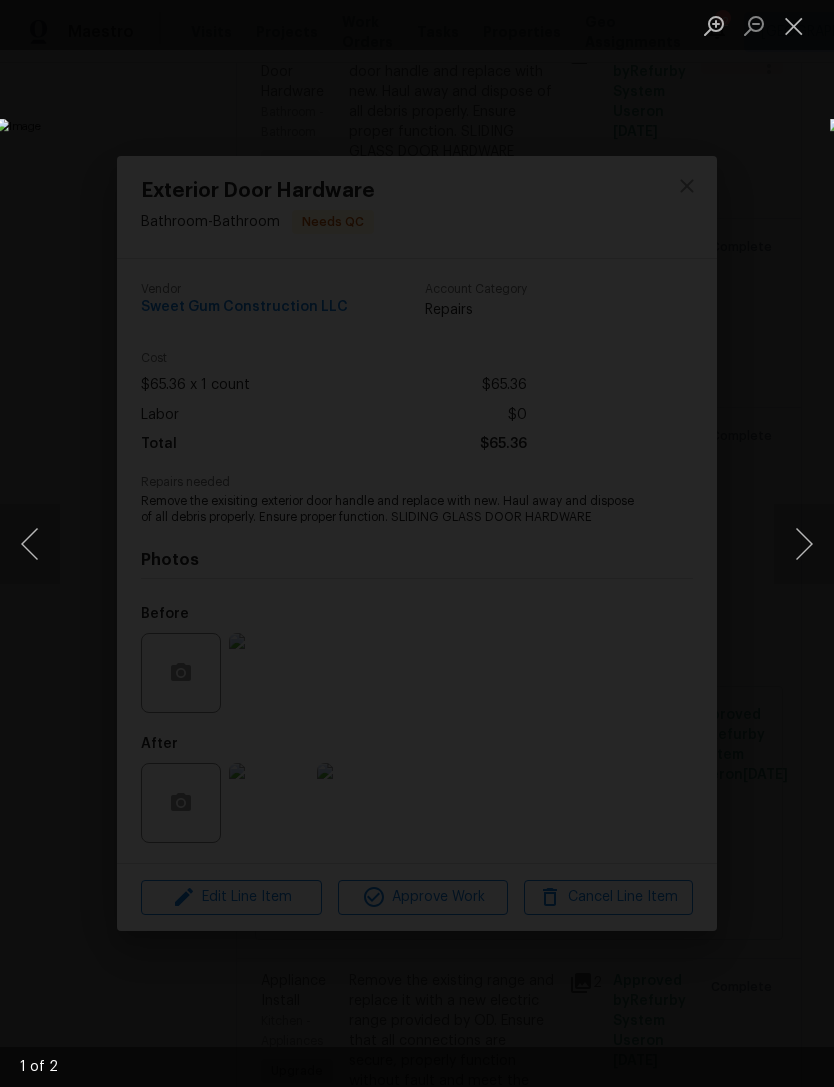 click at bounding box center [794, 25] 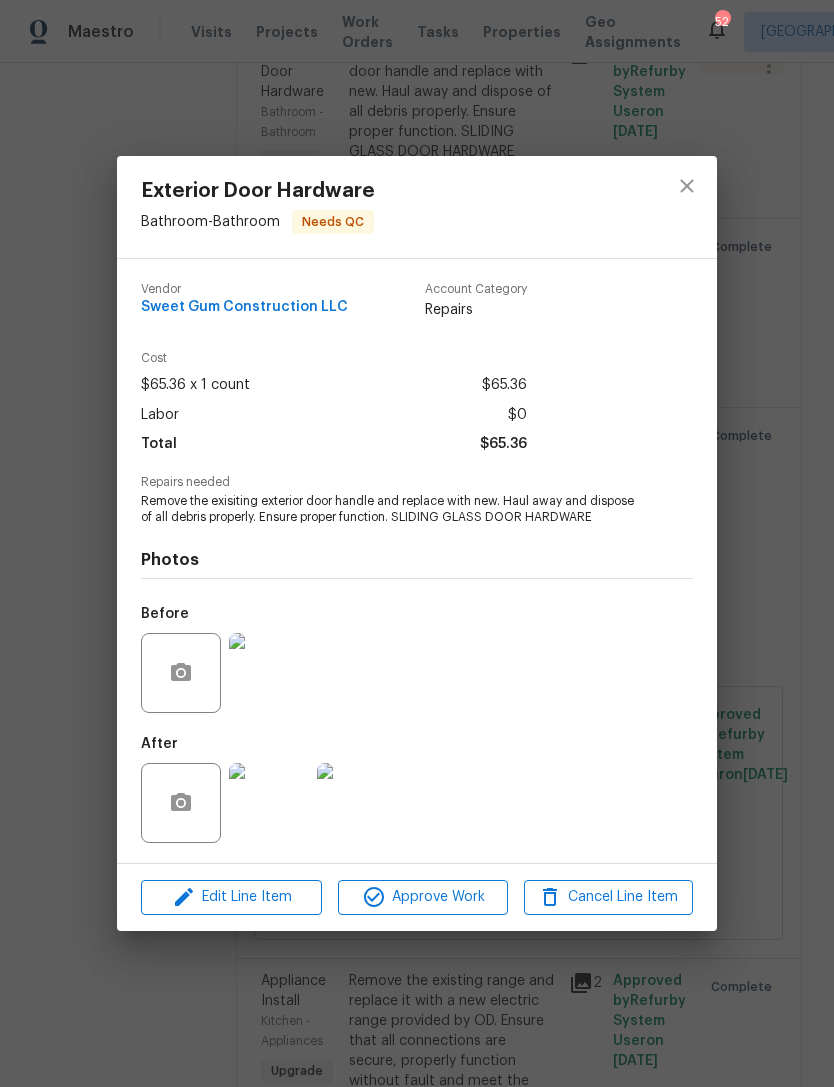 click at bounding box center (269, 673) 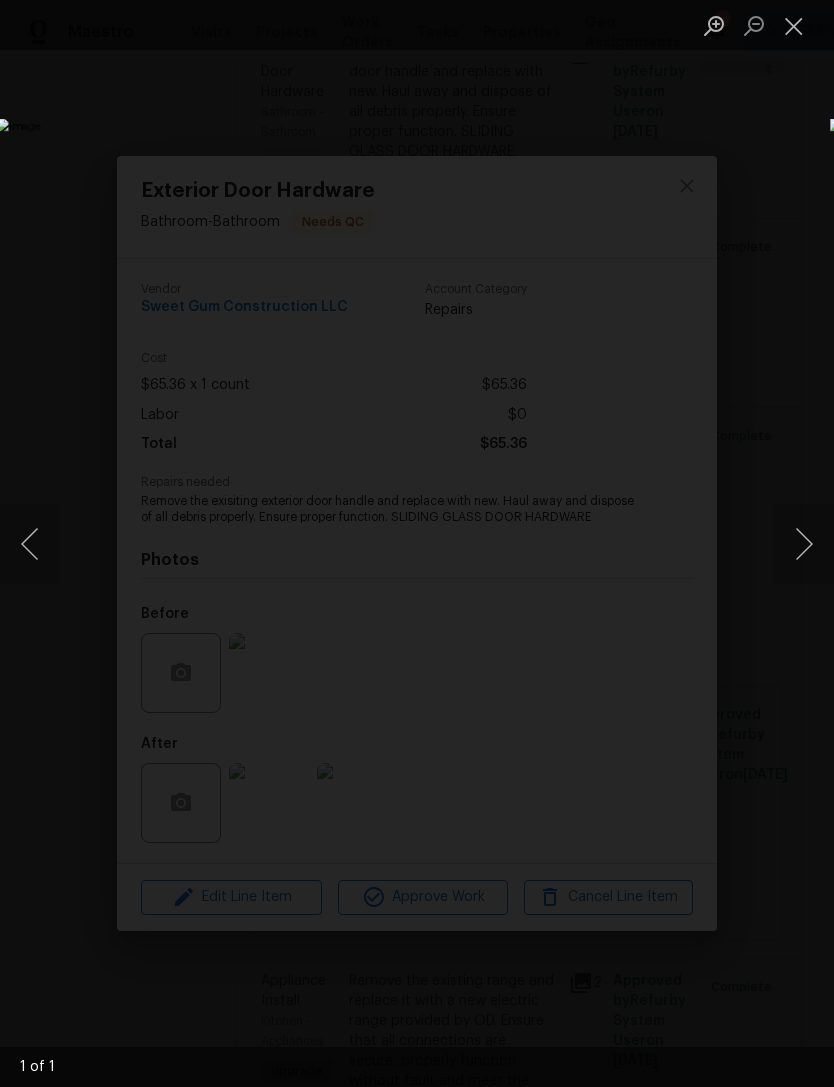 click at bounding box center [794, 25] 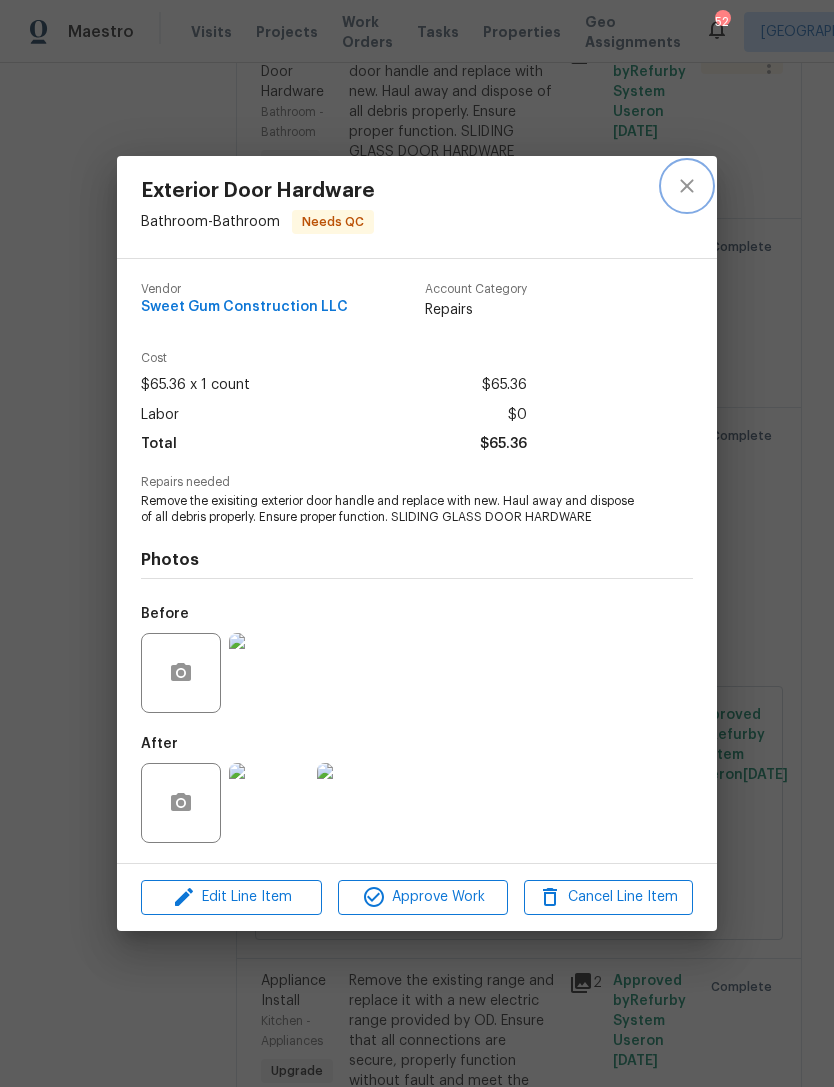 click 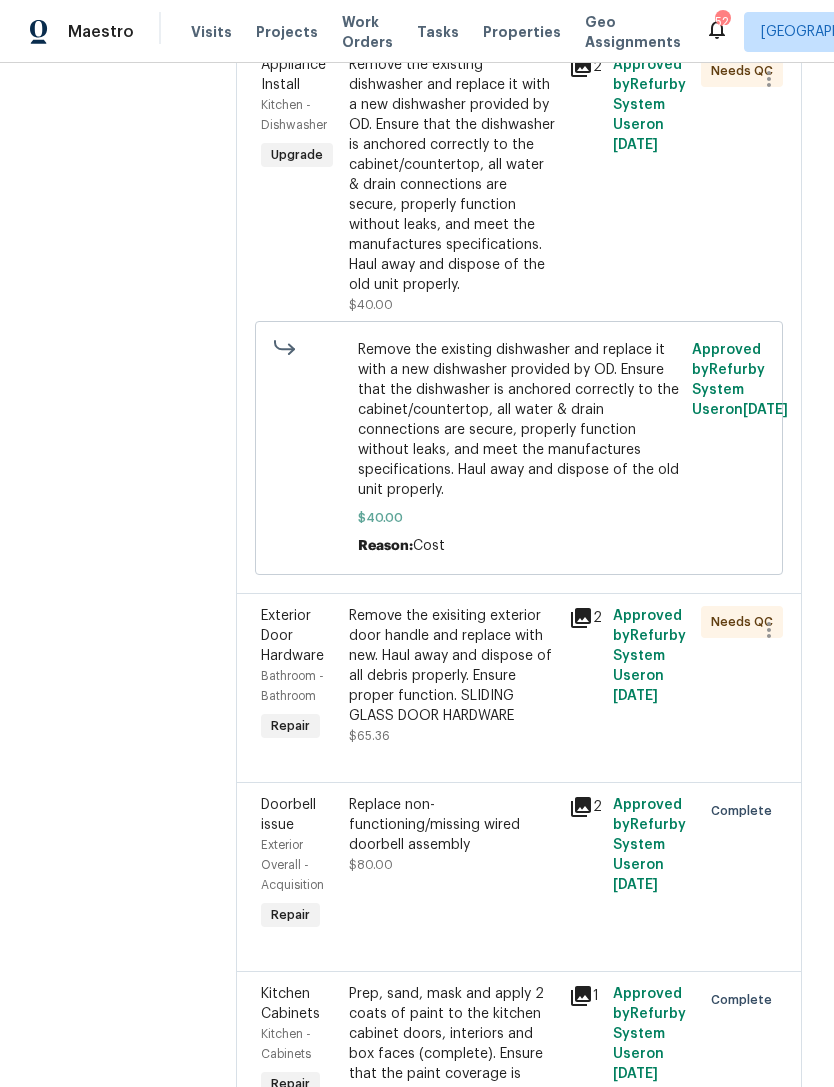 scroll, scrollTop: 4783, scrollLeft: 0, axis: vertical 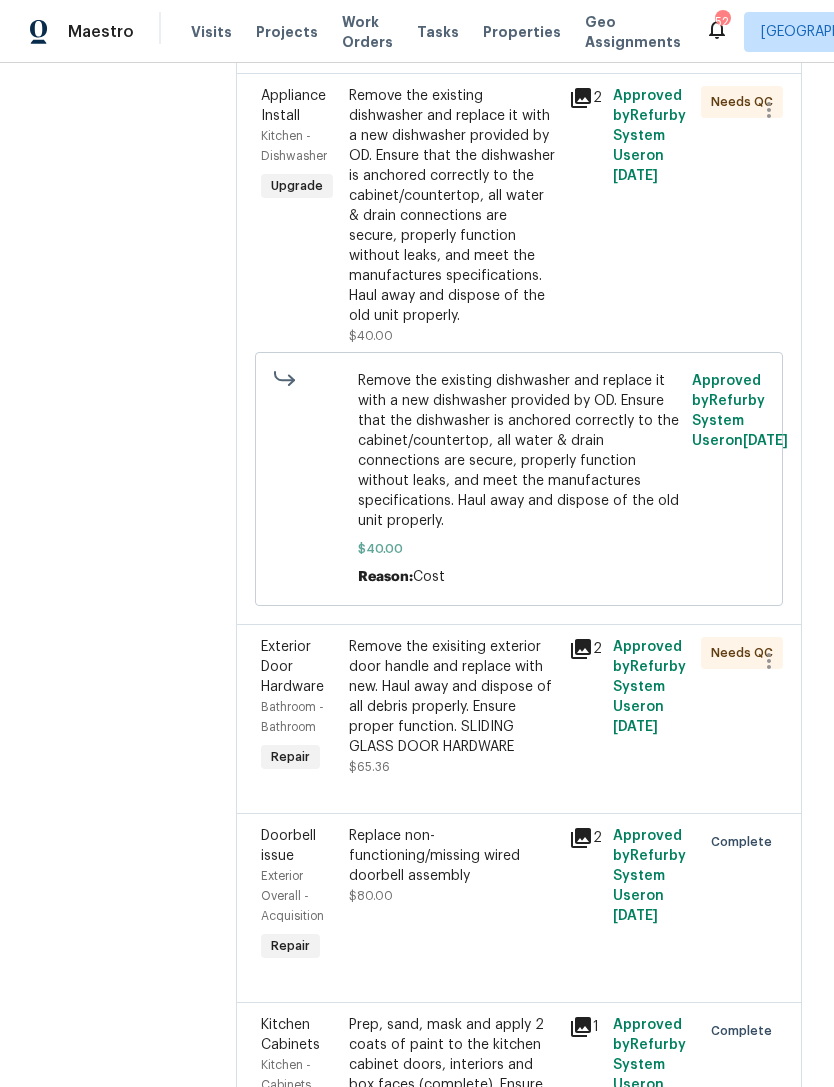 click on "Remove the existing dishwasher and replace it with a new dishwasher provided by OD. Ensure that the dishwasher is anchored correctly to the cabinet/countertop, all water & drain connections are secure, properly function without leaks, and meet the manufactures specifications. Haul away and dispose of the old unit properly." at bounding box center (453, 206) 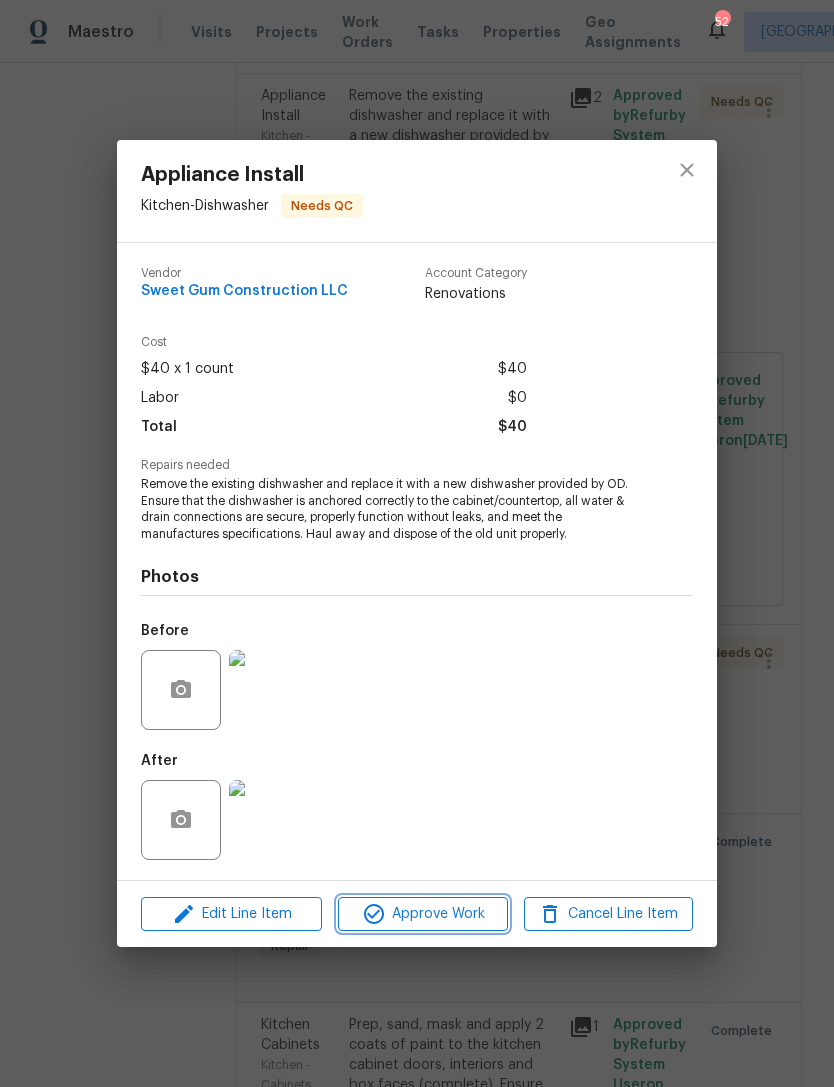 click on "Approve Work" at bounding box center (422, 914) 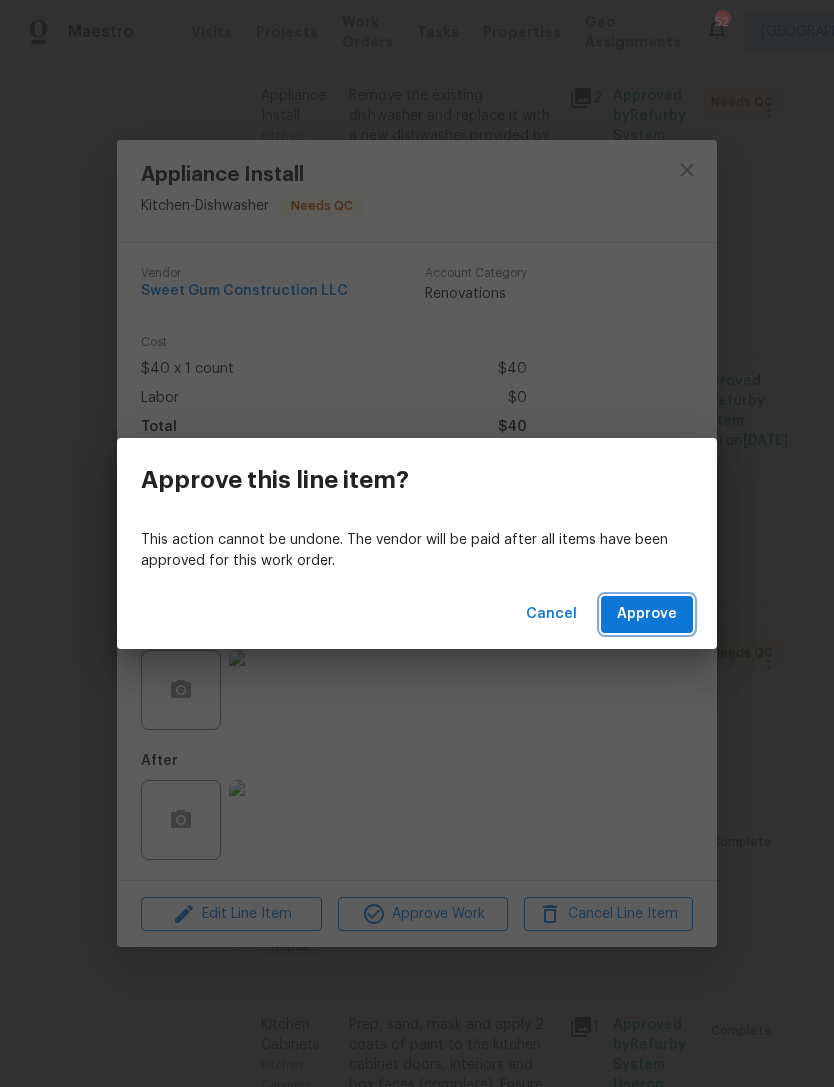 click on "Approve" at bounding box center (647, 614) 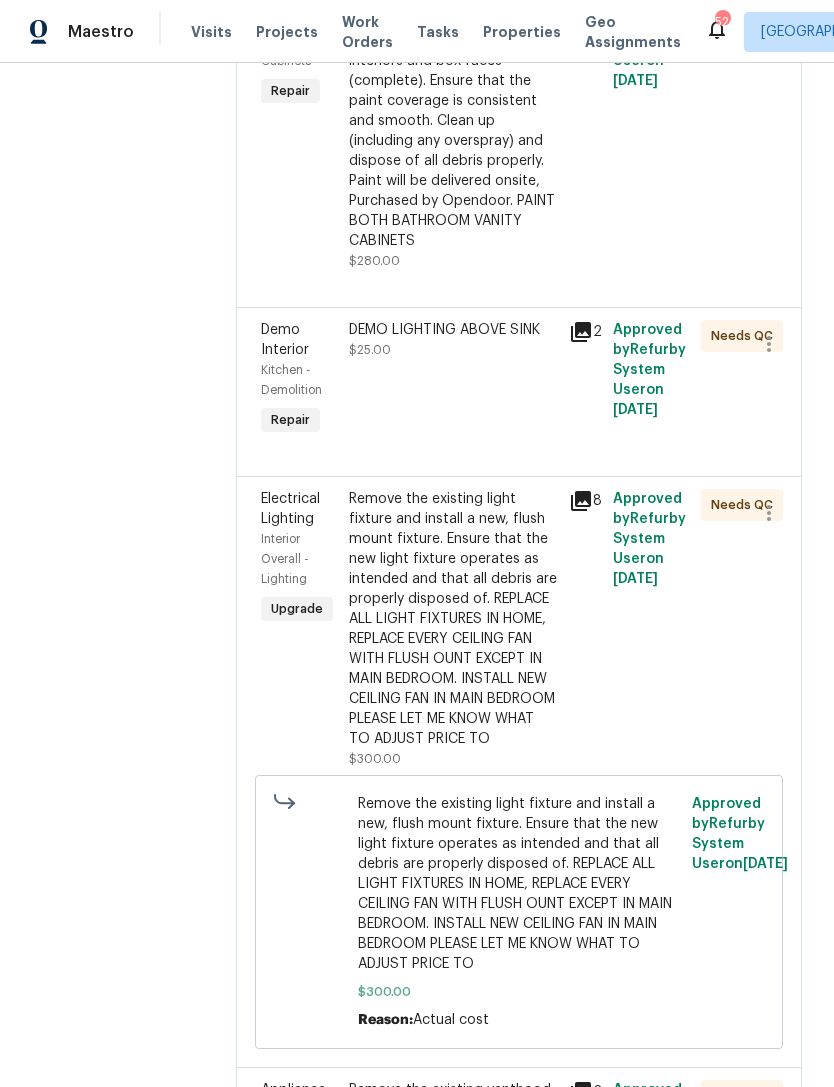 scroll, scrollTop: 2770, scrollLeft: 0, axis: vertical 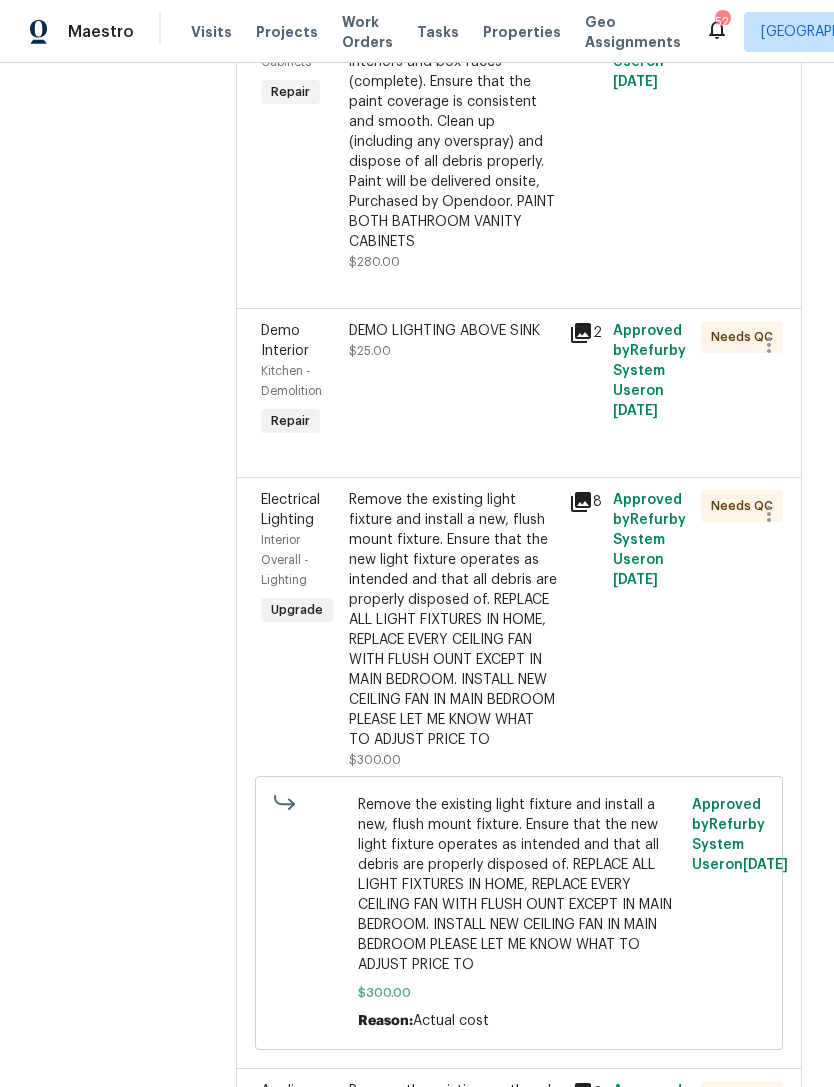 click on "DEMO LIGHTING ABOVE SINK $25.00" at bounding box center [453, 381] 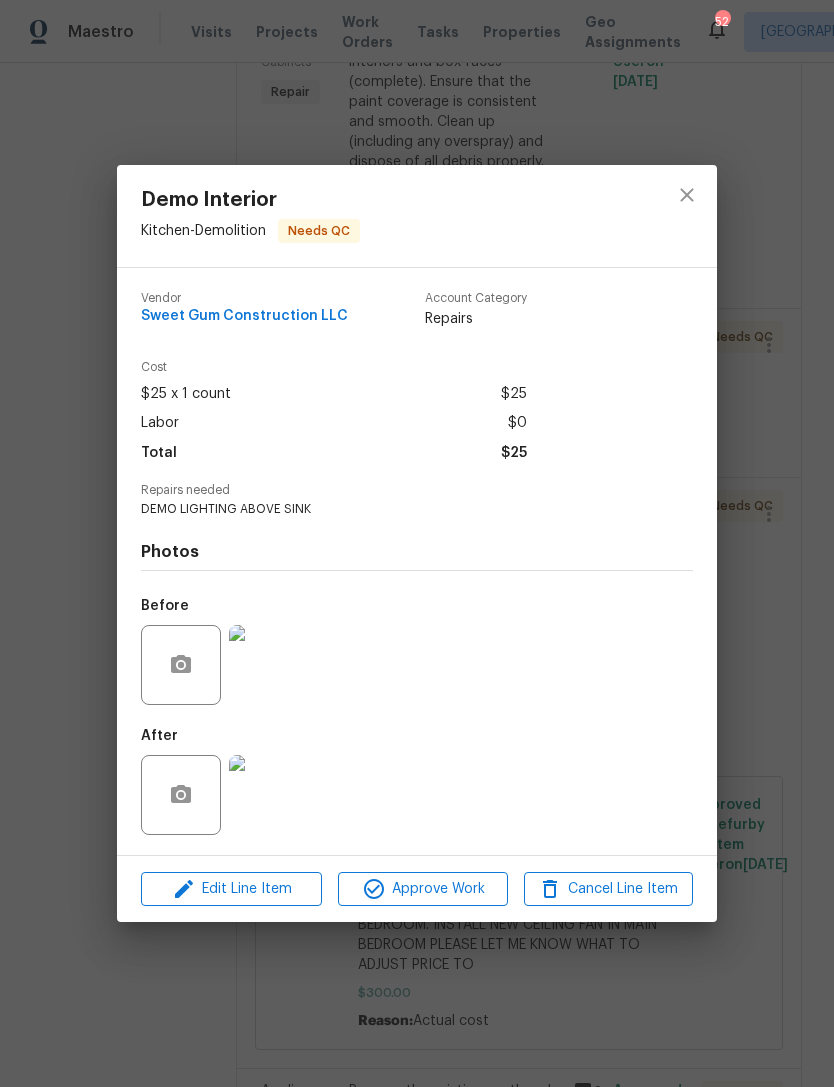 click at bounding box center [269, 795] 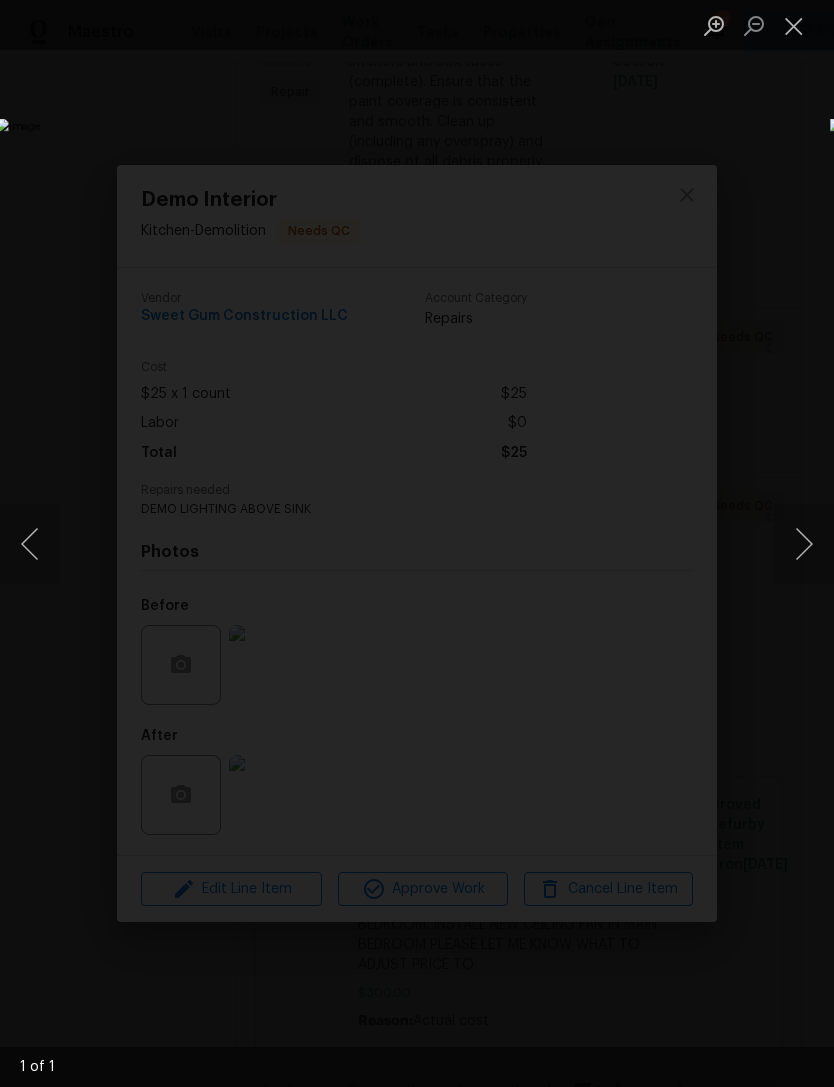 click at bounding box center [794, 25] 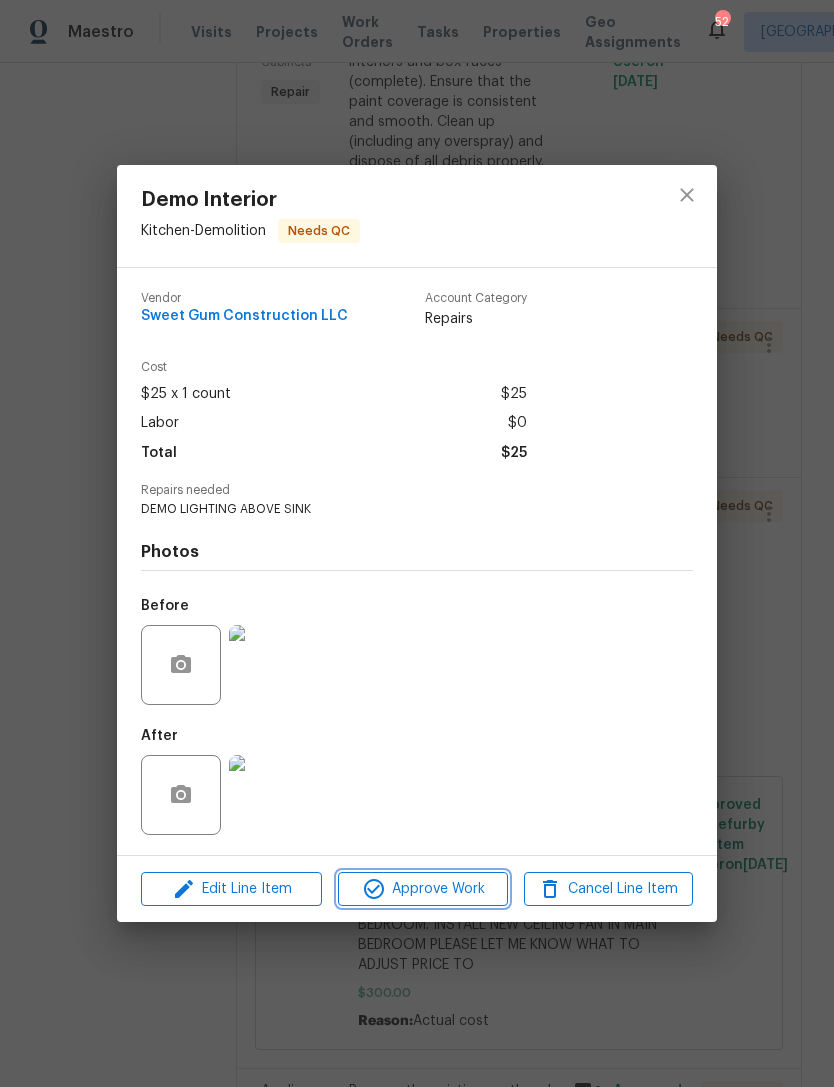 click on "Approve Work" at bounding box center (422, 889) 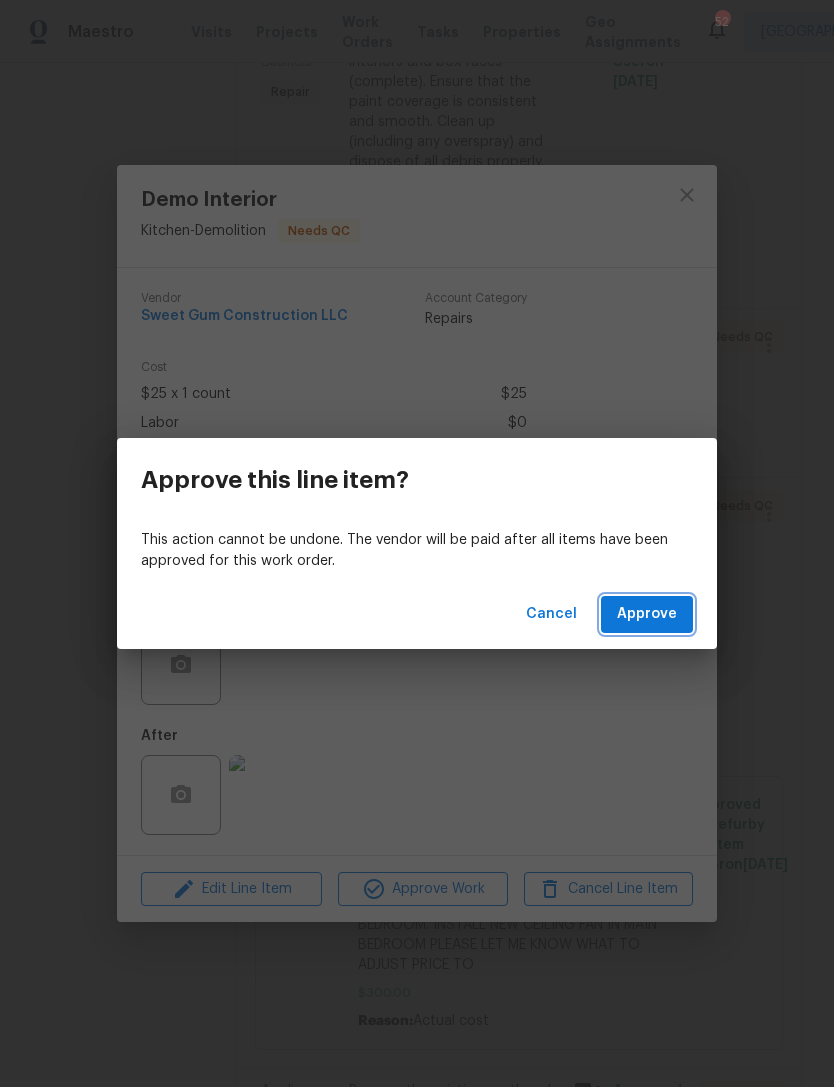 click on "Approve" at bounding box center [647, 614] 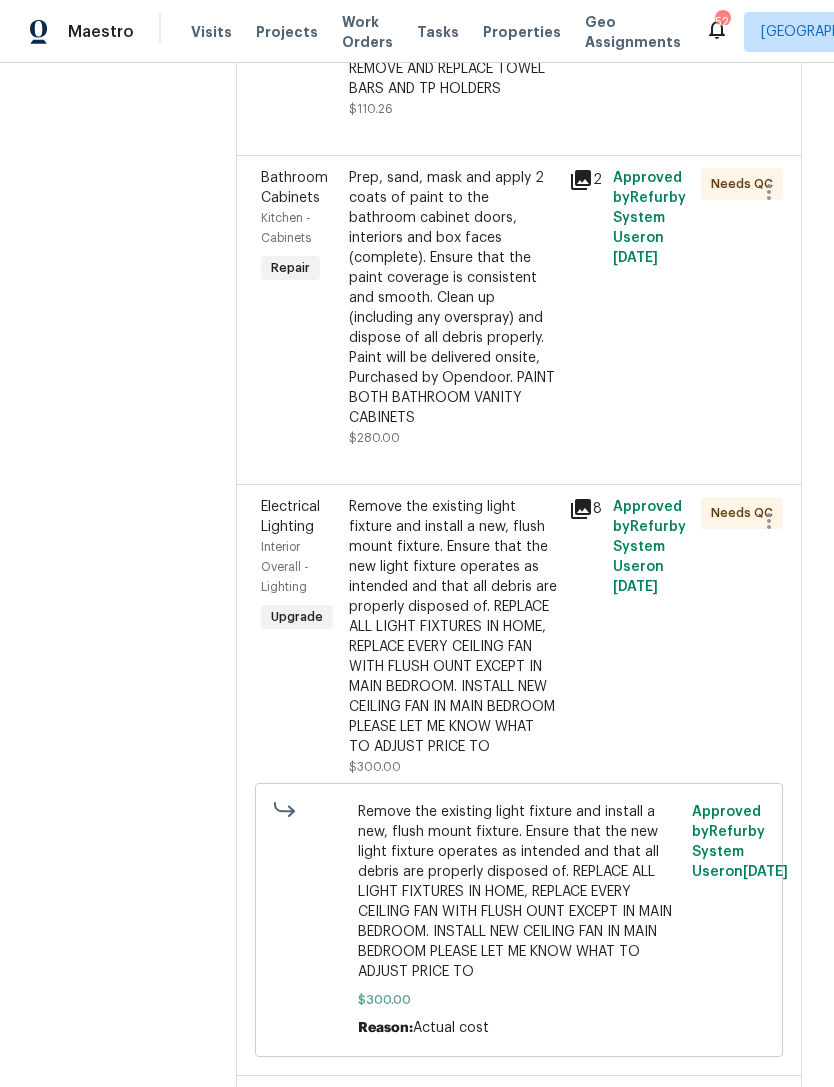 scroll, scrollTop: 2595, scrollLeft: 0, axis: vertical 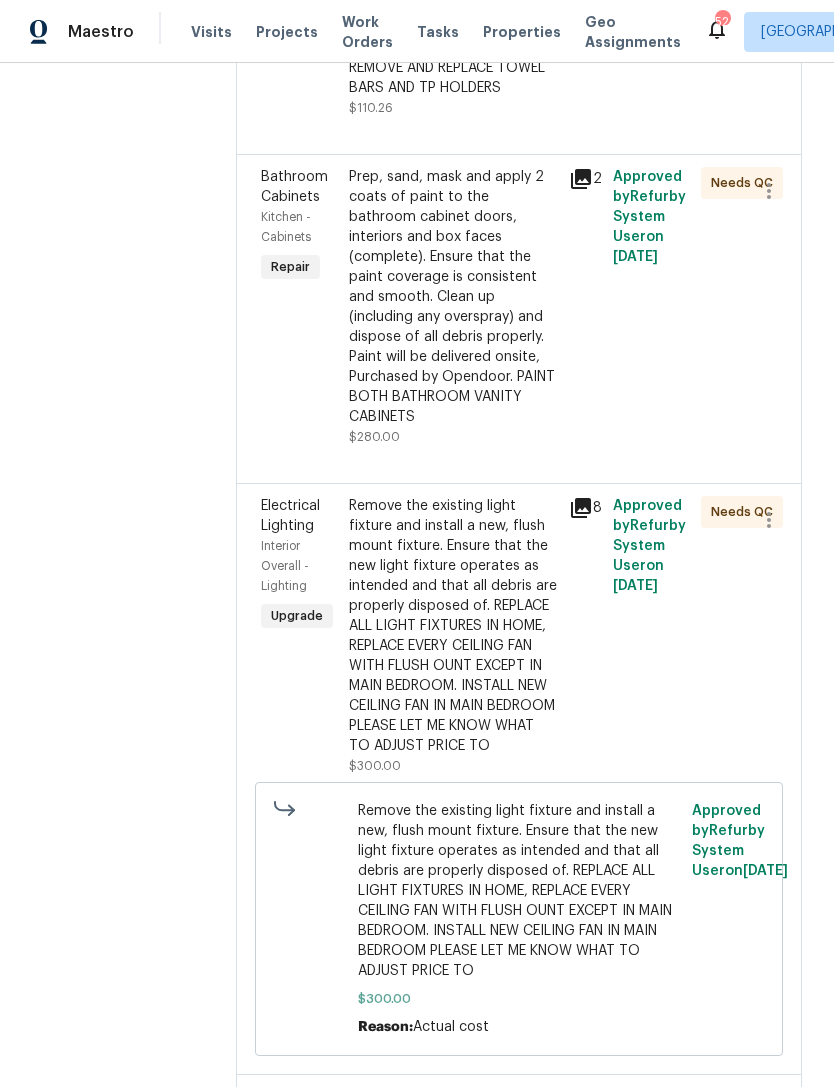 click on "Prep, sand, mask and apply 2 coats of paint to the bathroom cabinet doors, interiors and box faces (complete). Ensure that the paint coverage is consistent and smooth. Clean up (including any overspray) and dispose of all debris properly. Paint will be delivered onsite, Purchased by Opendoor.
PAINT BOTH BATHROOM VANITY CABINETS" at bounding box center (453, 297) 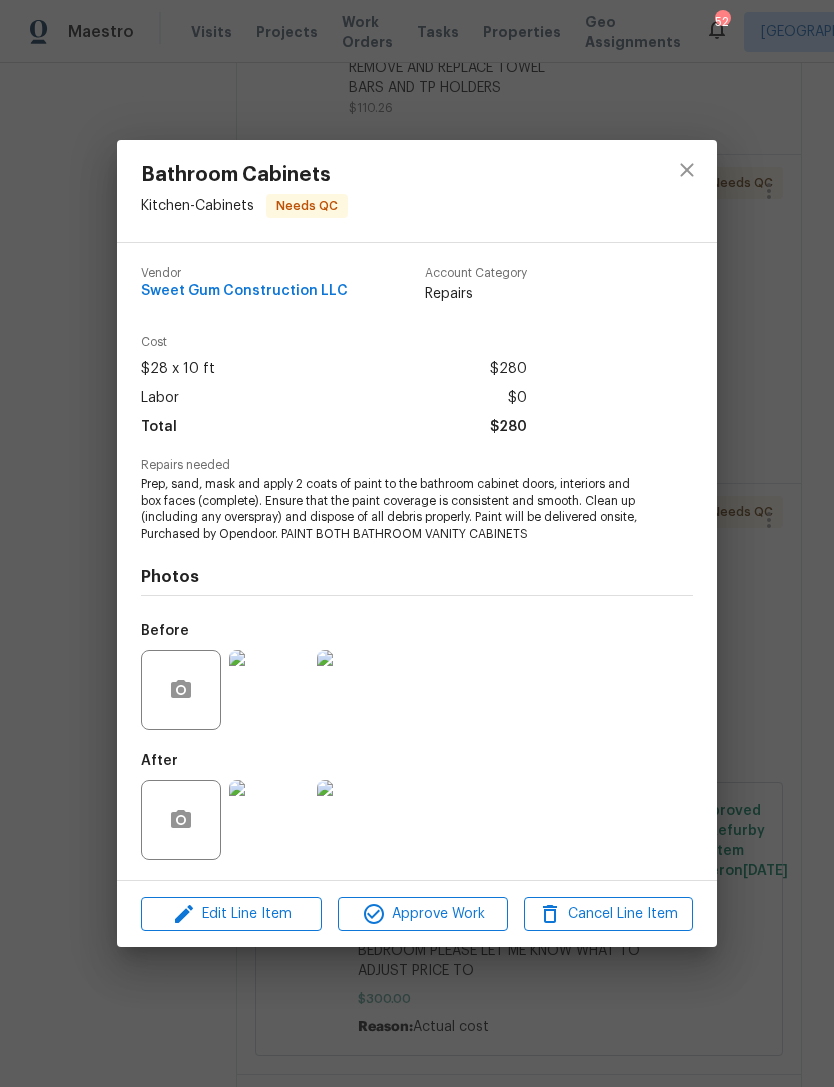 click at bounding box center (269, 820) 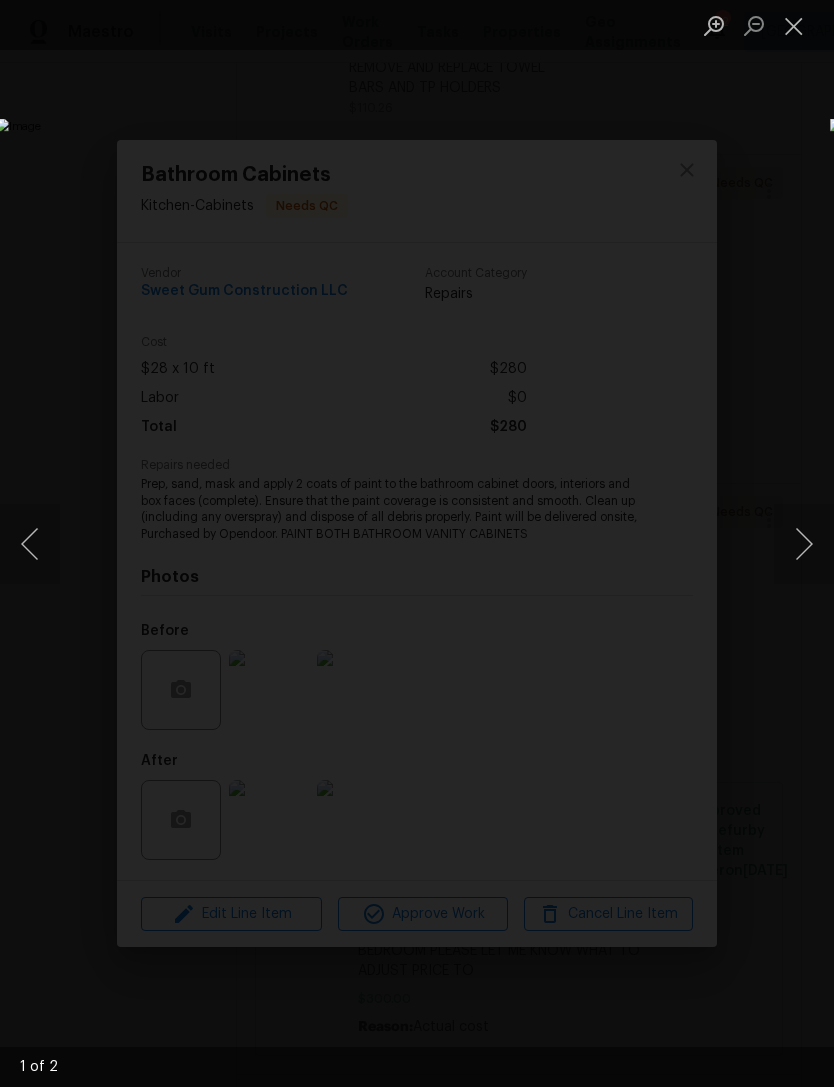 click at bounding box center [804, 544] 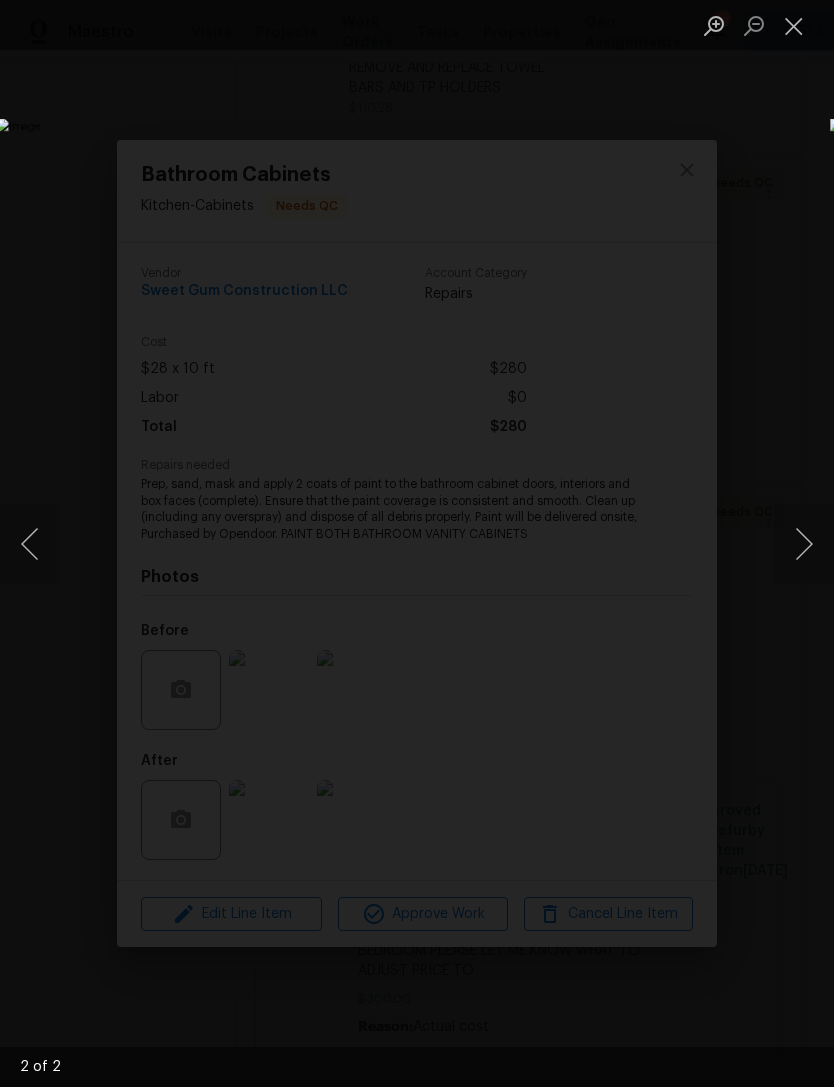 click at bounding box center (794, 25) 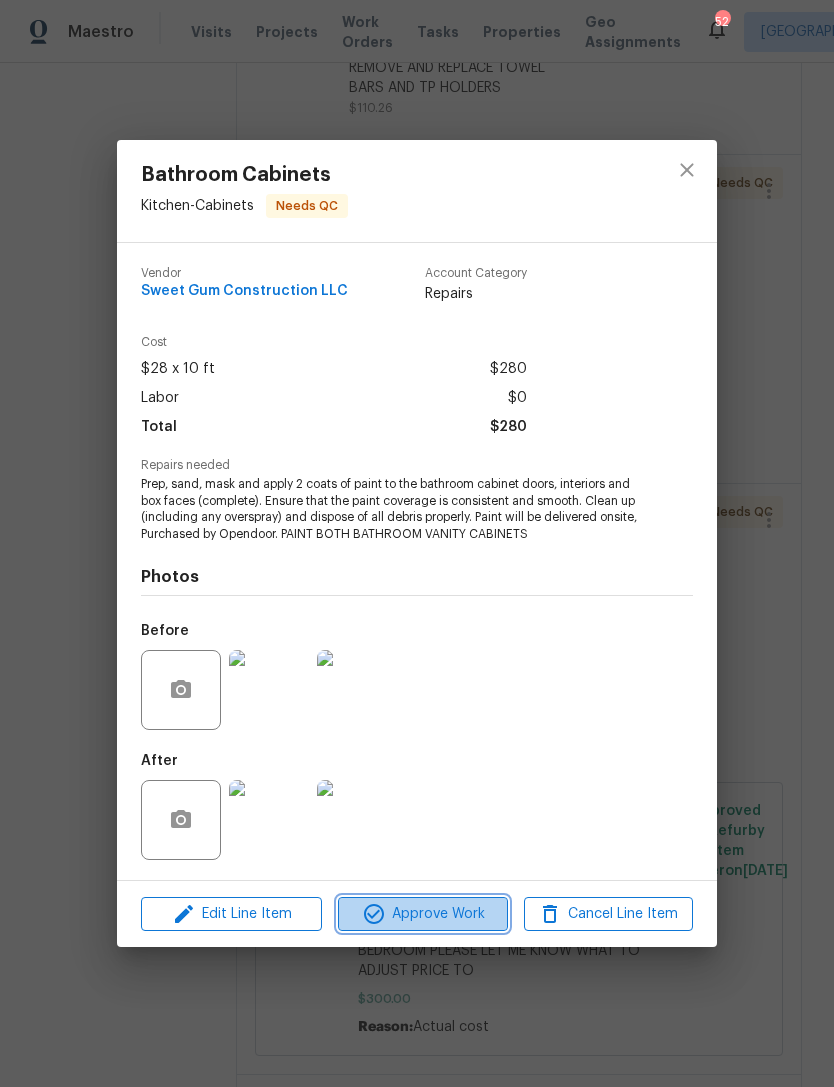 click on "Approve Work" at bounding box center [422, 914] 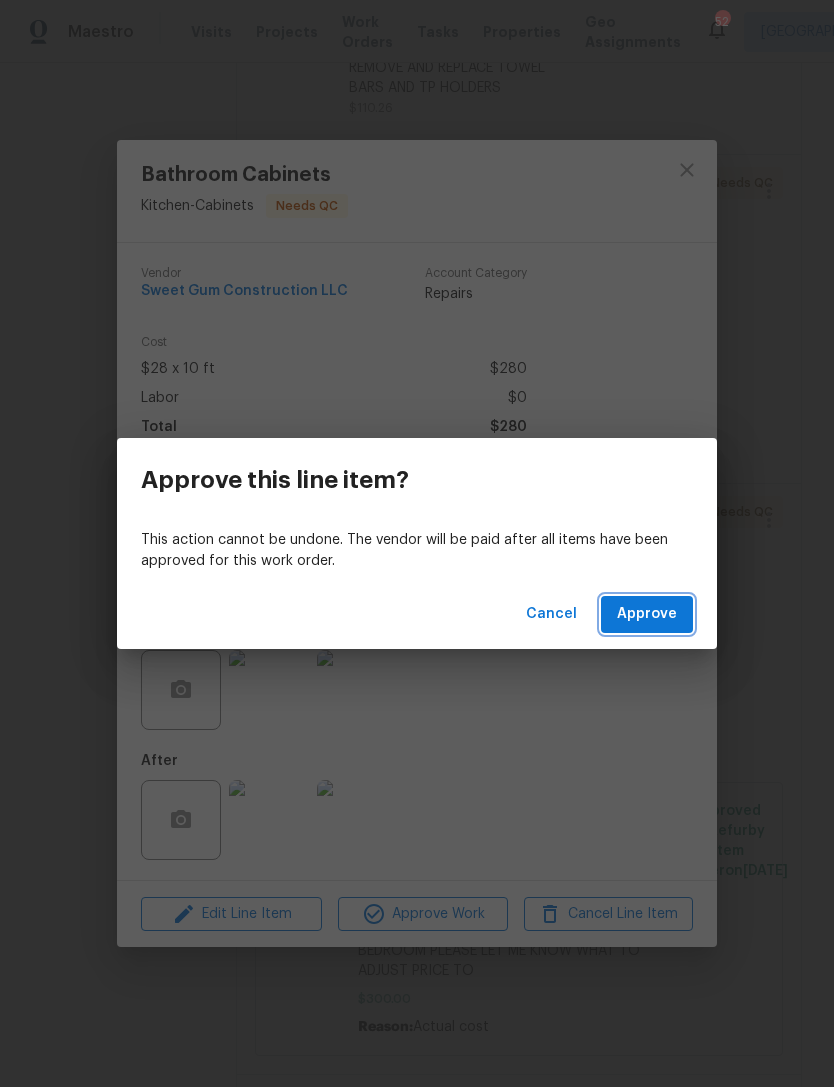click on "Approve" at bounding box center (647, 614) 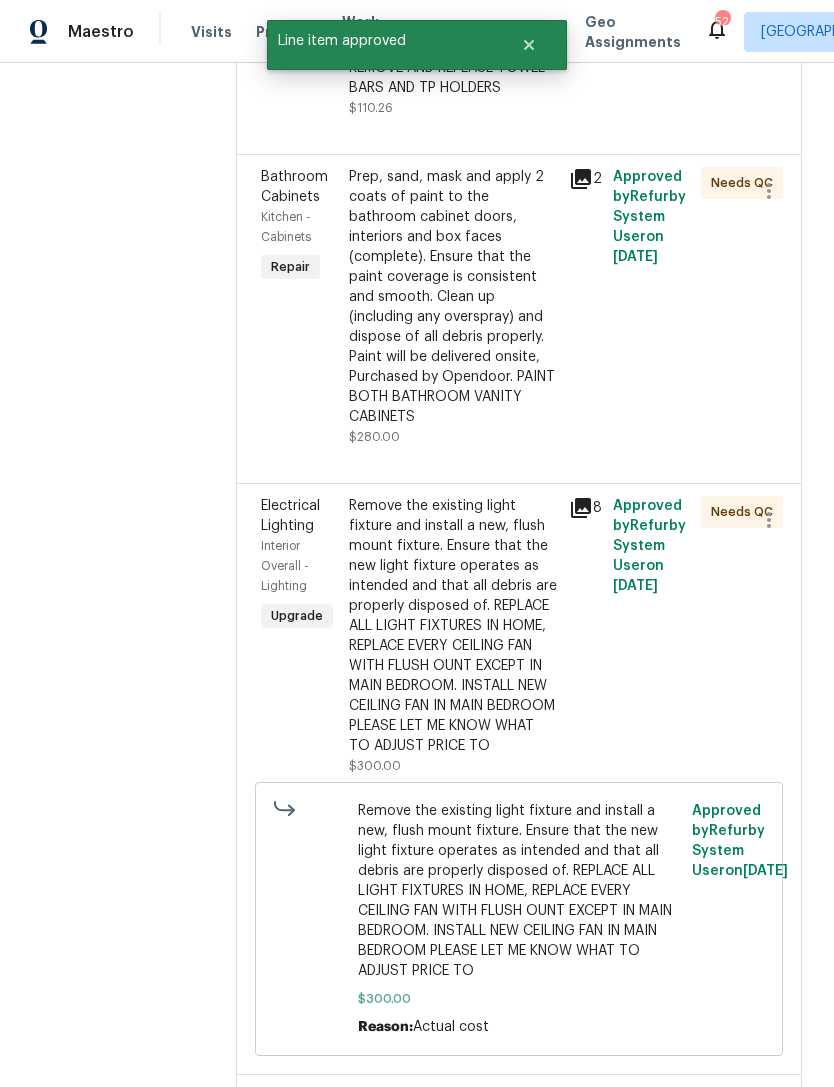 scroll, scrollTop: 0, scrollLeft: 0, axis: both 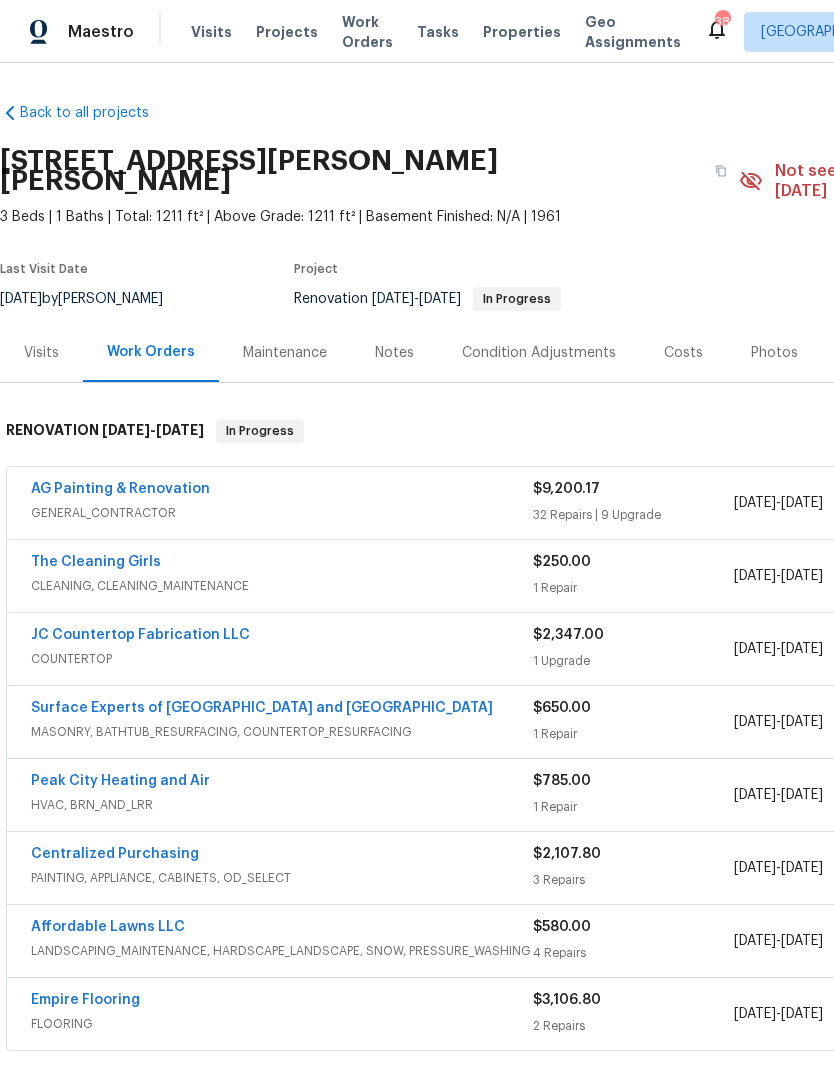 click on "Properties" at bounding box center [522, 32] 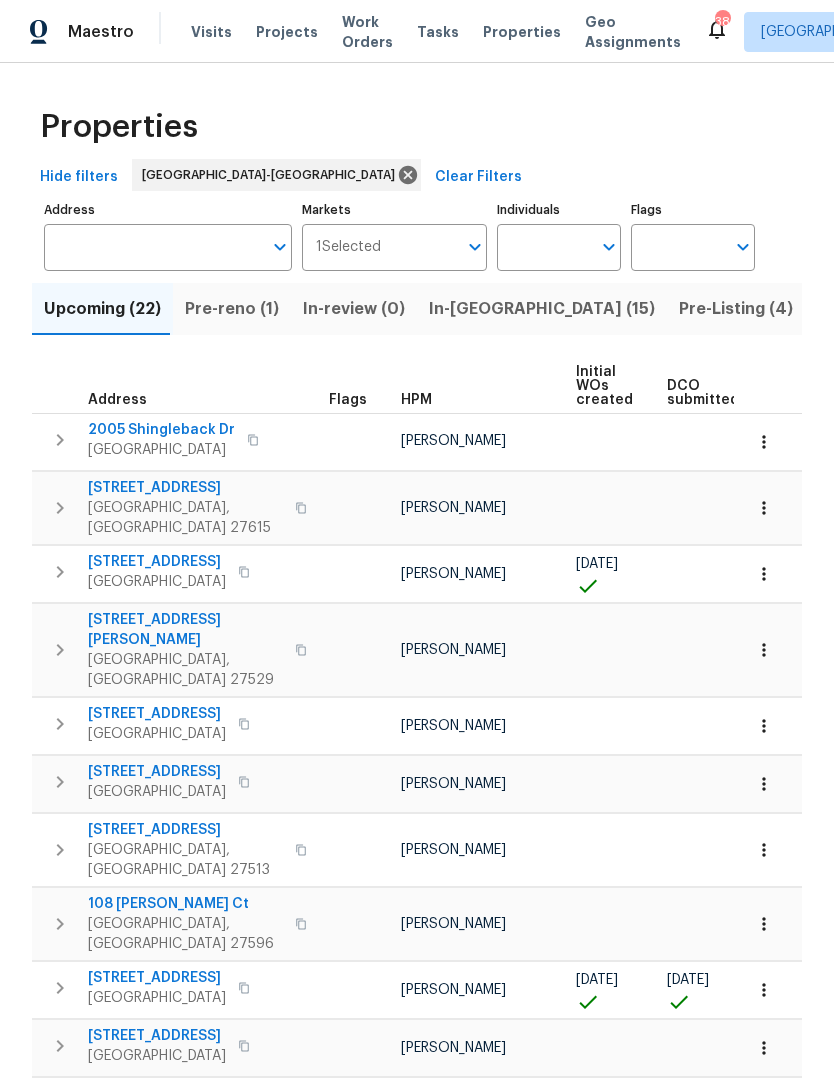 click on "Address" at bounding box center (153, 247) 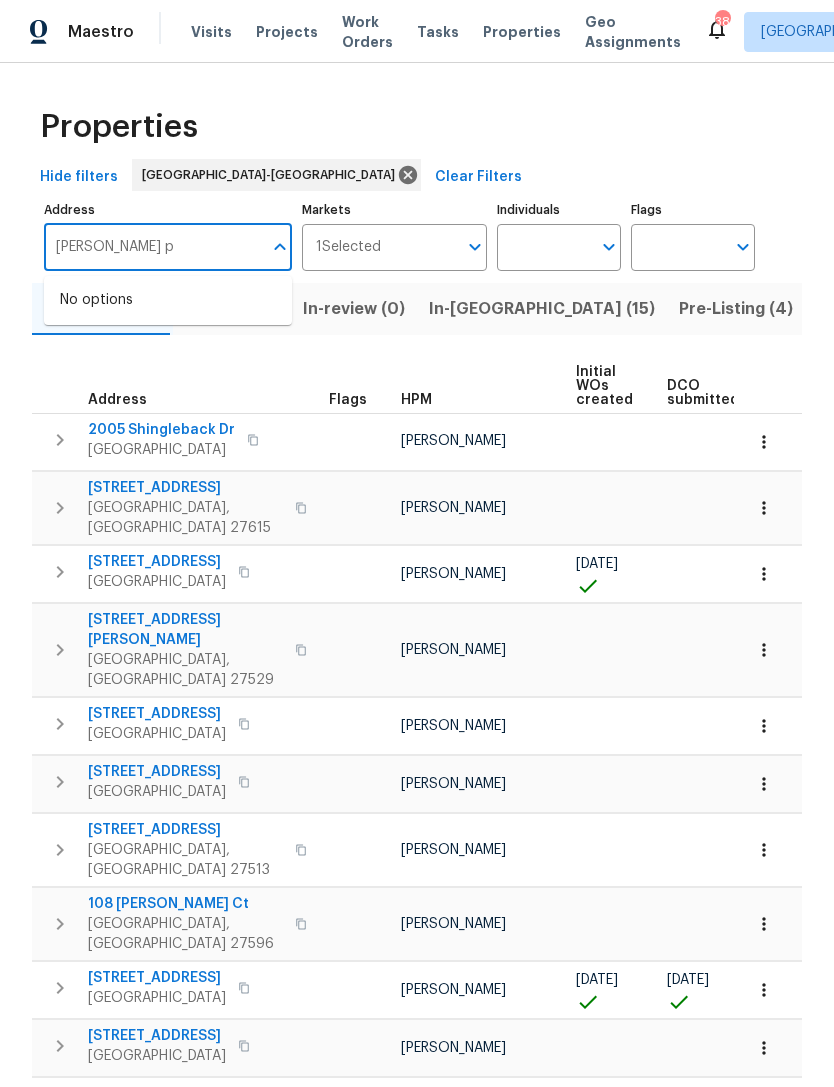 type on "Adams pl" 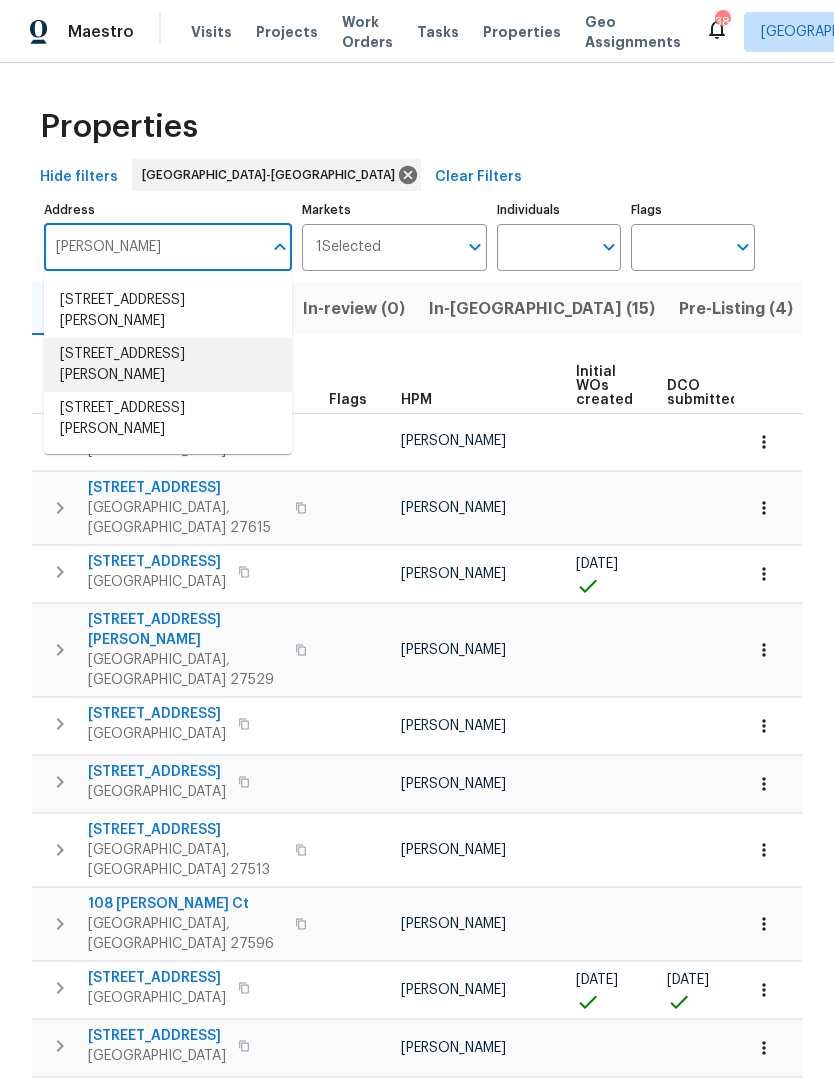 click on "1914 Adams Pl Hillsborough NC 27278" at bounding box center (168, 365) 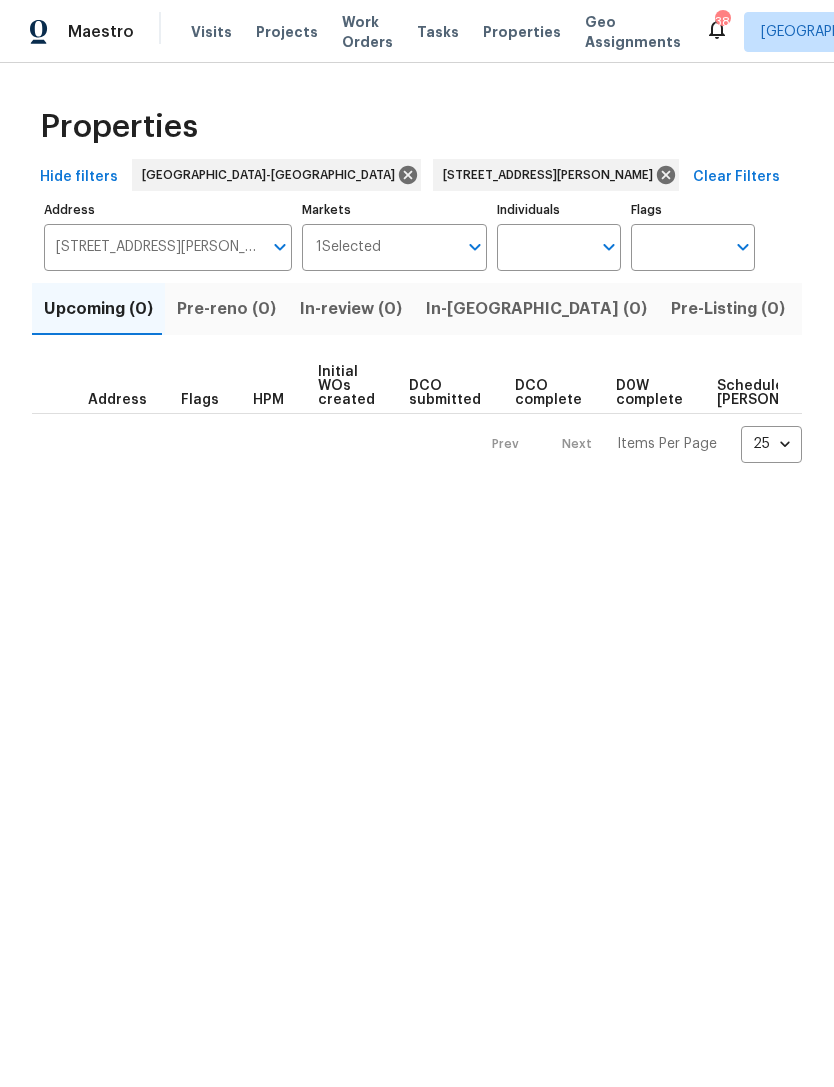 click on "1914 Adams Pl Hillsborough NC 27278" at bounding box center (153, 247) 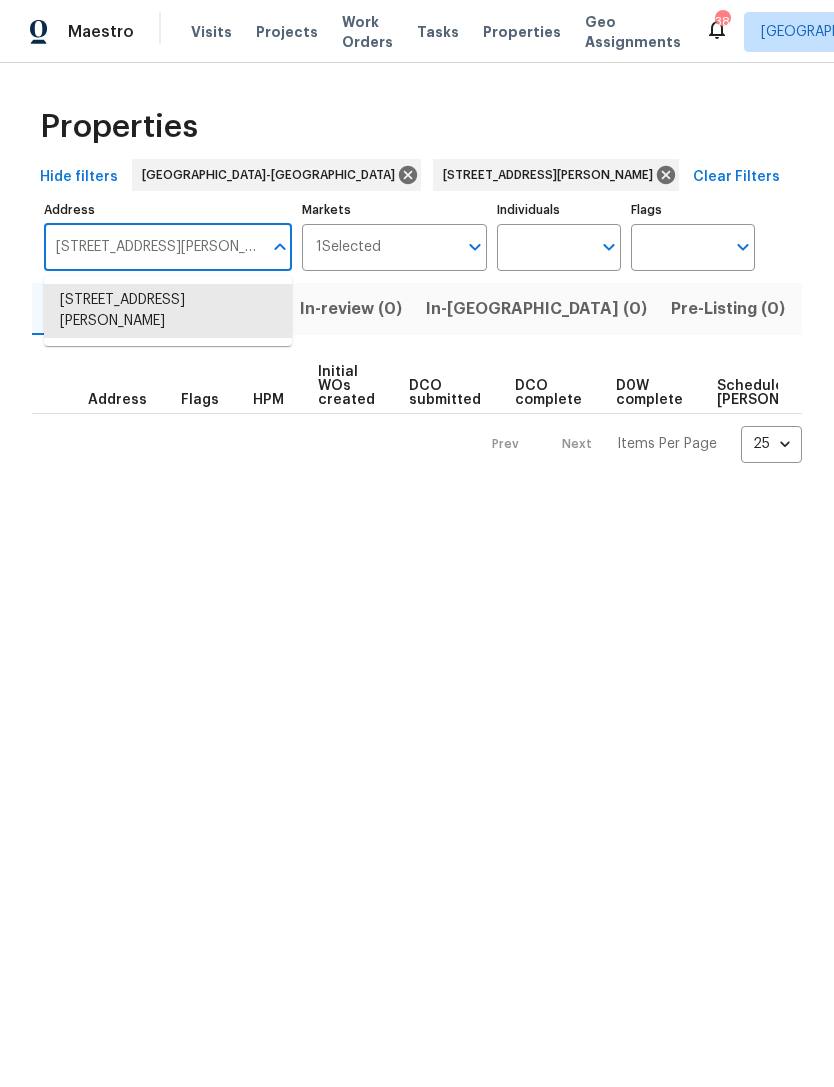 click on "Projects" at bounding box center [287, 32] 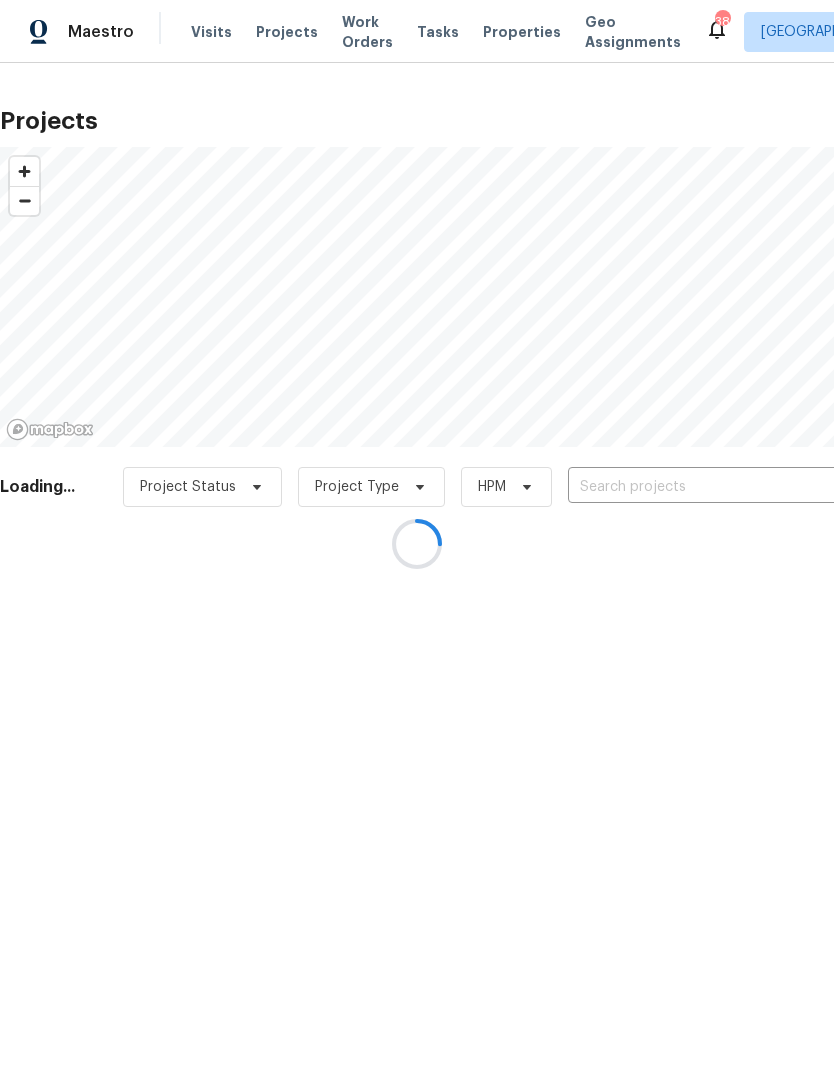 click at bounding box center [417, 543] 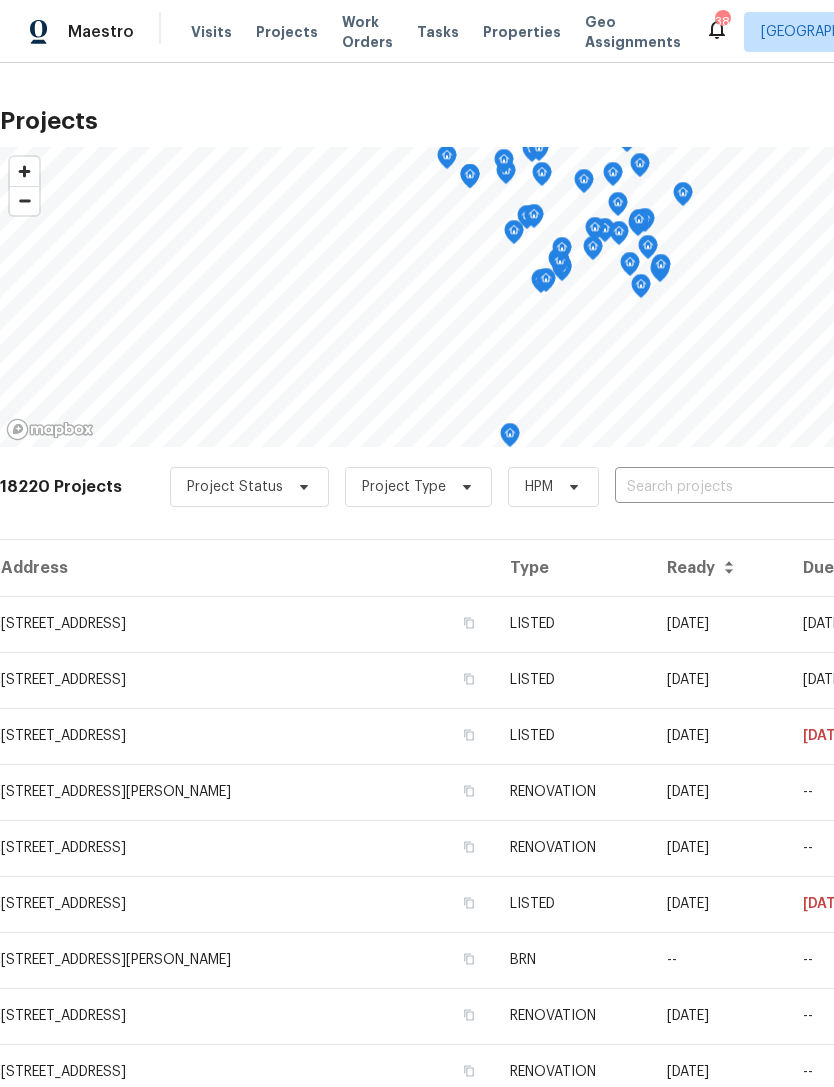 click at bounding box center (729, 487) 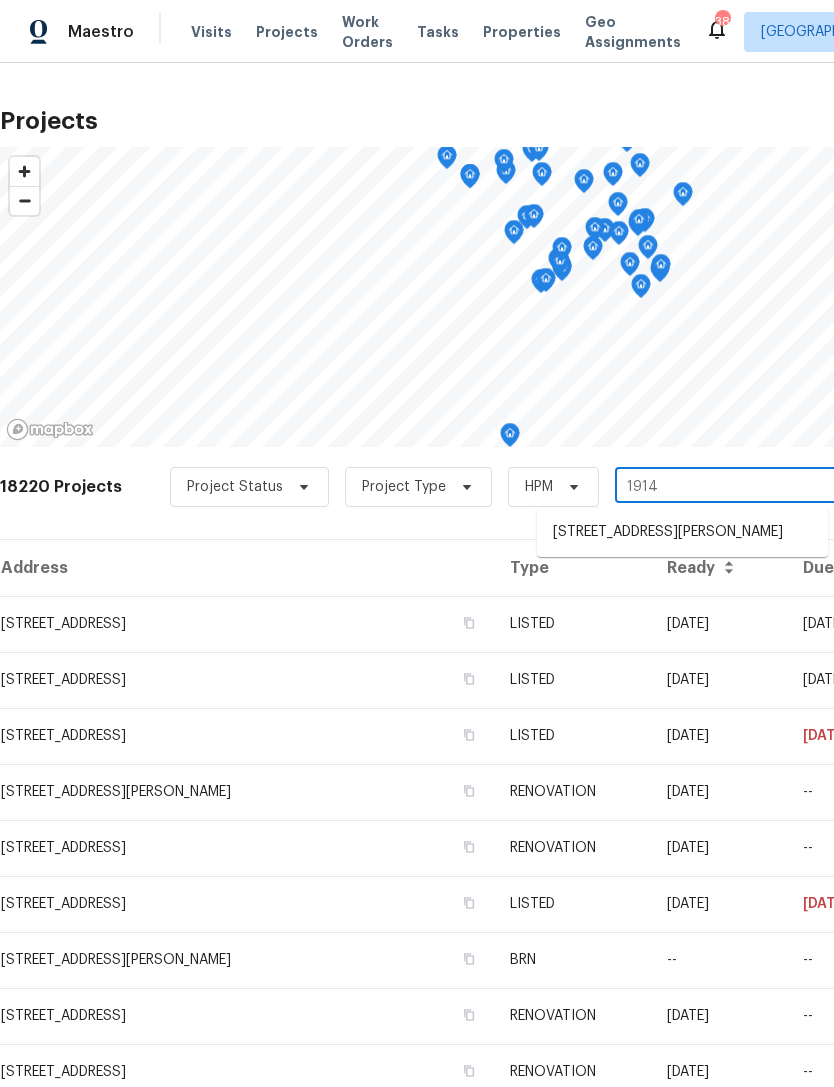 type on "1914 a" 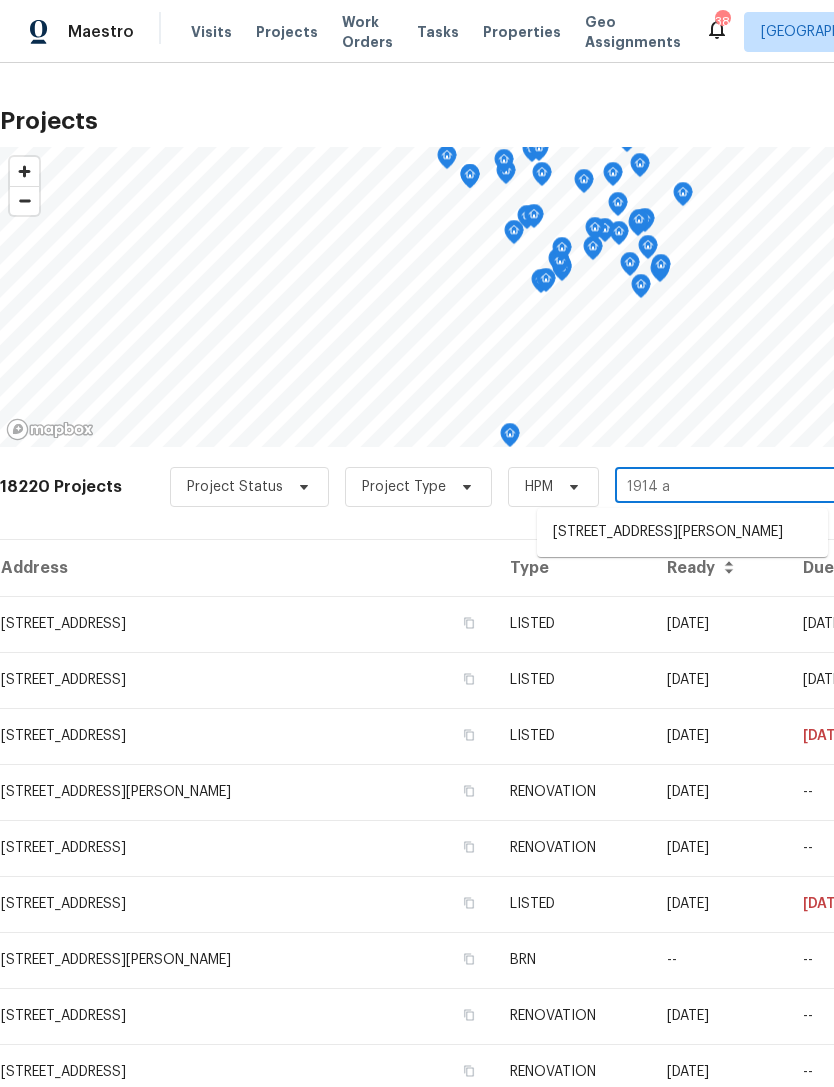 click on "1914 Adams Pl, Hillsborough, NC 27278" at bounding box center (682, 532) 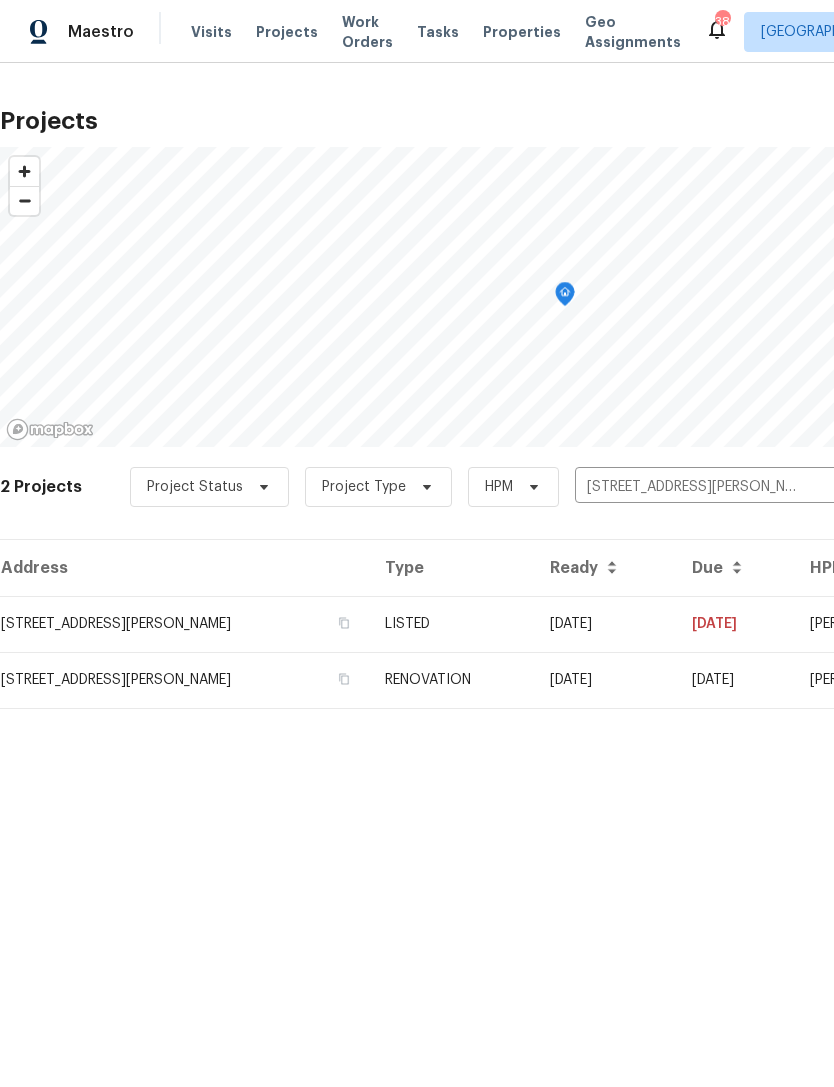 scroll, scrollTop: 0, scrollLeft: 0, axis: both 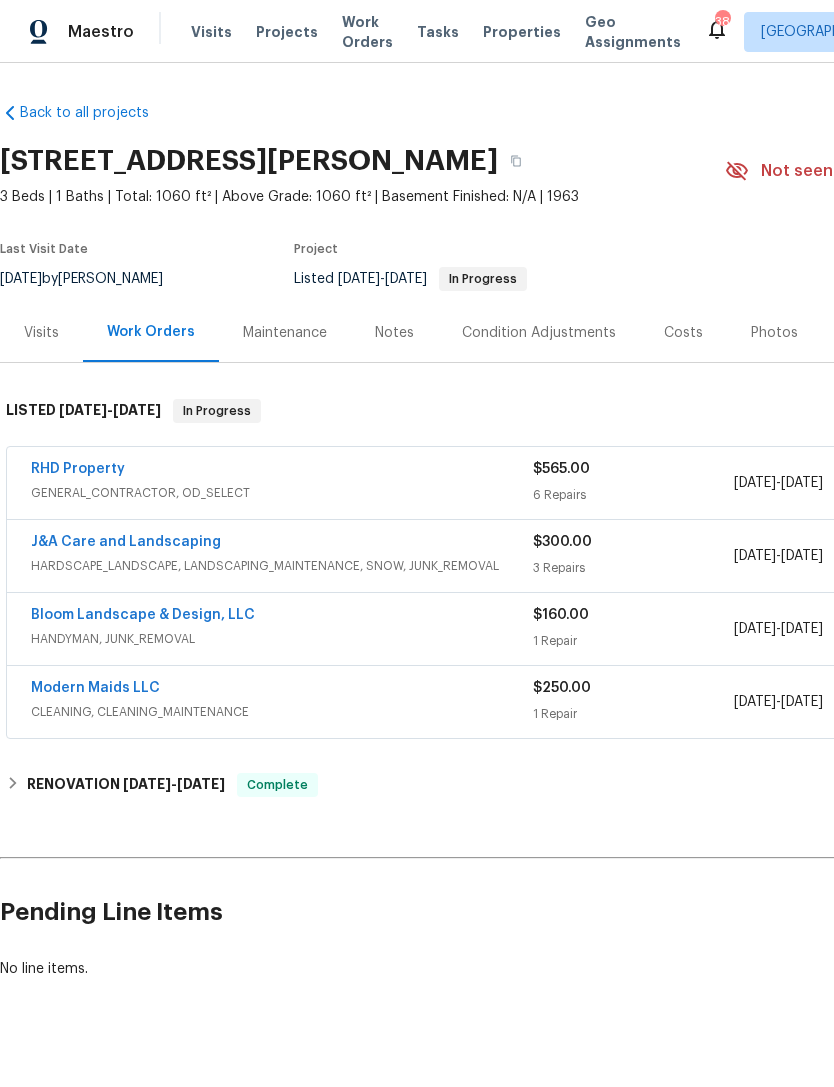 click on "RHD Property" at bounding box center (78, 469) 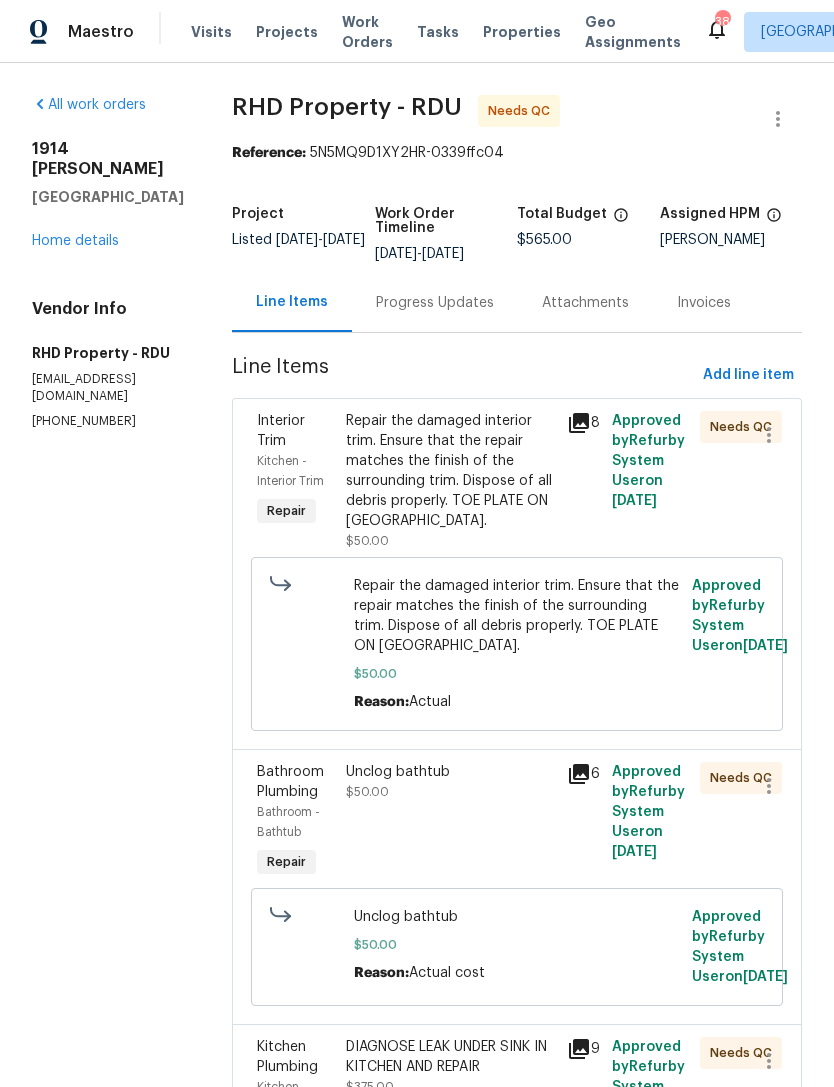 click on "Repair the damaged interior trim. Ensure that the repair matches the finish of the surrounding trim. Dispose of all debris properly.
TOE PLATE ON KITCHEN ISLAND." at bounding box center [451, 471] 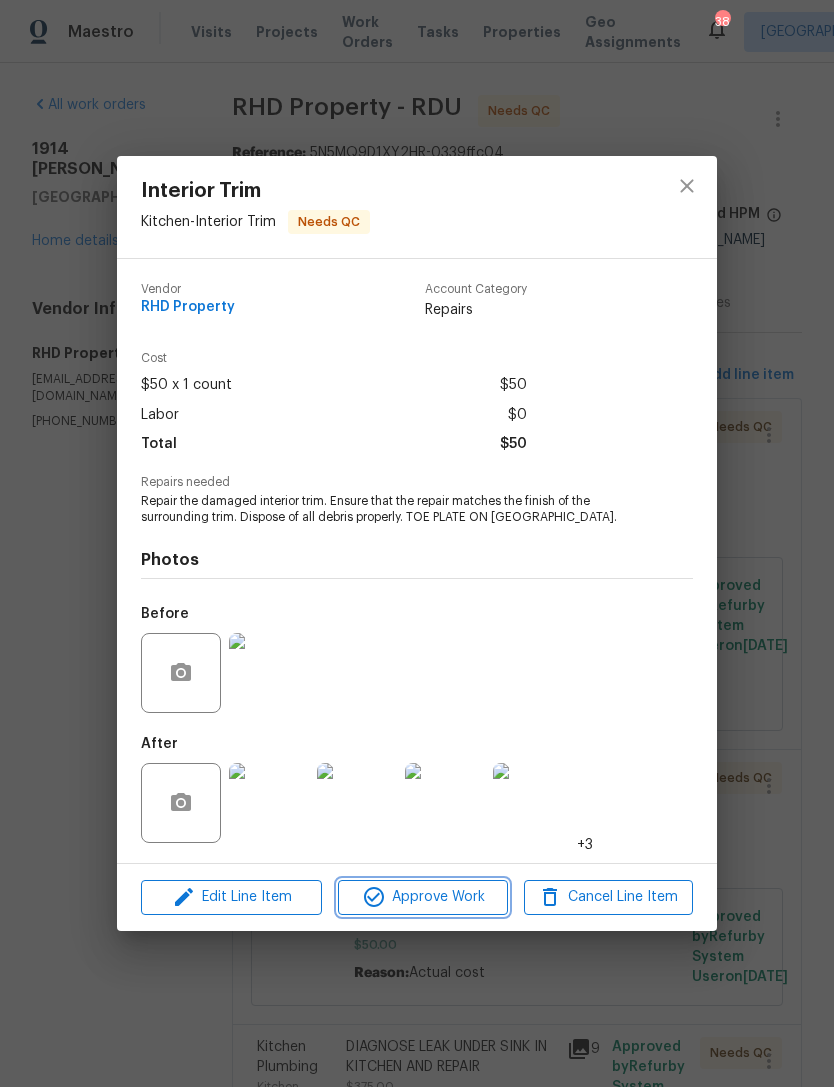 click on "Approve Work" at bounding box center (422, 897) 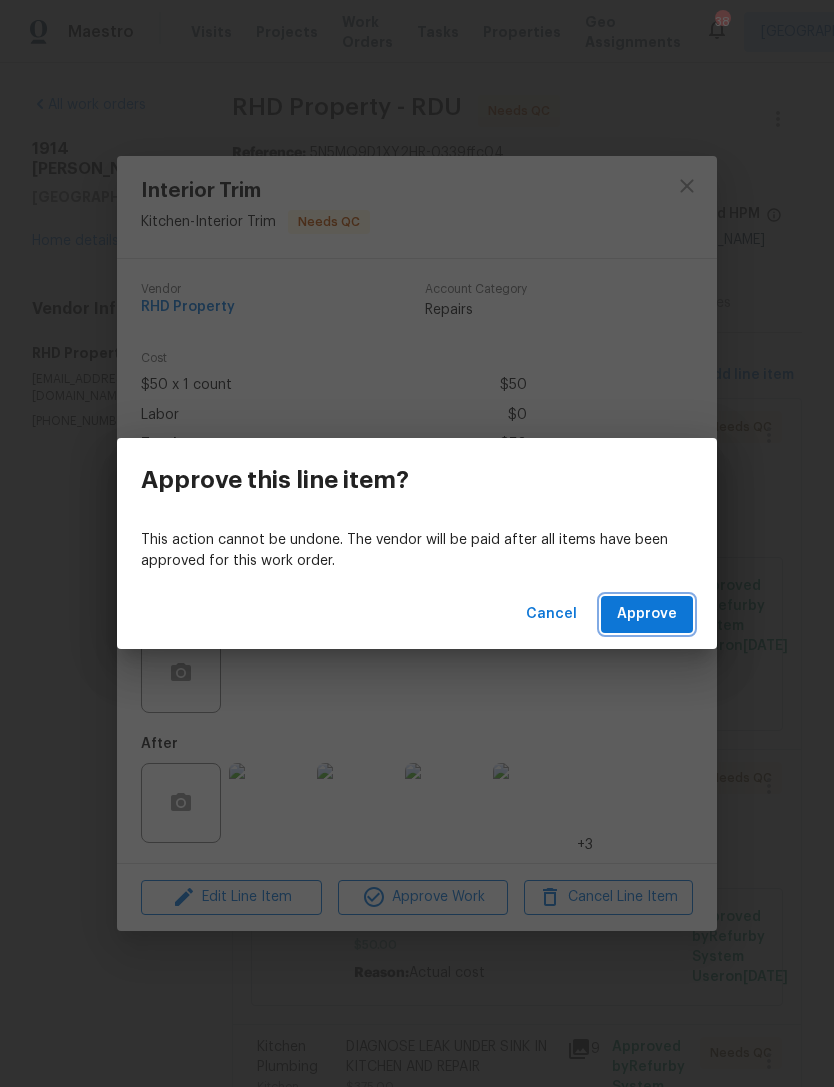 click on "Approve" at bounding box center (647, 614) 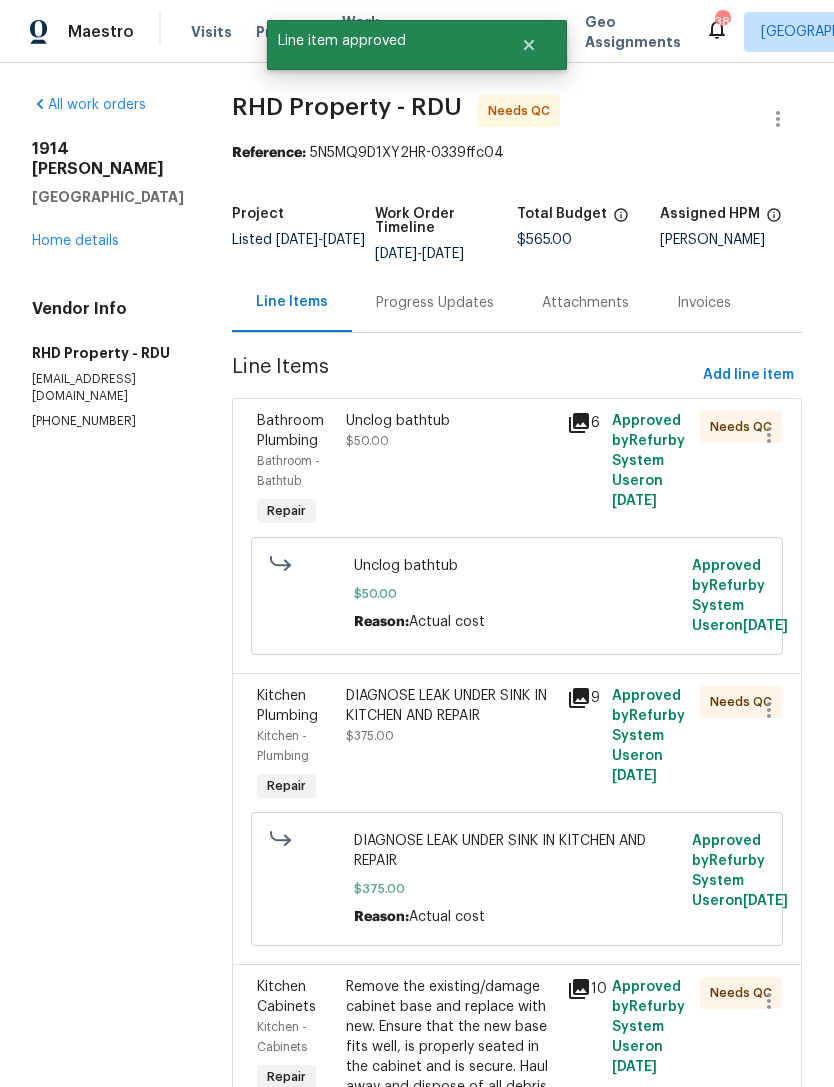 click on "Unclog bathtub $50.00" at bounding box center (451, 471) 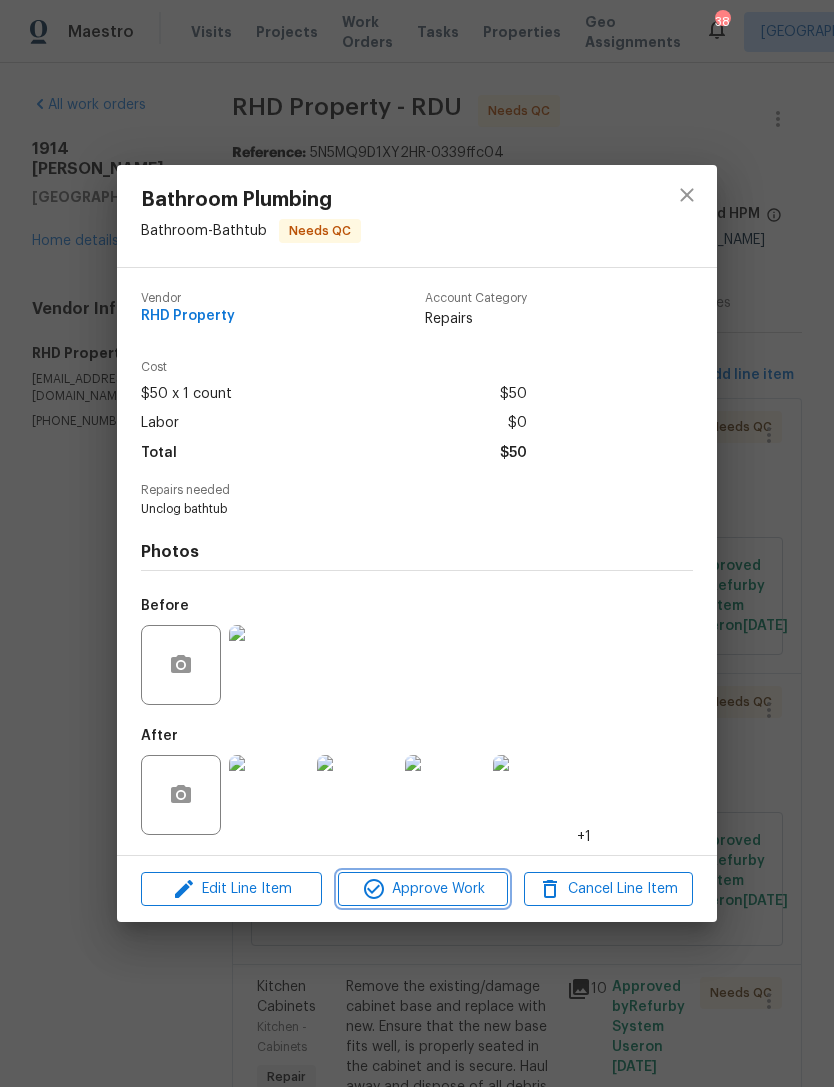 click on "Approve Work" at bounding box center [422, 889] 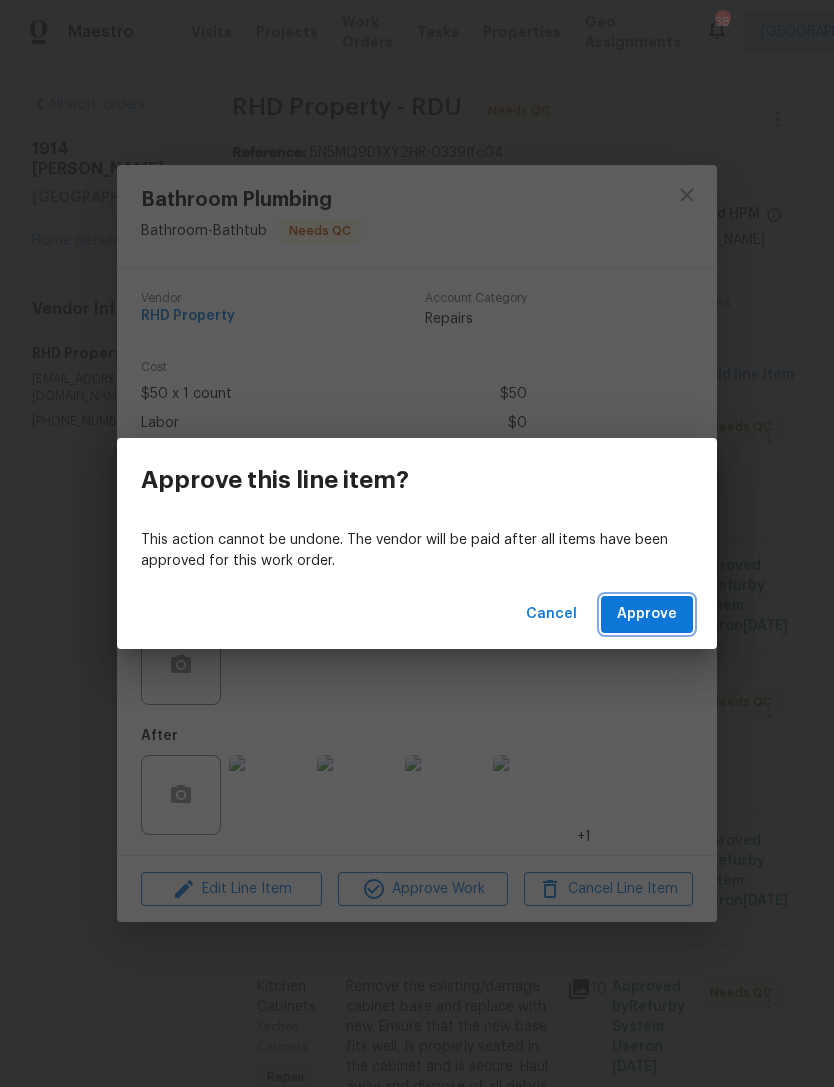 click on "Approve" at bounding box center (647, 614) 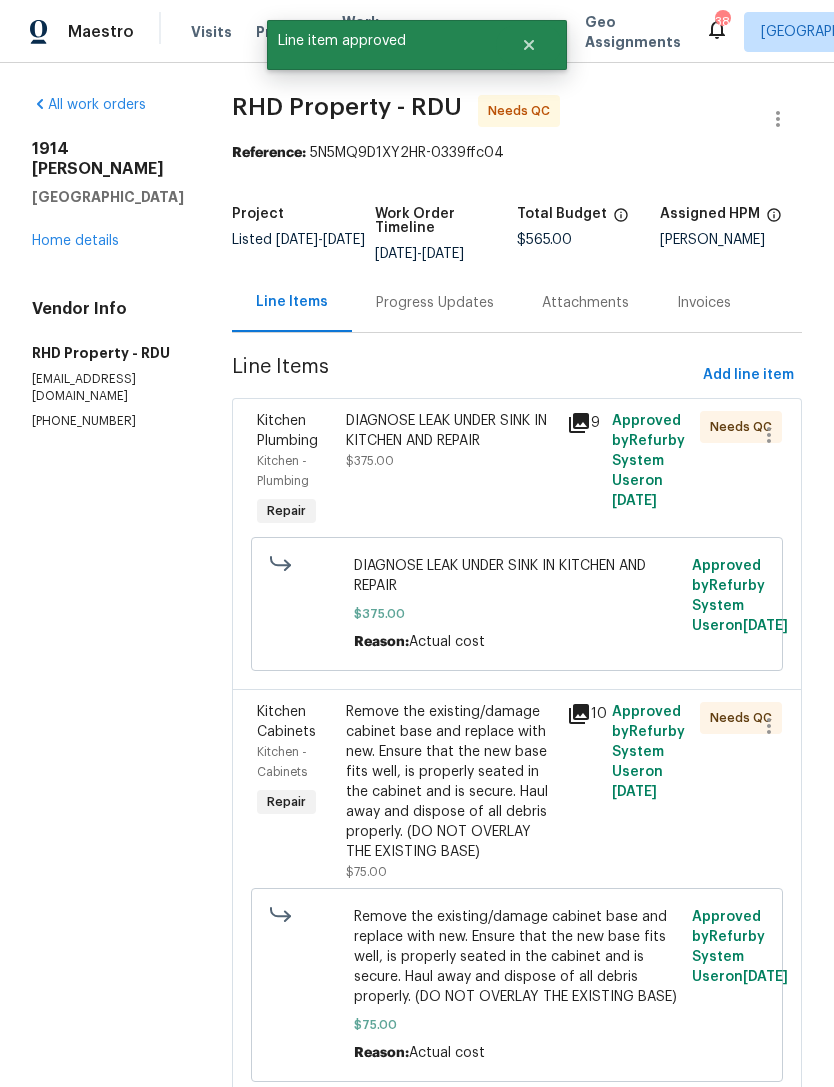 click on "DIAGNOSE LEAK UNDER SINK IN KITCHEN AND REPAIR $375.00" at bounding box center (451, 441) 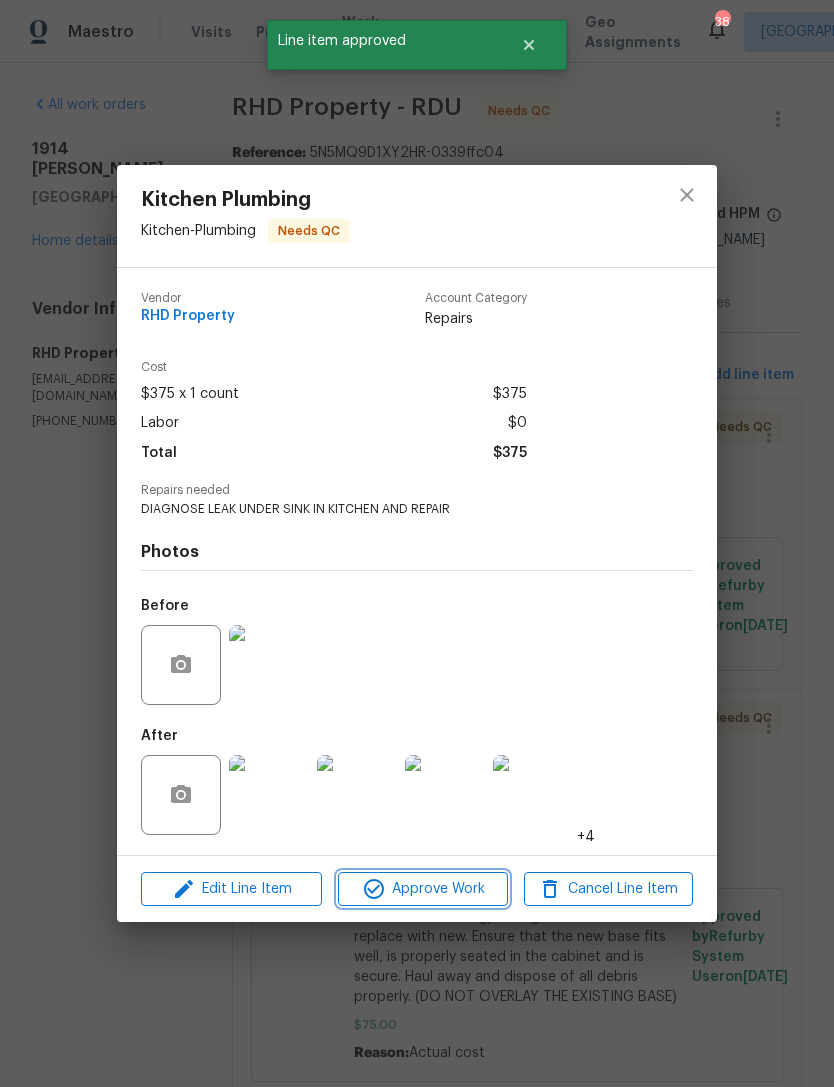 click on "Approve Work" at bounding box center [422, 889] 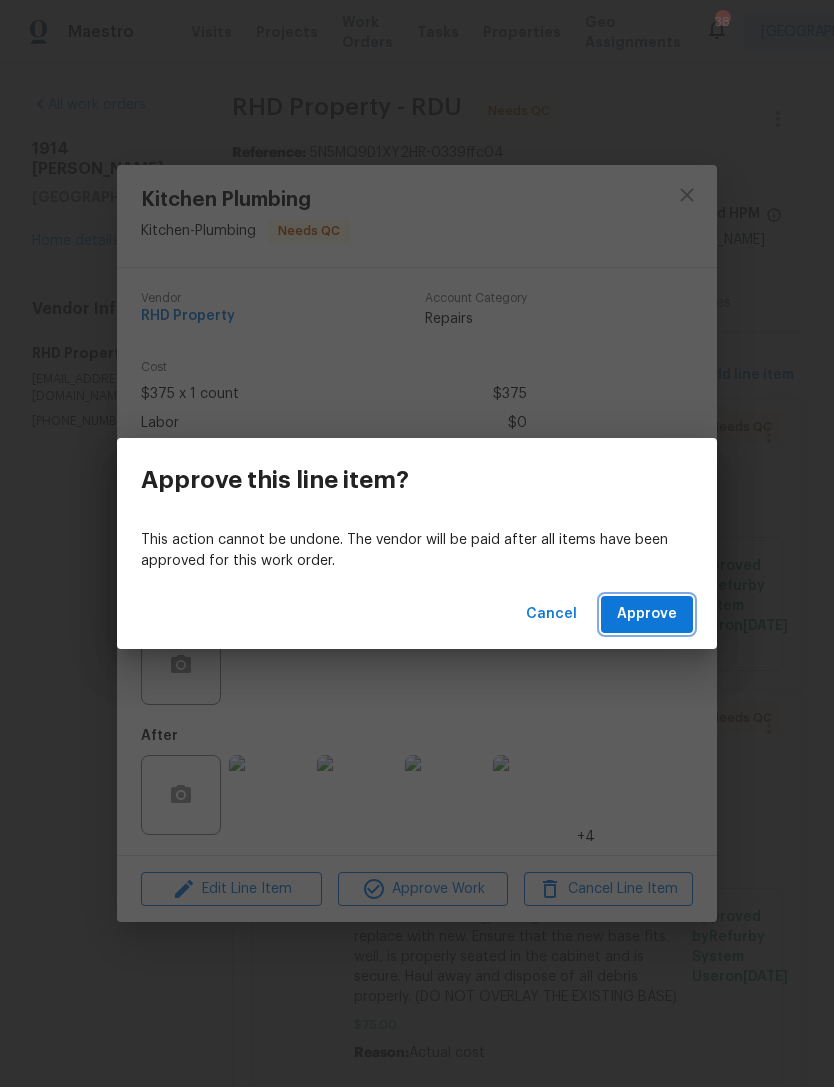 click on "Approve" at bounding box center (647, 614) 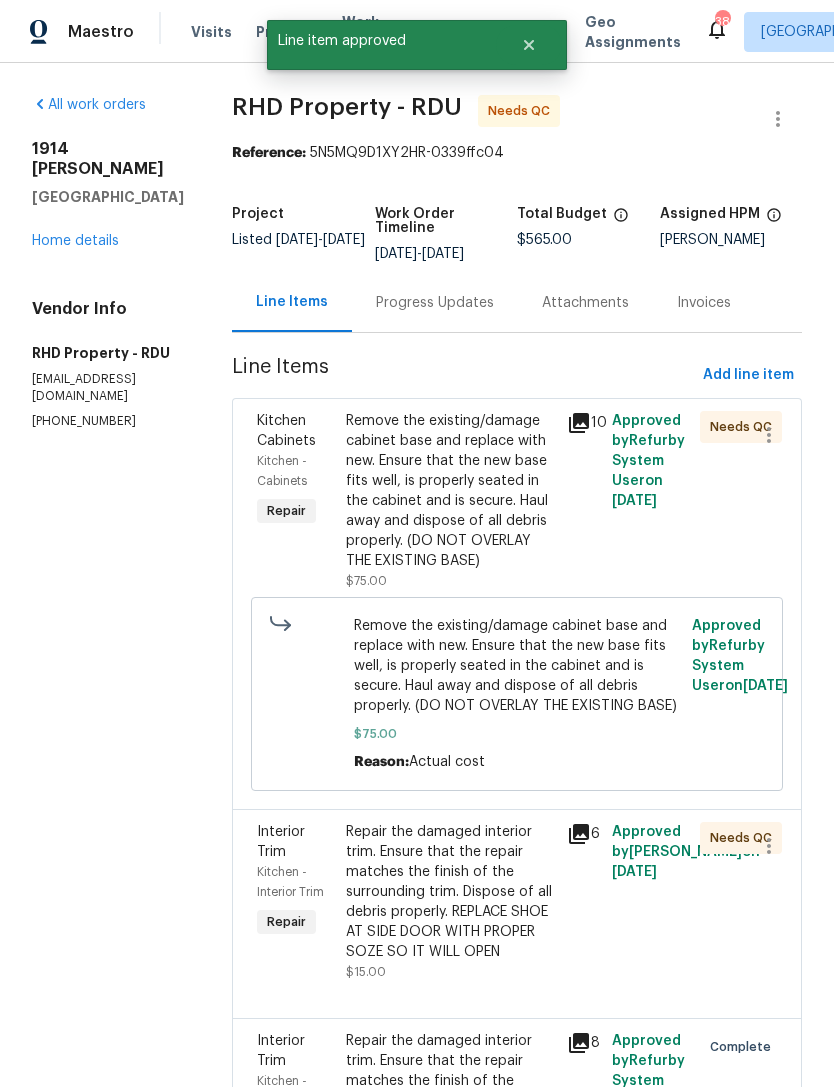 click on "Remove the existing/damage cabinet base and replace with new. Ensure that the new base fits well, is properly seated in the cabinet and is secure. Haul away and dispose of all debris properly. (DO NOT OVERLAY THE EXISTING BASE)" at bounding box center [451, 491] 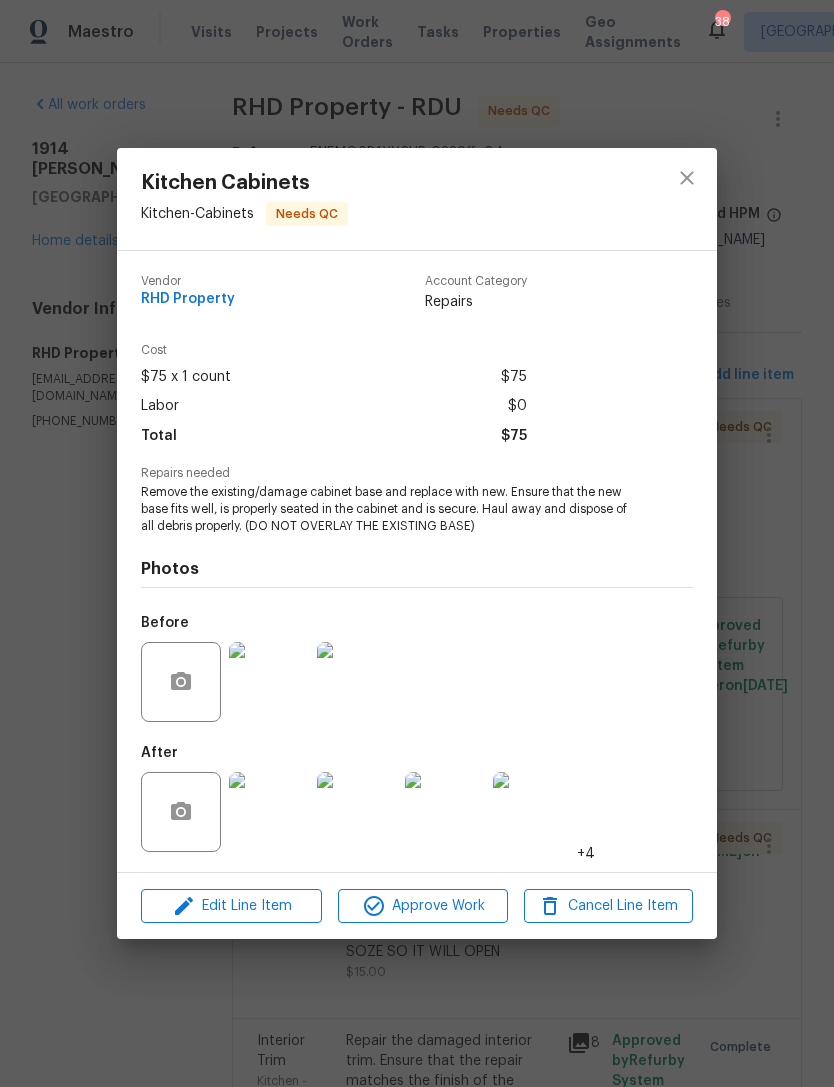 click at bounding box center [445, 812] 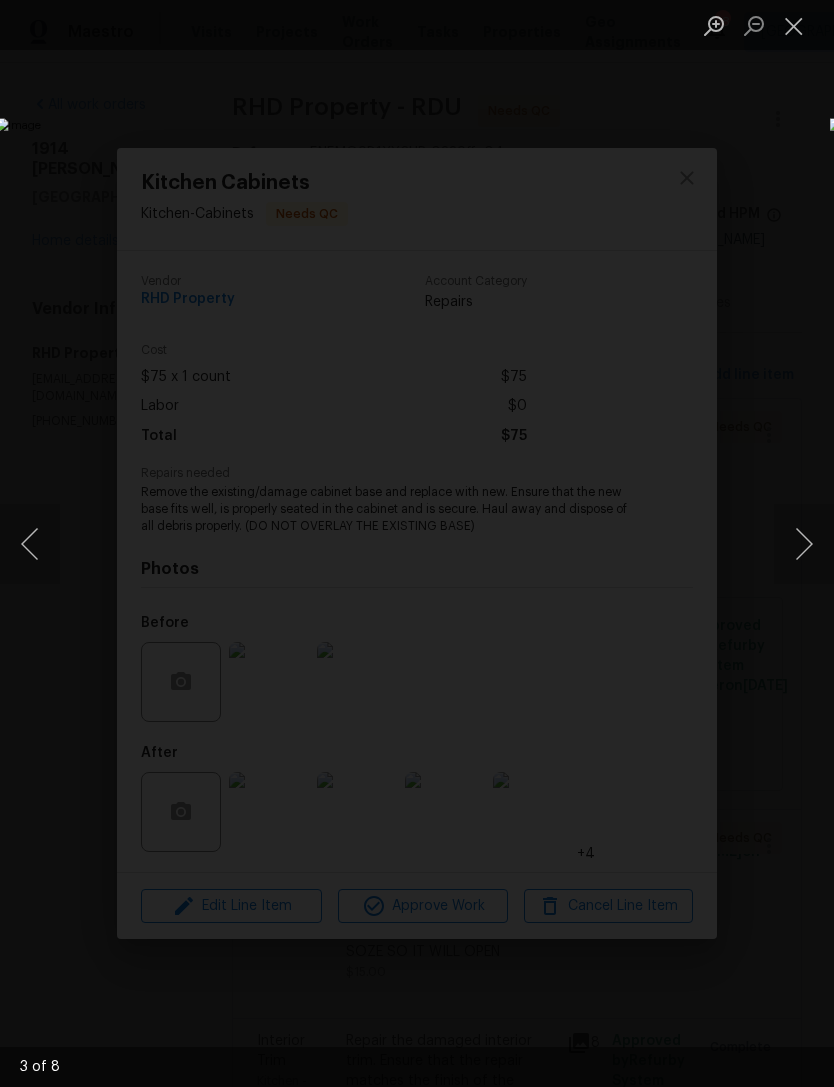 click at bounding box center (804, 544) 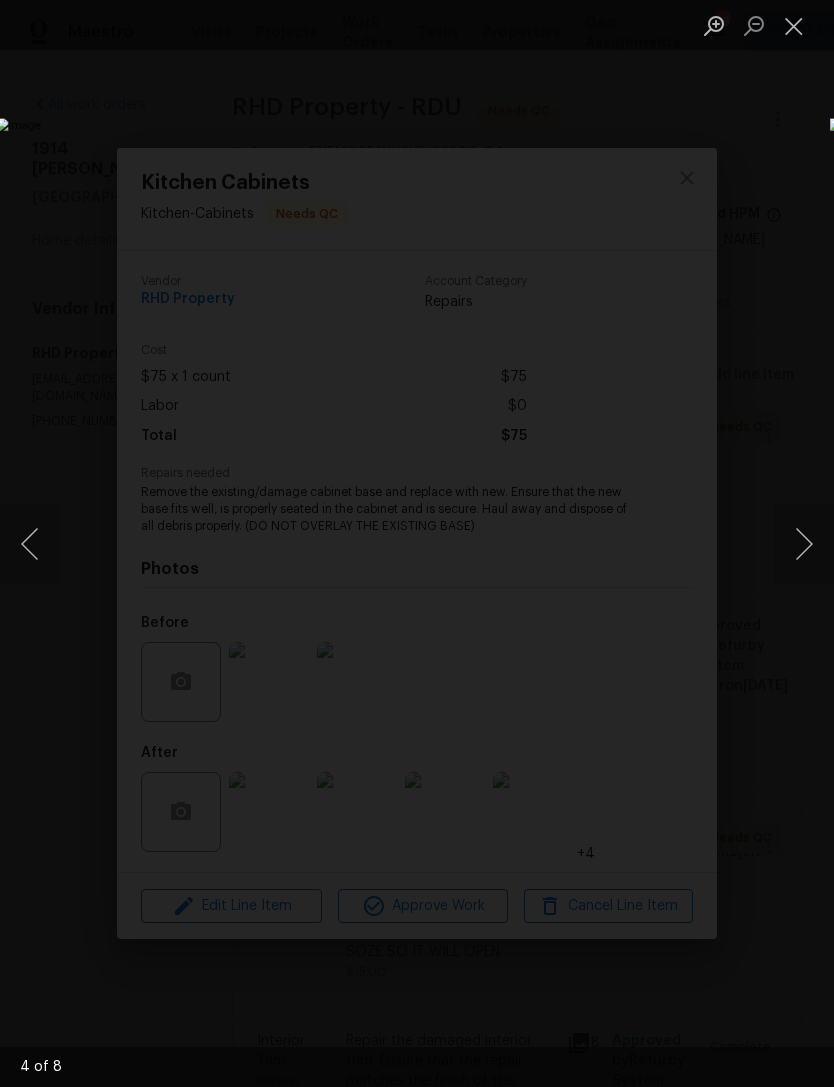 click at bounding box center (804, 544) 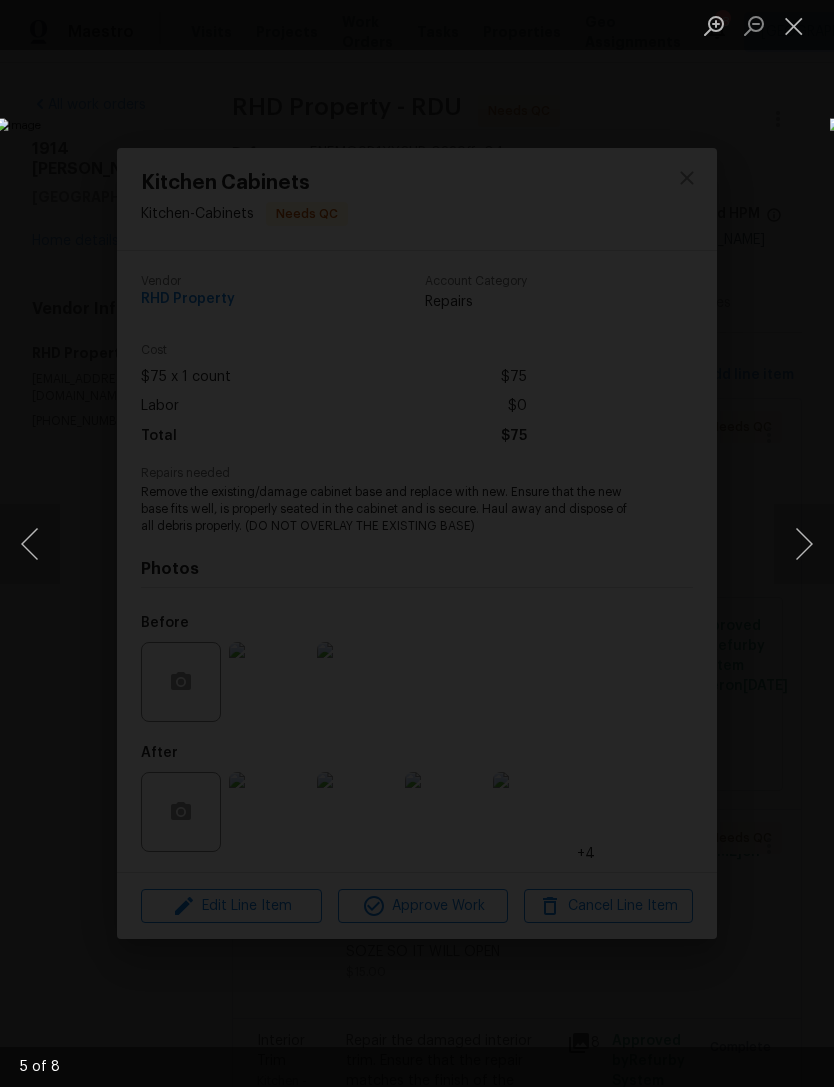 click at bounding box center (794, 25) 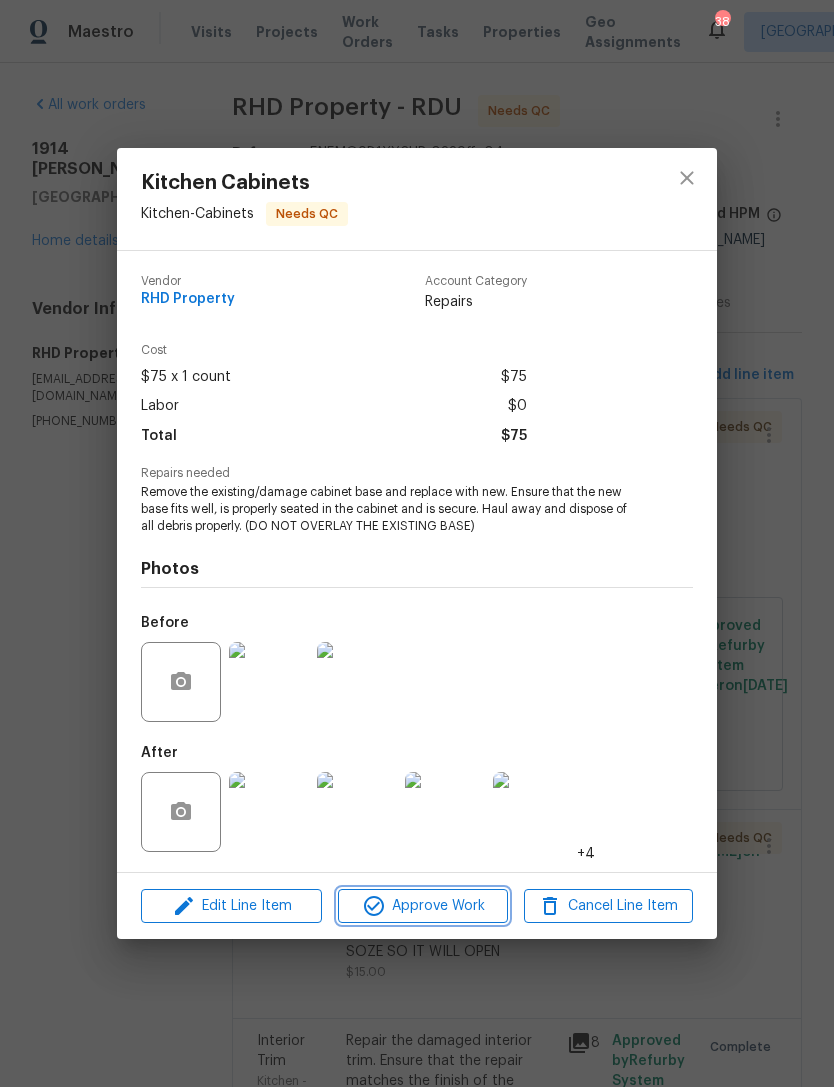 click on "Approve Work" at bounding box center (422, 906) 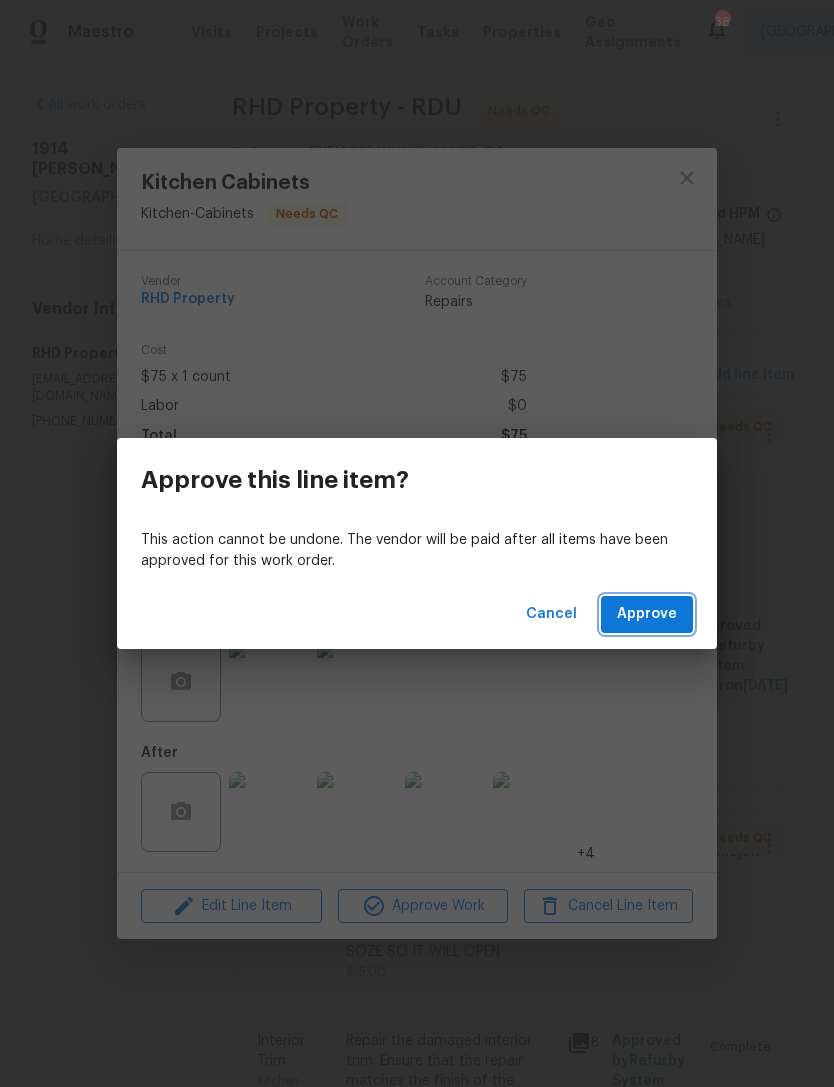 click on "Approve" at bounding box center [647, 614] 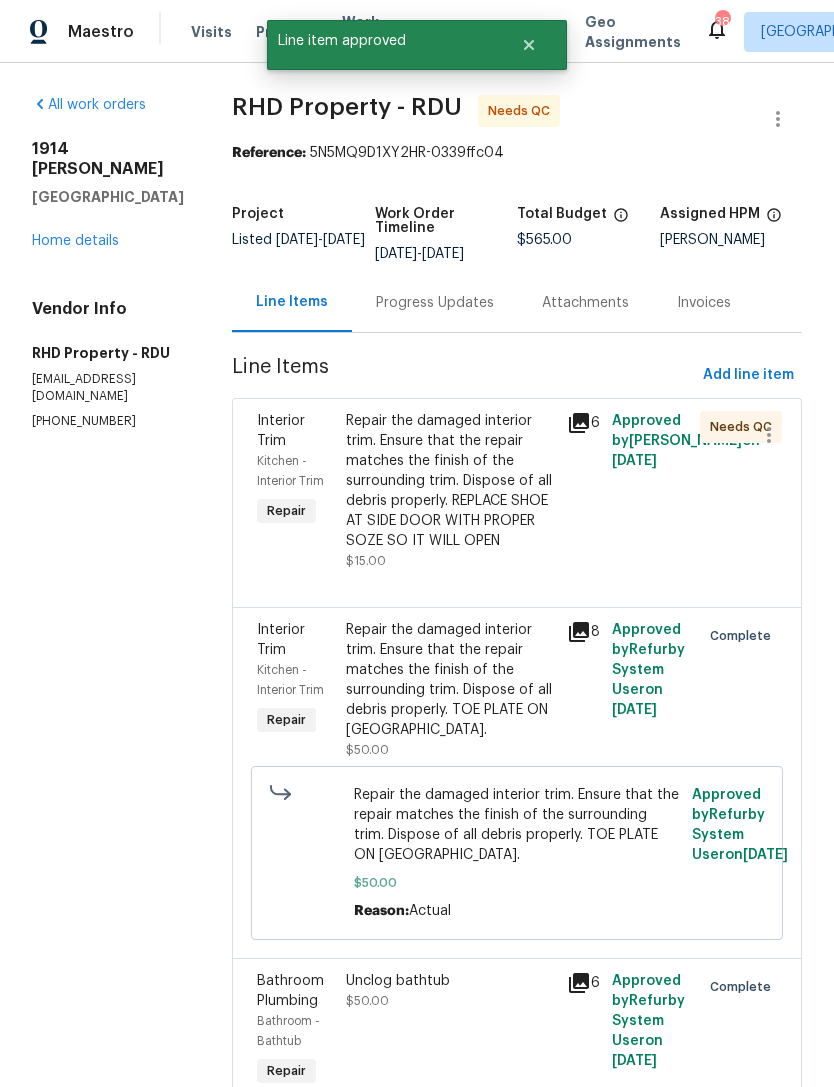 click on "Repair the damaged interior trim. Ensure that the repair matches the finish of the surrounding trim. Dispose of all debris properly.
REPLACE SHOE AT SIDE DOOR WITH PROPER SOZE SO IT WILL OPEN" at bounding box center (451, 481) 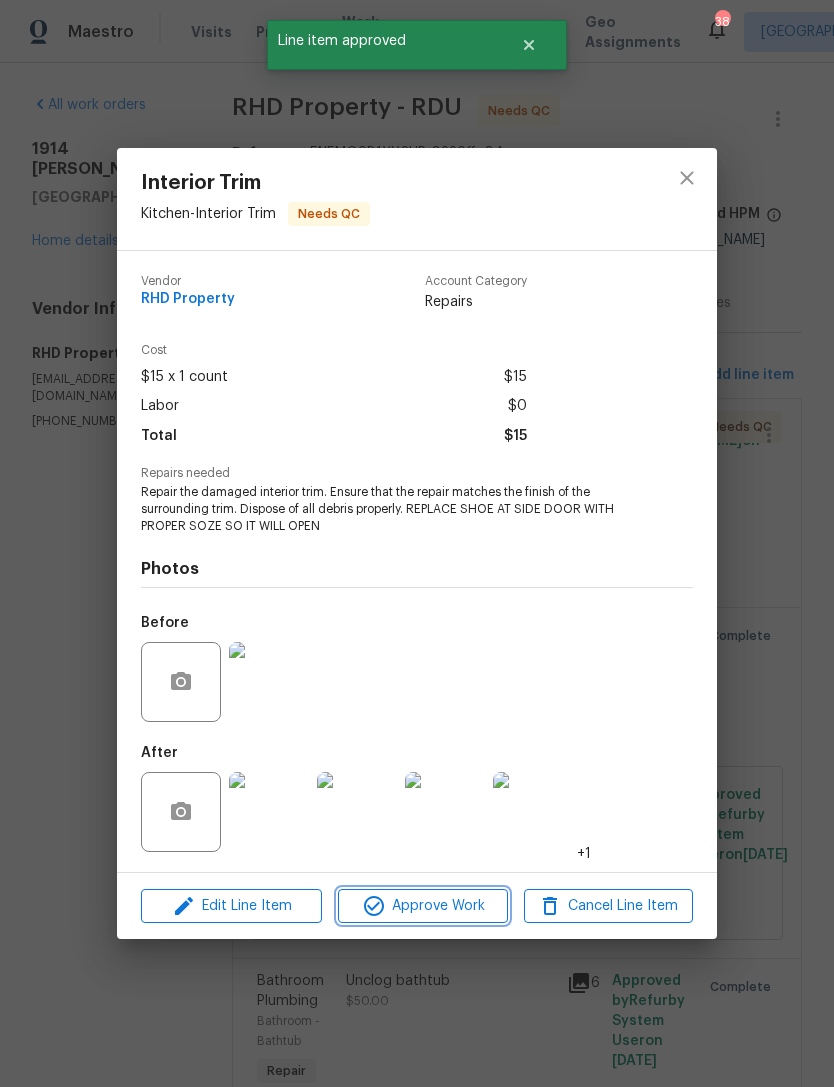 click on "Approve Work" at bounding box center [422, 906] 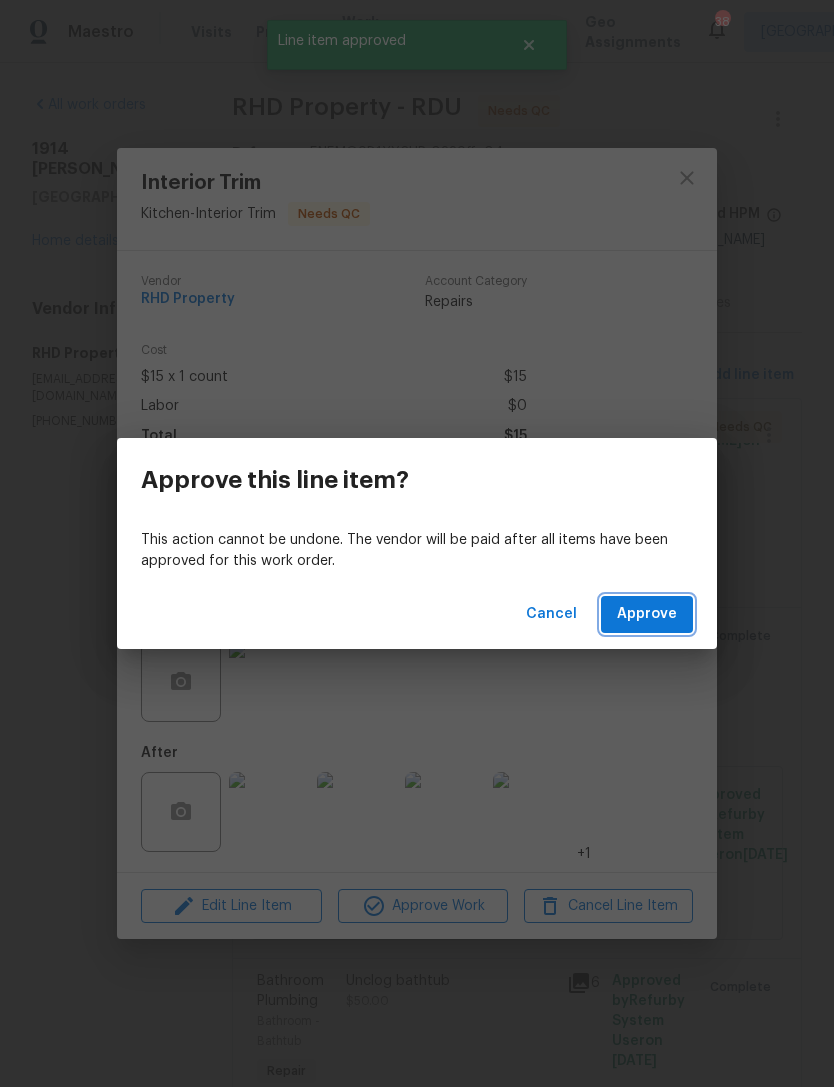 click on "Approve" at bounding box center (647, 614) 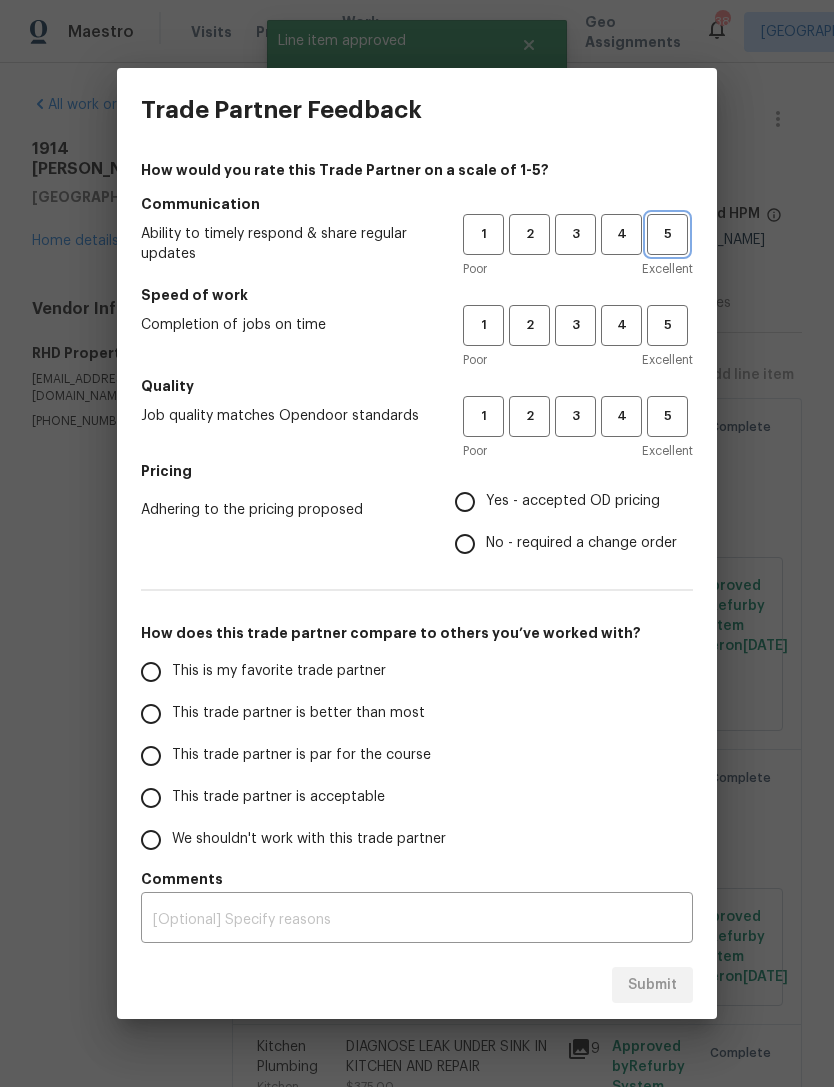 click on "5" at bounding box center [667, 234] 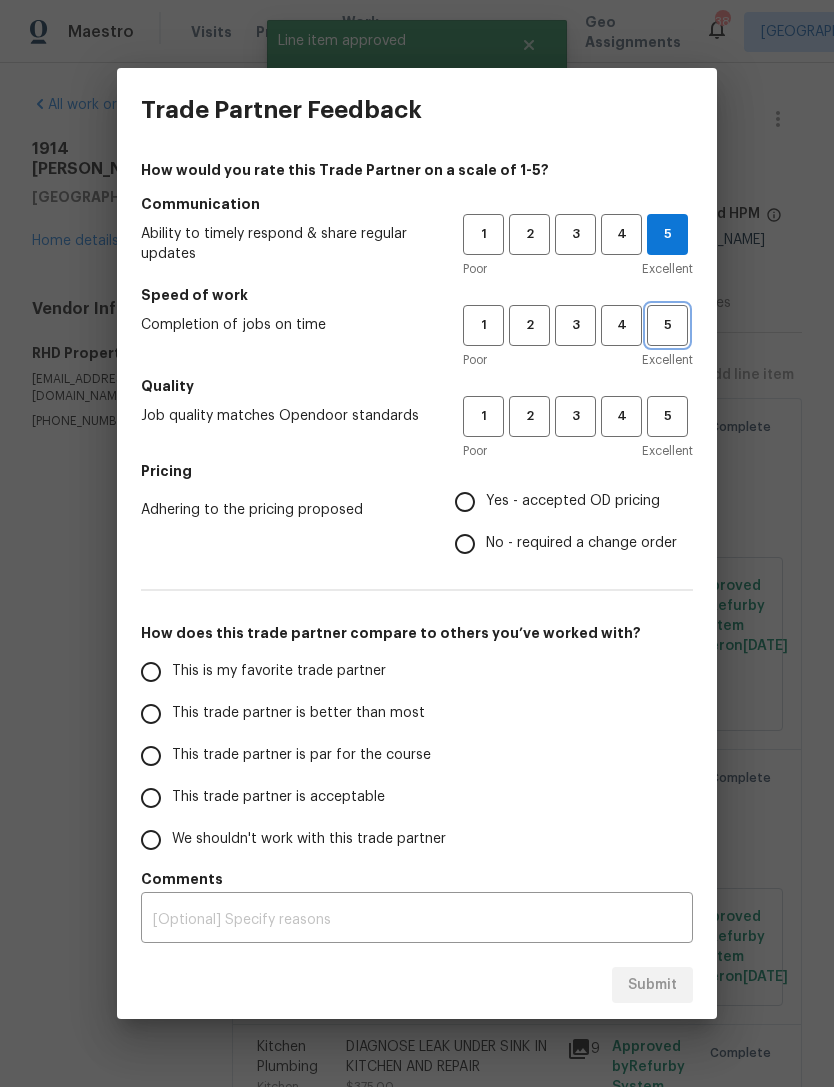click on "5" at bounding box center [667, 325] 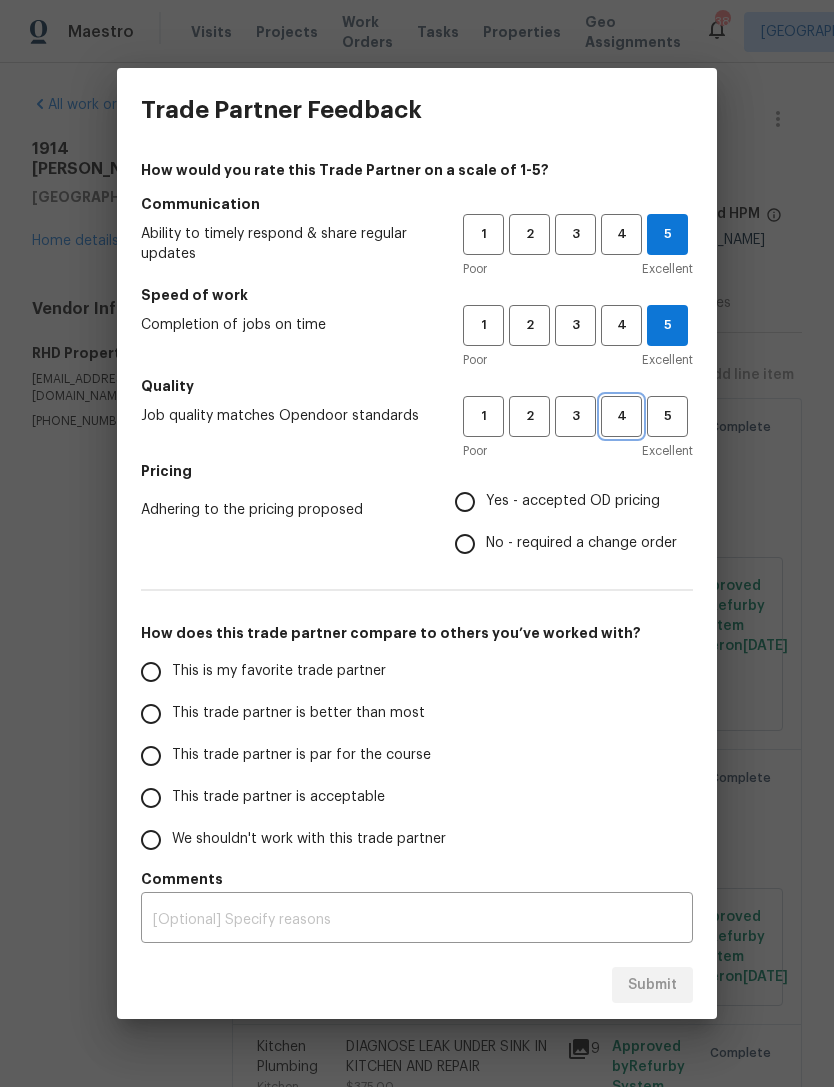 click on "4" at bounding box center (621, 416) 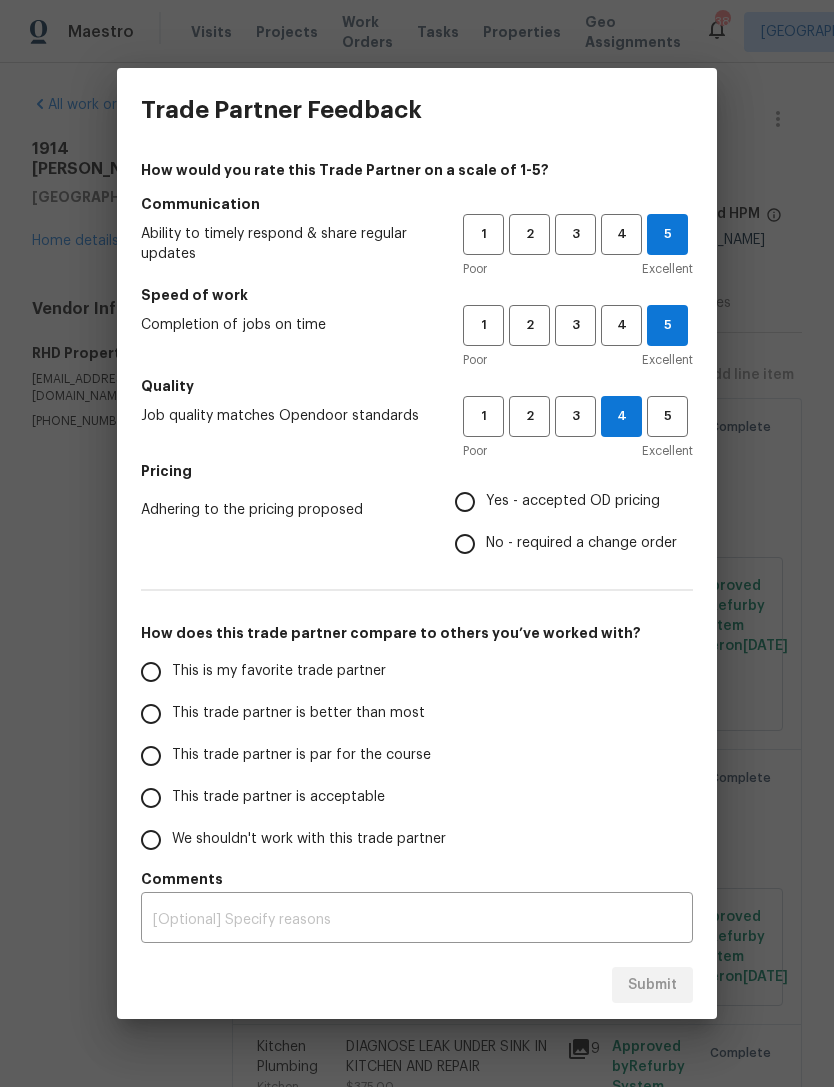 click on "No - required a change order" at bounding box center [581, 543] 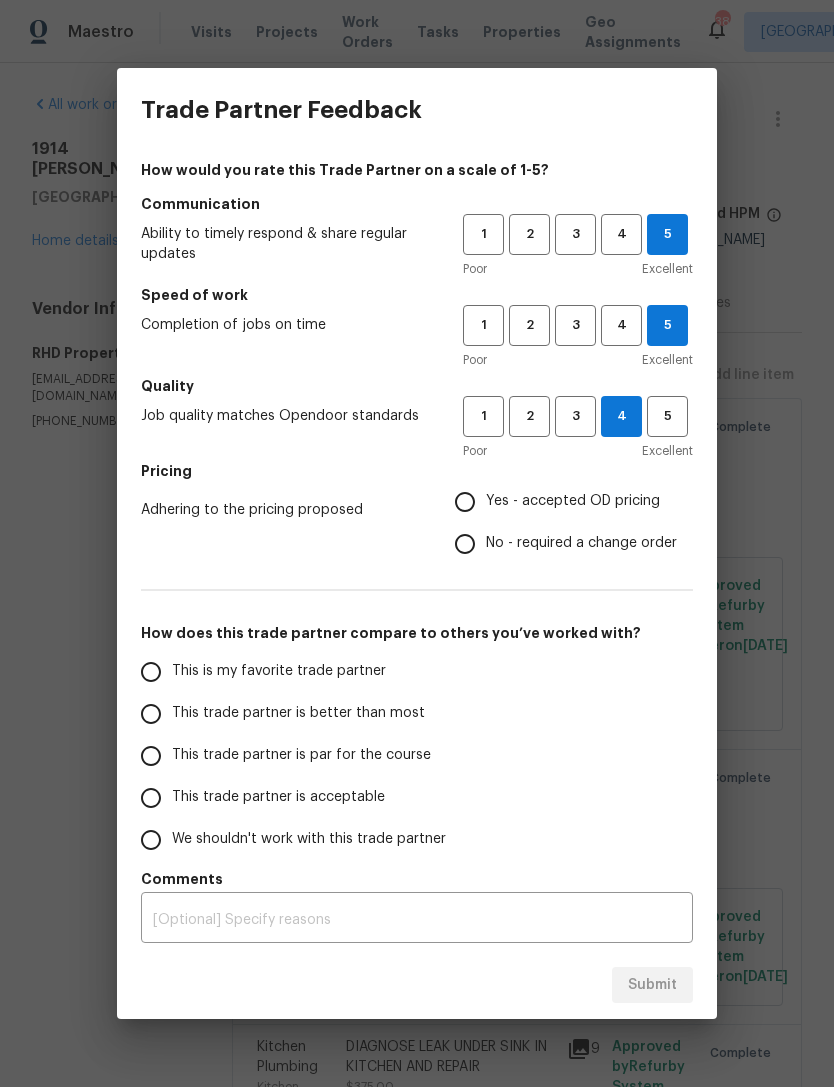 click on "No - required a change order" at bounding box center (465, 544) 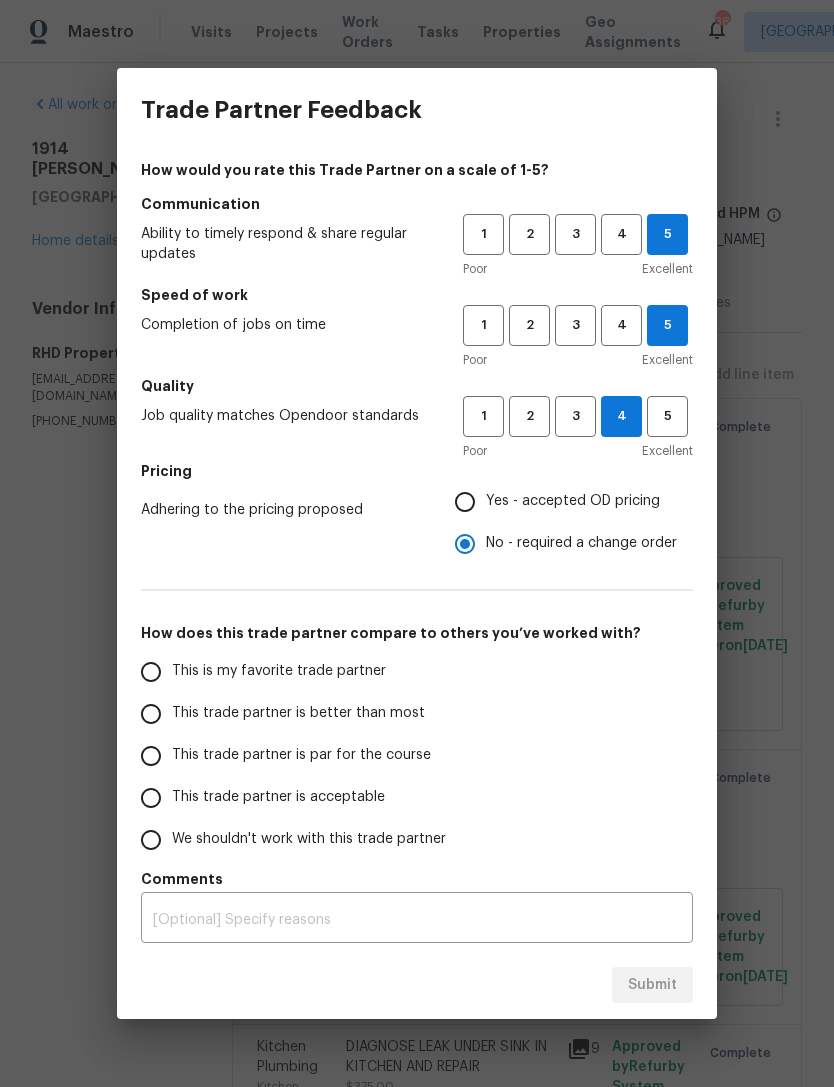 click on "This trade partner is better than most" at bounding box center [298, 713] 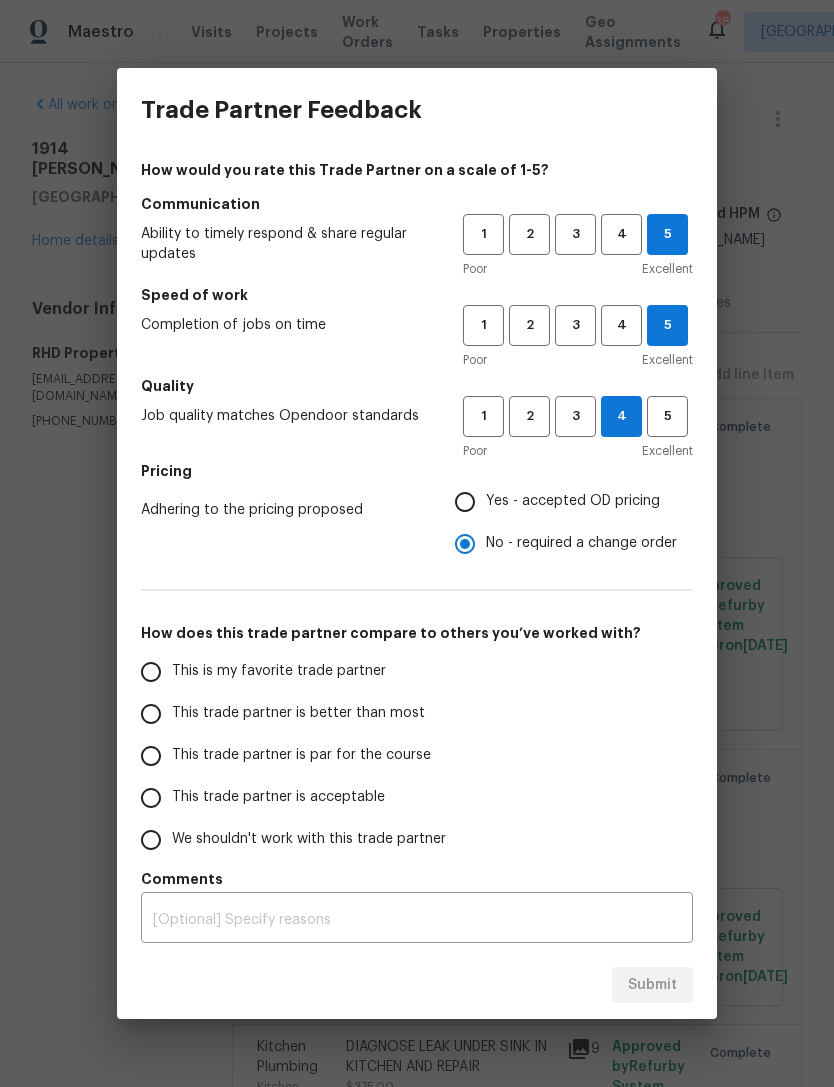 click on "This trade partner is better than most" at bounding box center [151, 714] 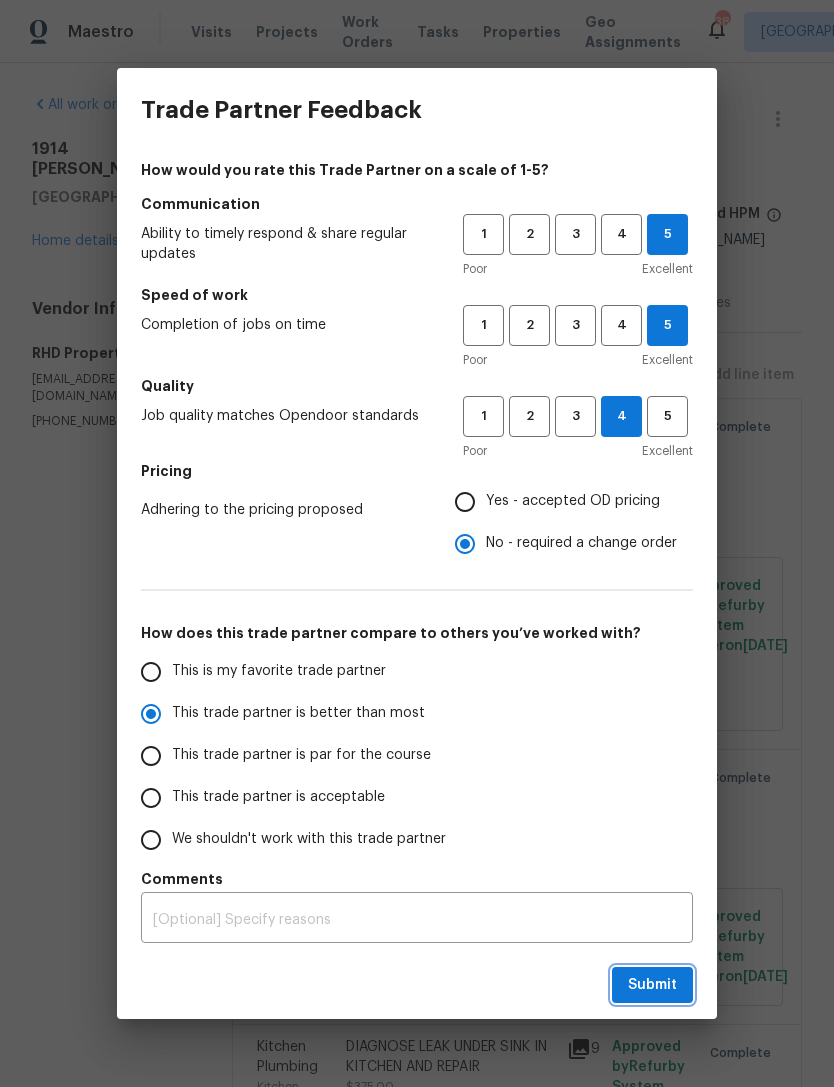 click on "Submit" at bounding box center [652, 985] 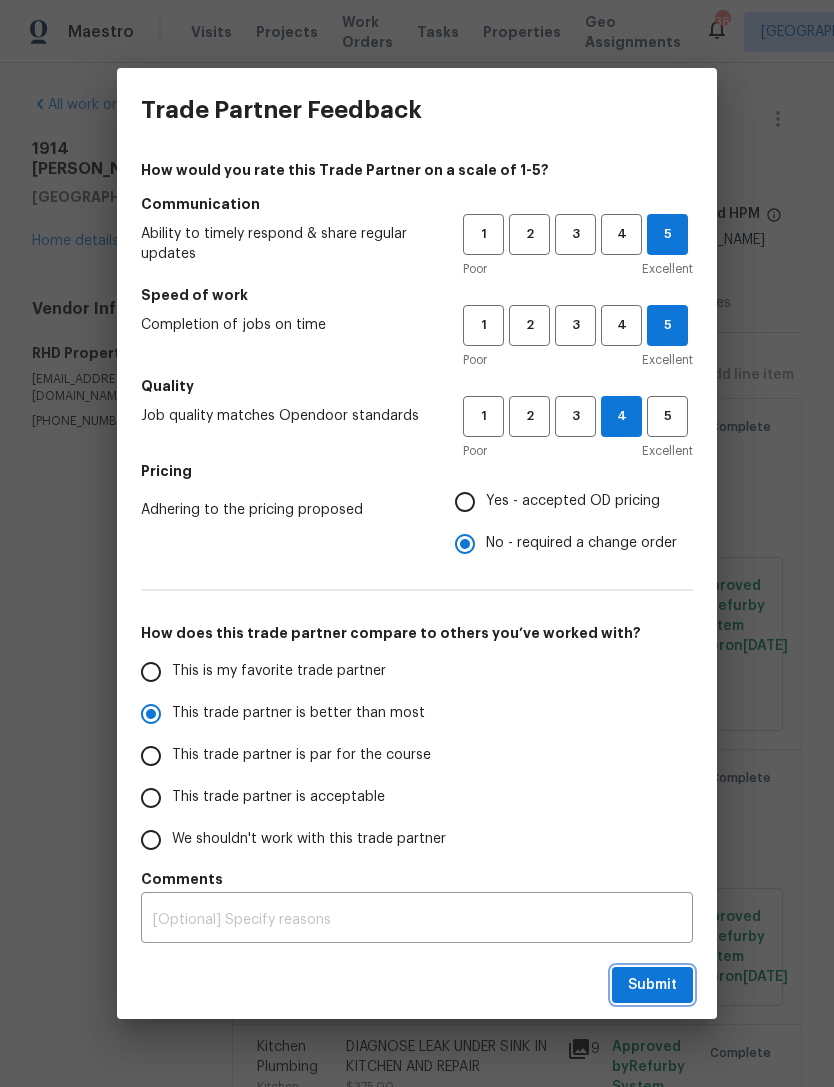 radio on "true" 